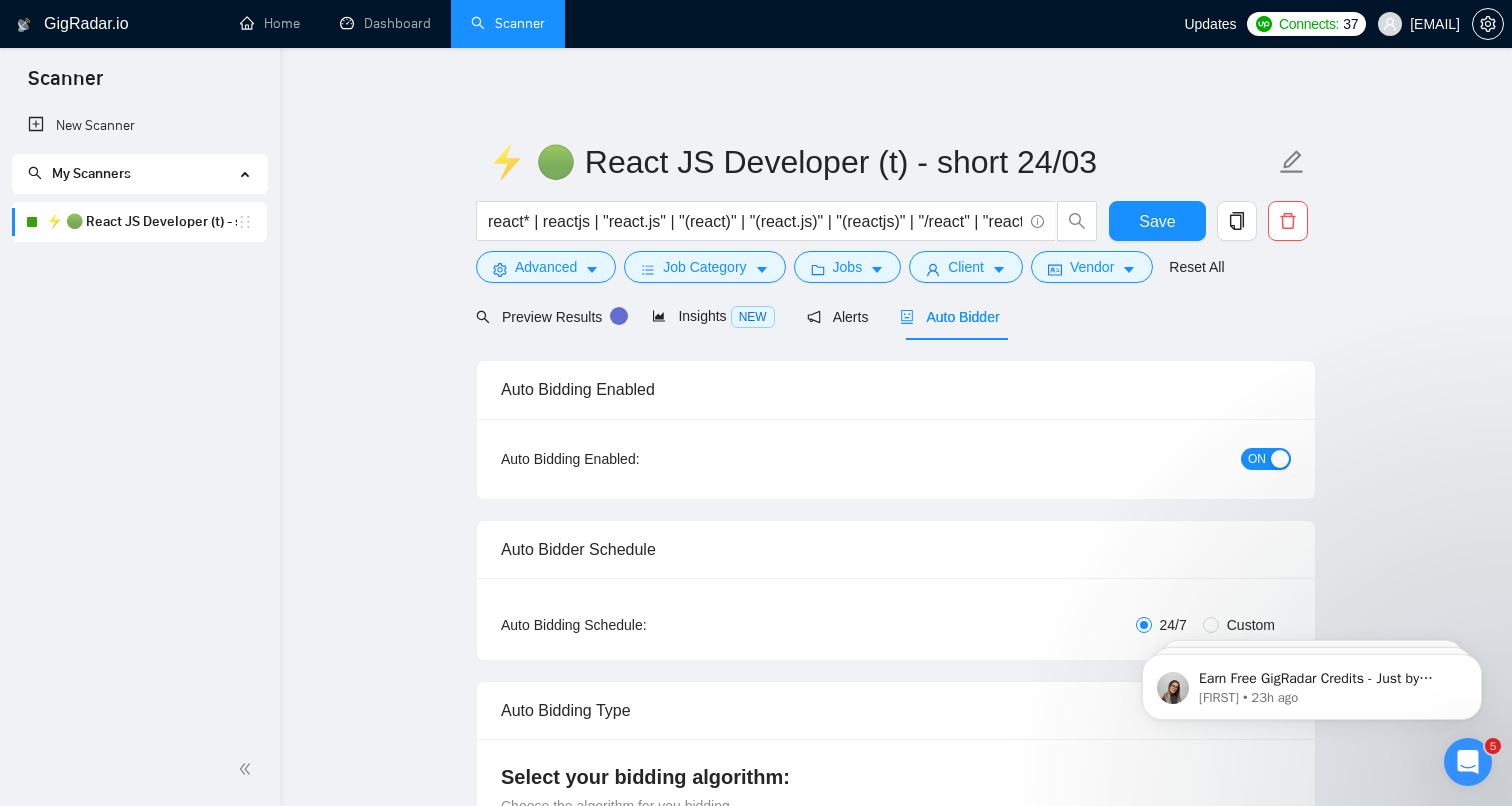 scroll, scrollTop: 0, scrollLeft: 0, axis: both 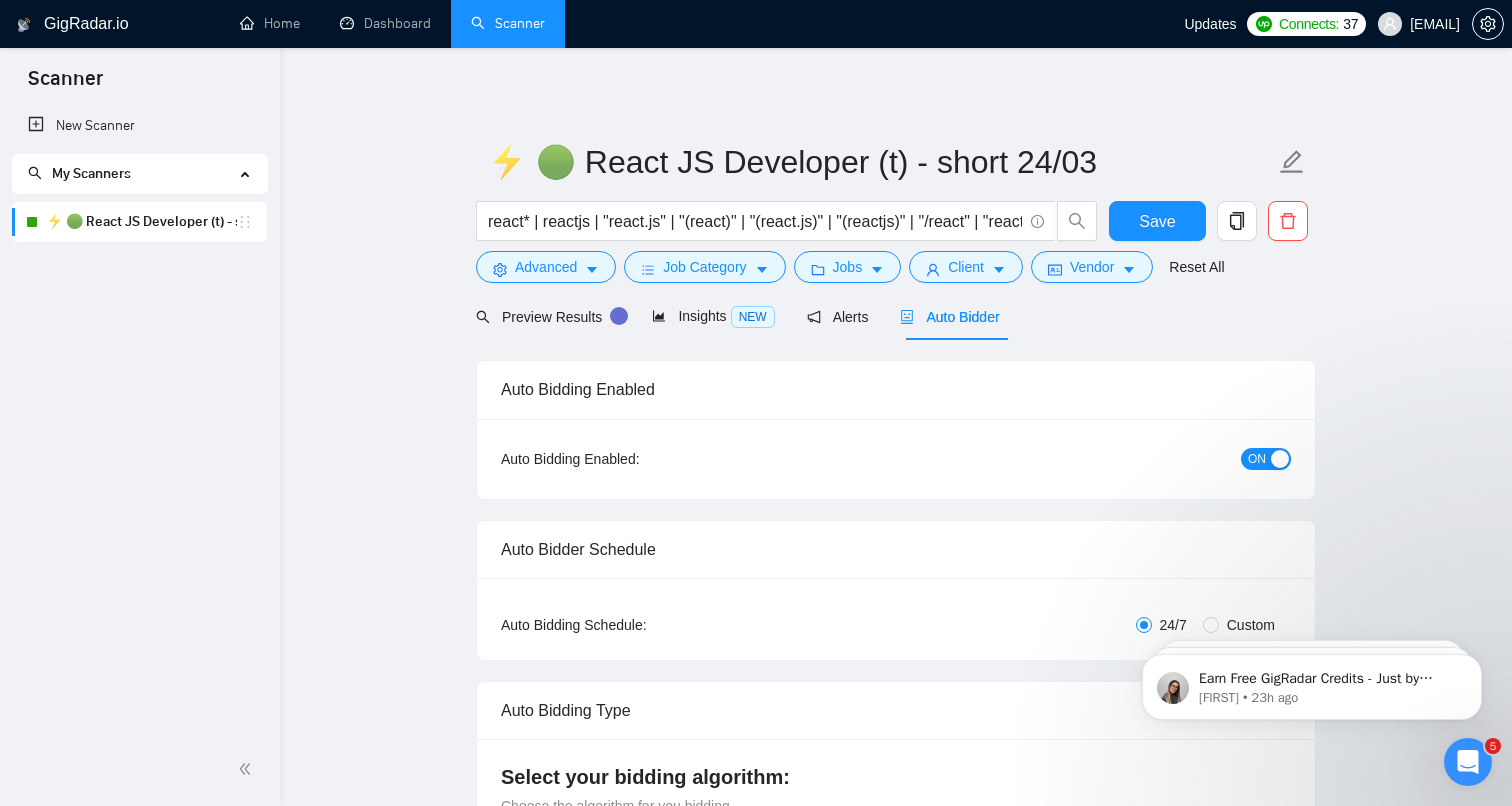 click on "⚡ 🟢 React JS Developer (t) - short 24/03" at bounding box center (141, 222) 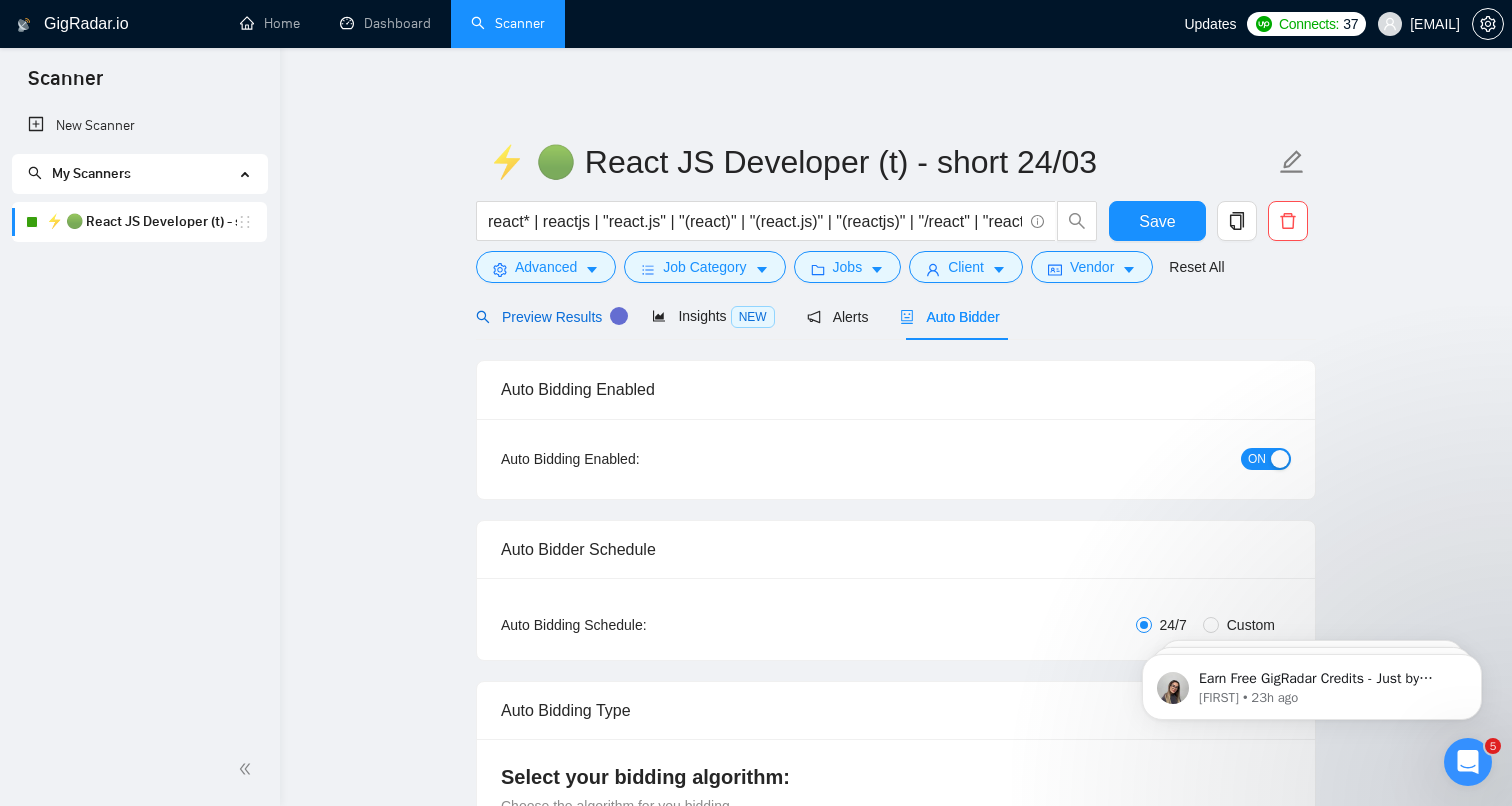 click on "Preview Results" at bounding box center [548, 317] 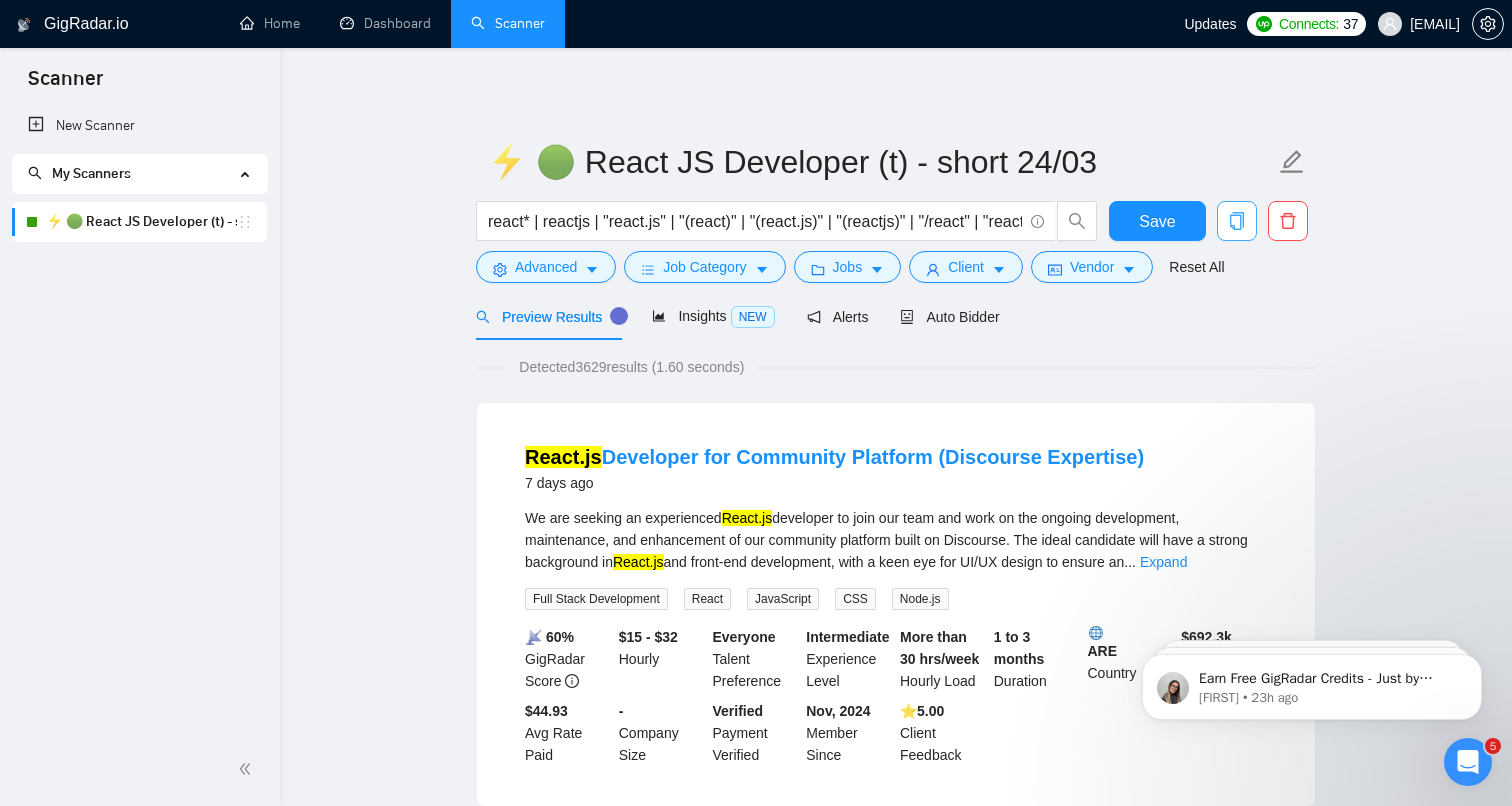 click 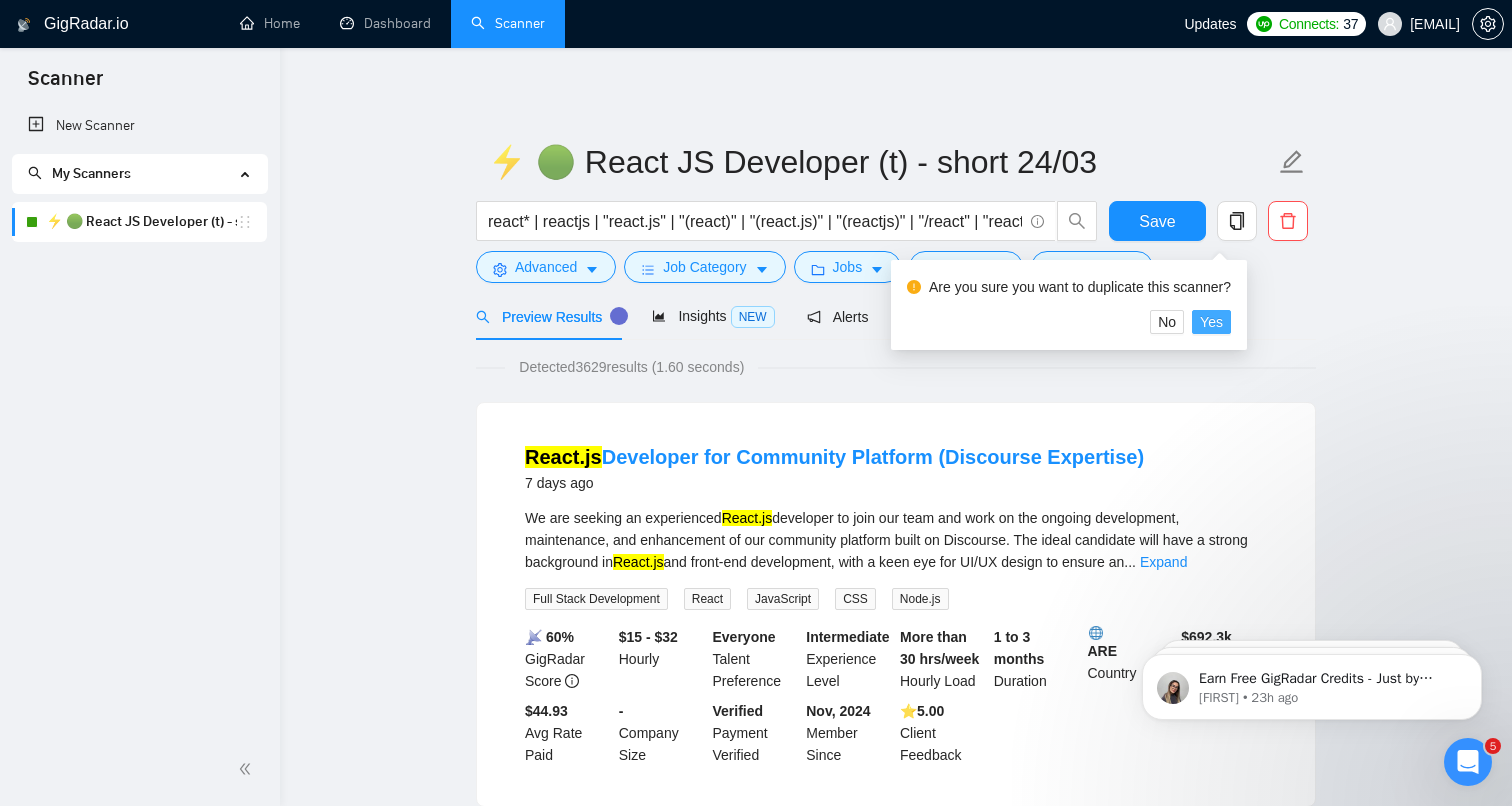 click on "Yes" at bounding box center (1211, 322) 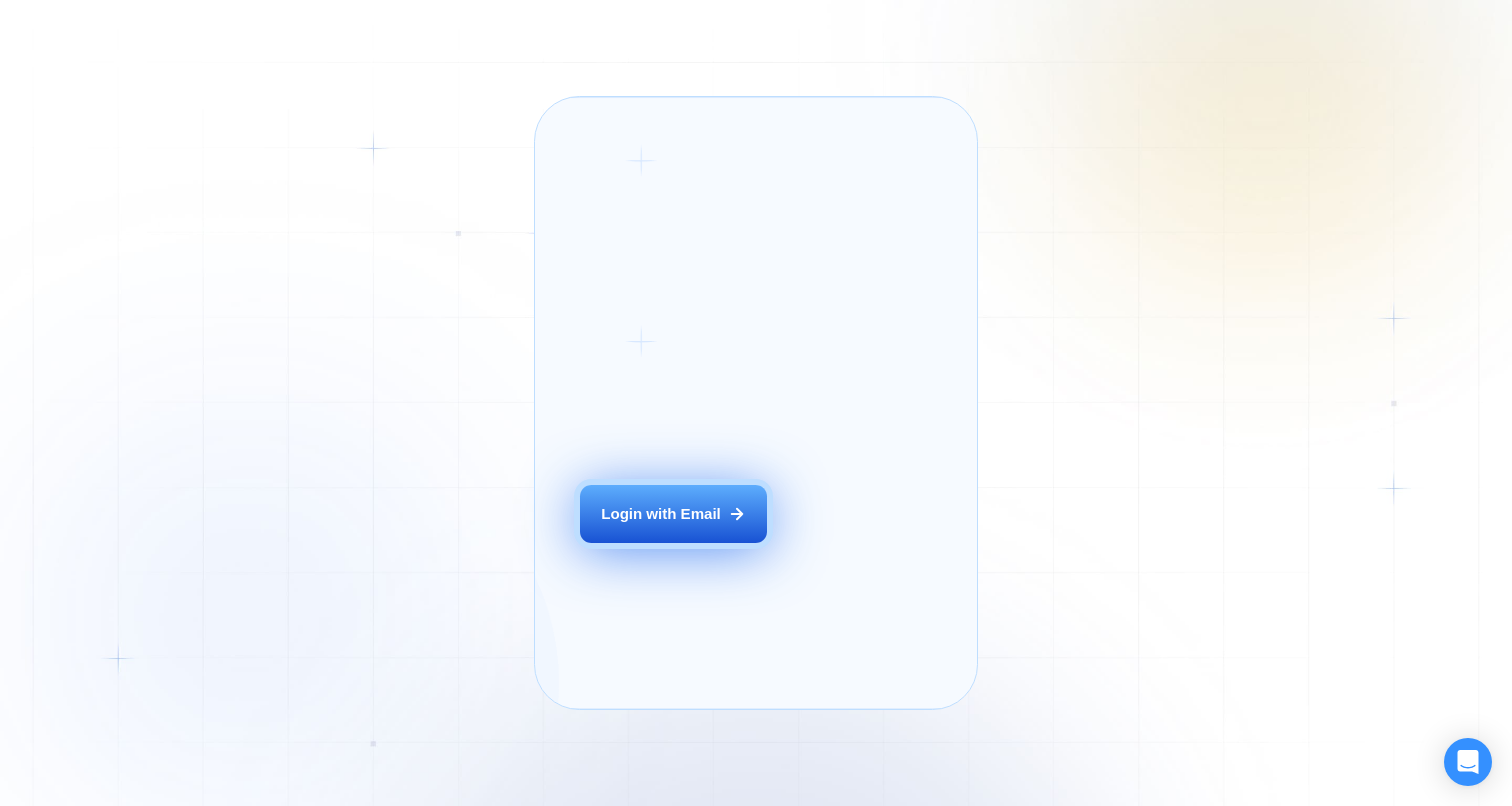 scroll, scrollTop: 0, scrollLeft: 0, axis: both 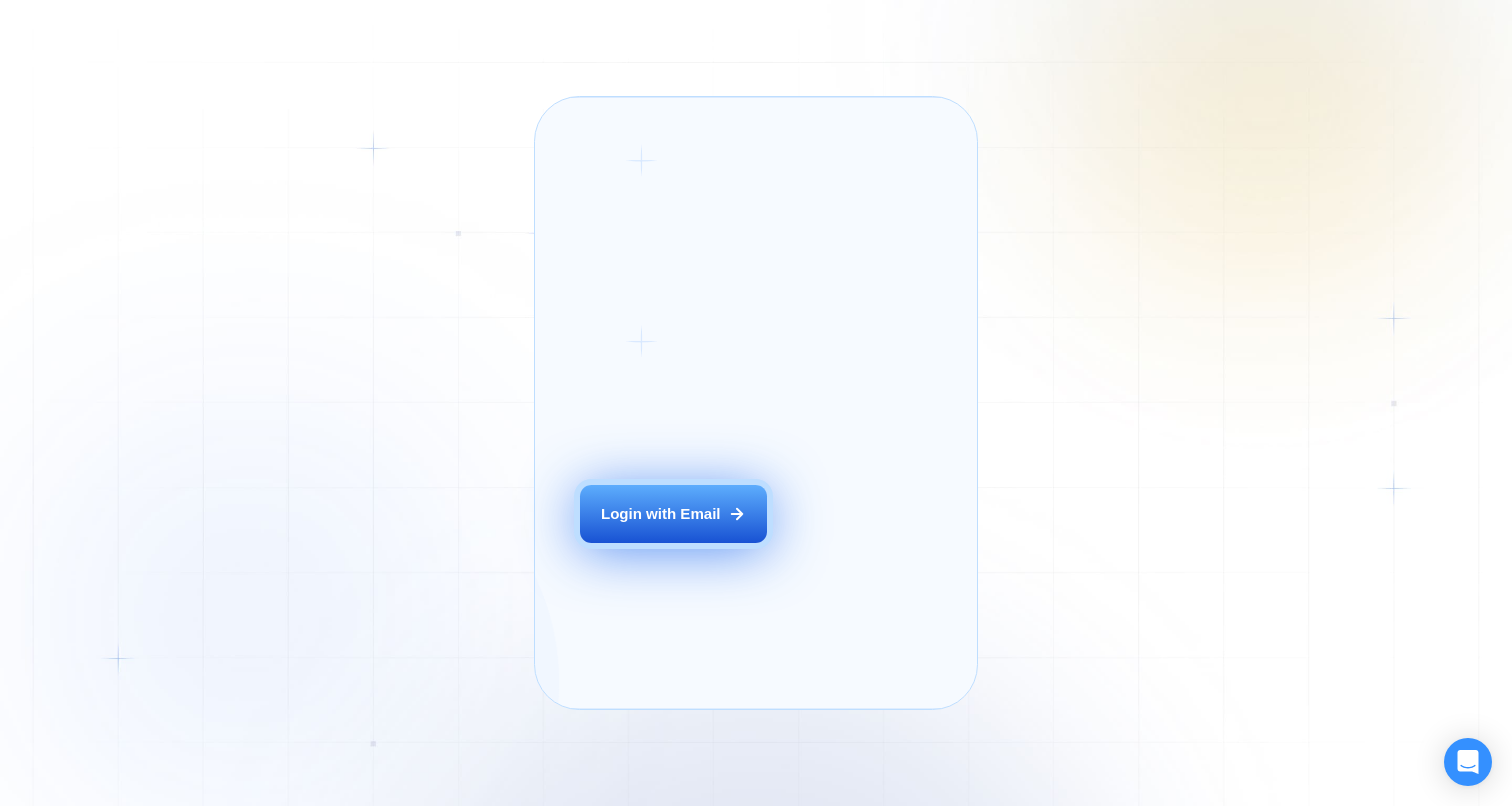 click on "Login with Email" at bounding box center (661, 514) 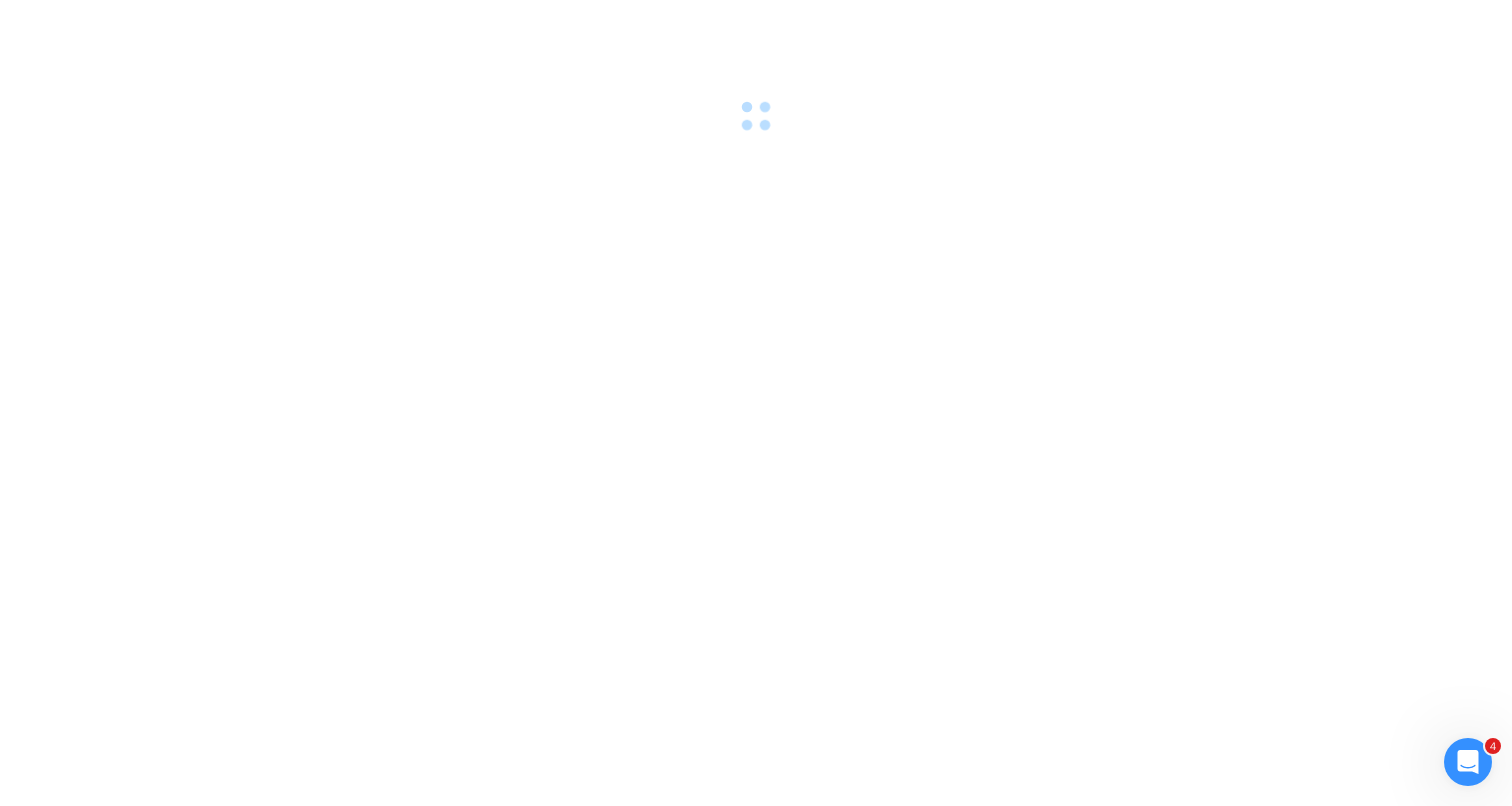 scroll, scrollTop: 0, scrollLeft: 0, axis: both 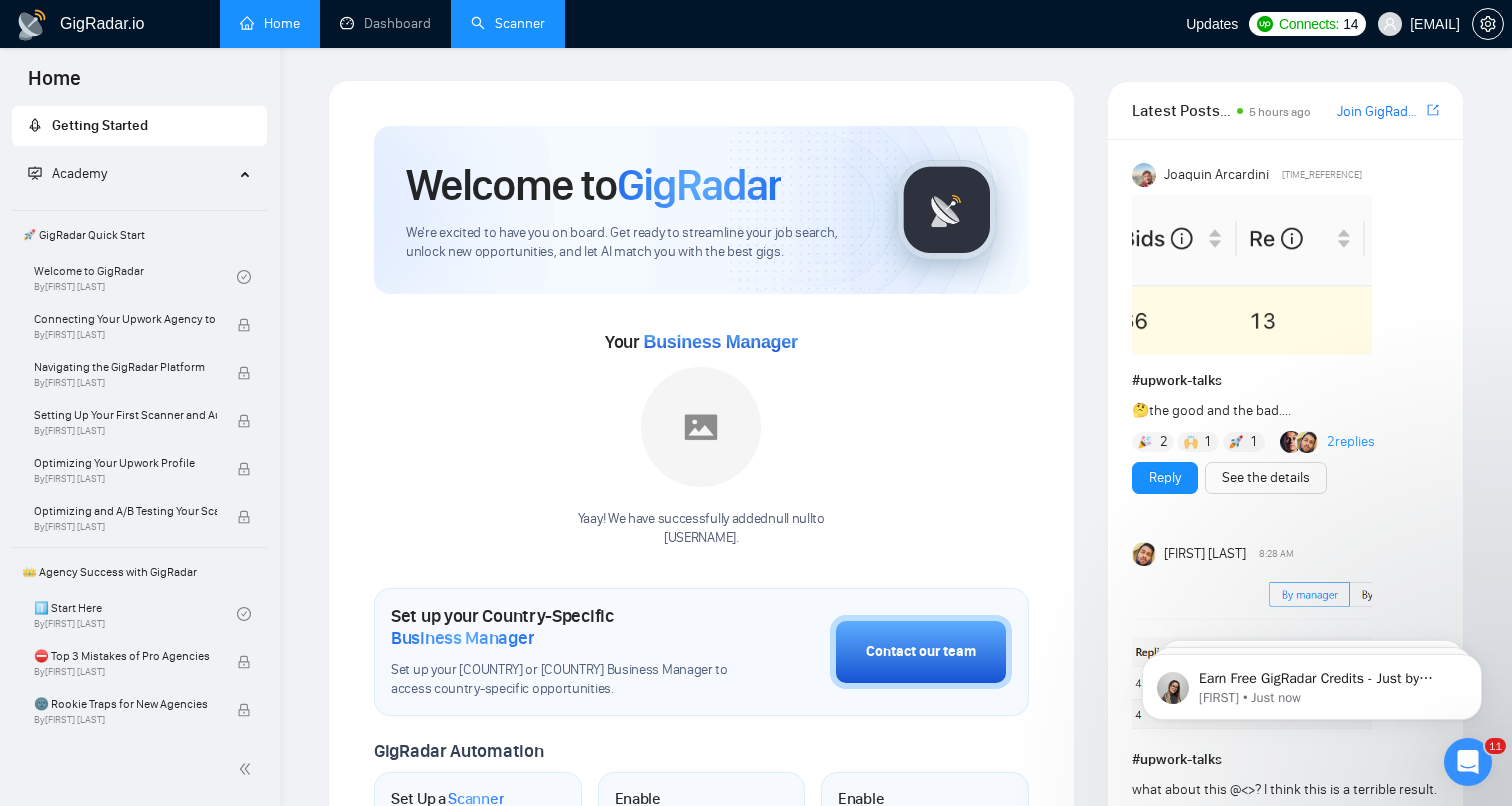 click on "Scanner" at bounding box center [508, 23] 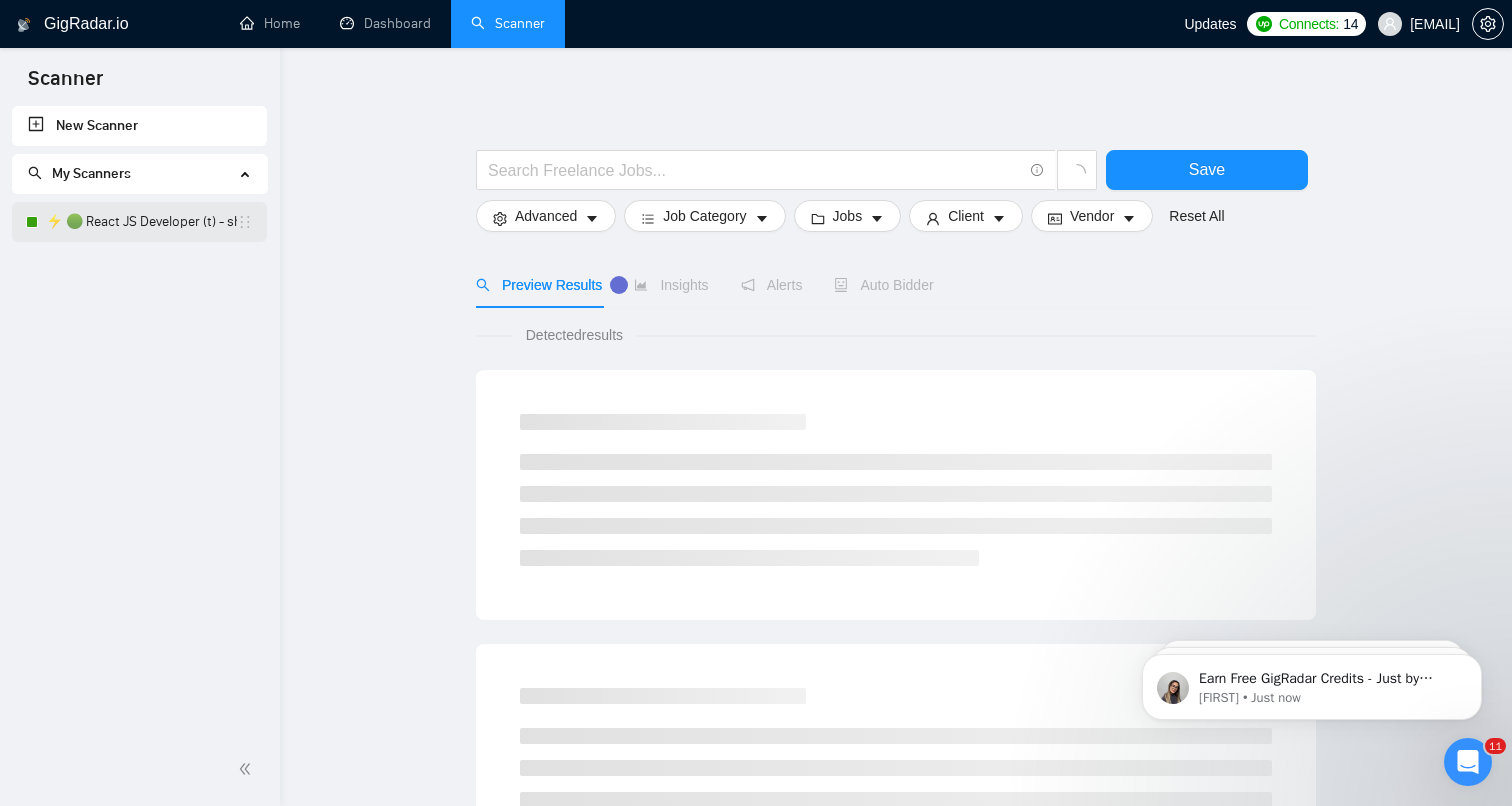 click on "⚡ 🟢 React JS Developer (t) - short 24/03" at bounding box center [141, 222] 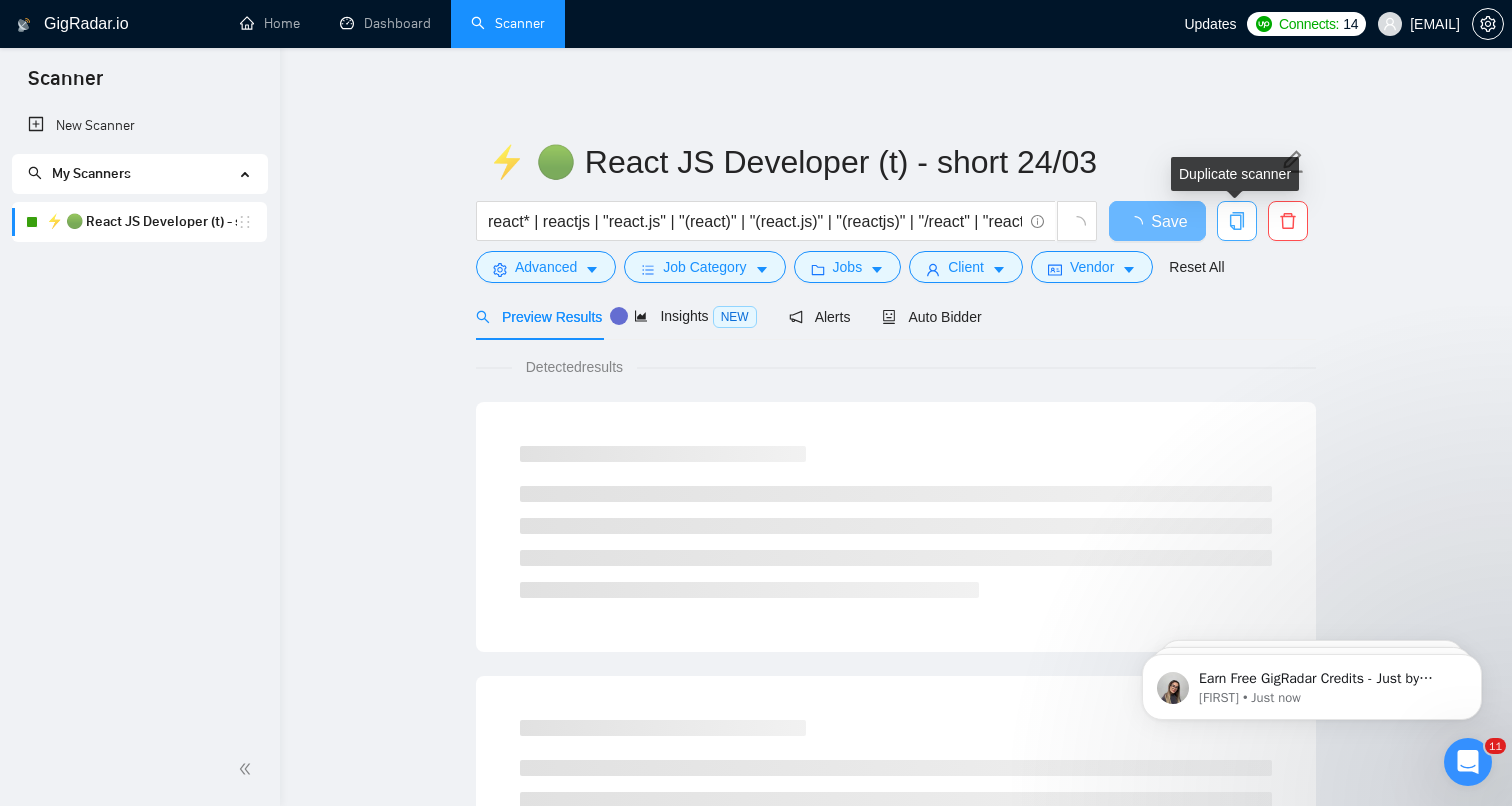 click at bounding box center (1237, 221) 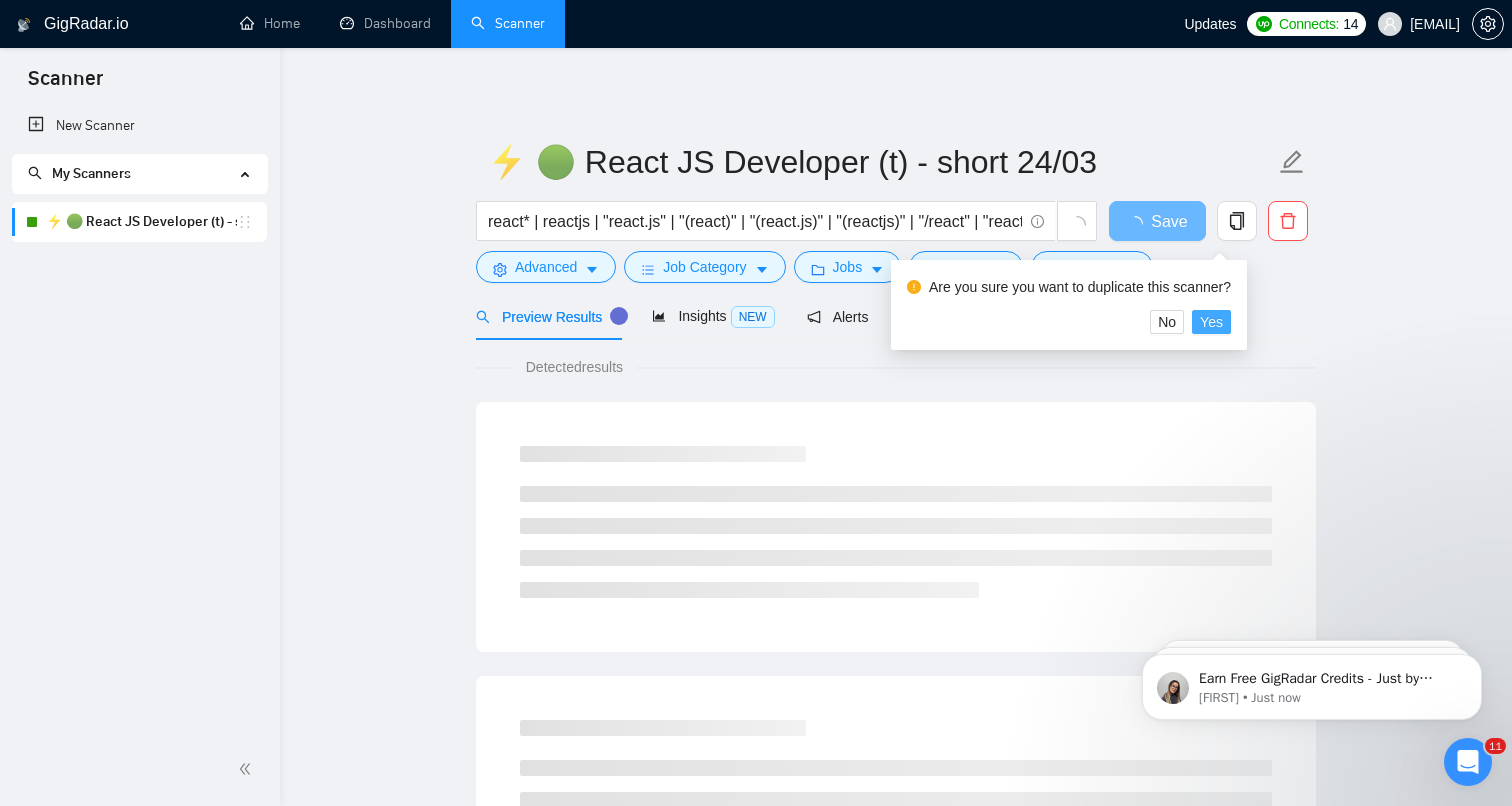 click on "Yes" at bounding box center (1211, 322) 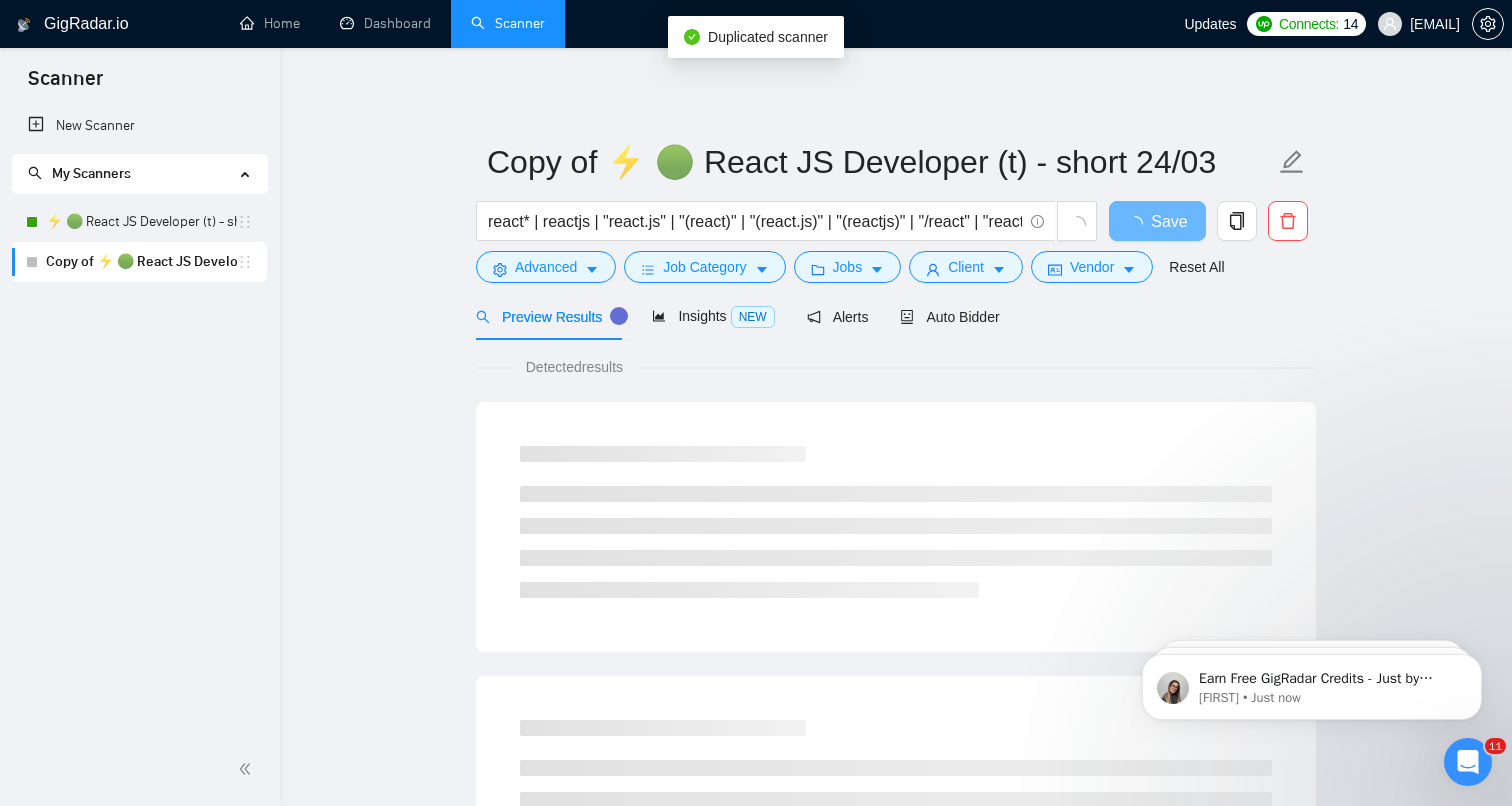 click on "Copy of ⚡ 🟢 React JS Developer (t) - short 24/03 react* | reactjs | "react.js" | "(react)" | "(react.js)" | "(reactjs)" | "/react" | "react/" | "reactjs/" Save Advanced   Job Category   Jobs   Client   Vendor   Reset All Preview Results Insights NEW Alerts Auto Bidder Detected   results" at bounding box center [896, 914] 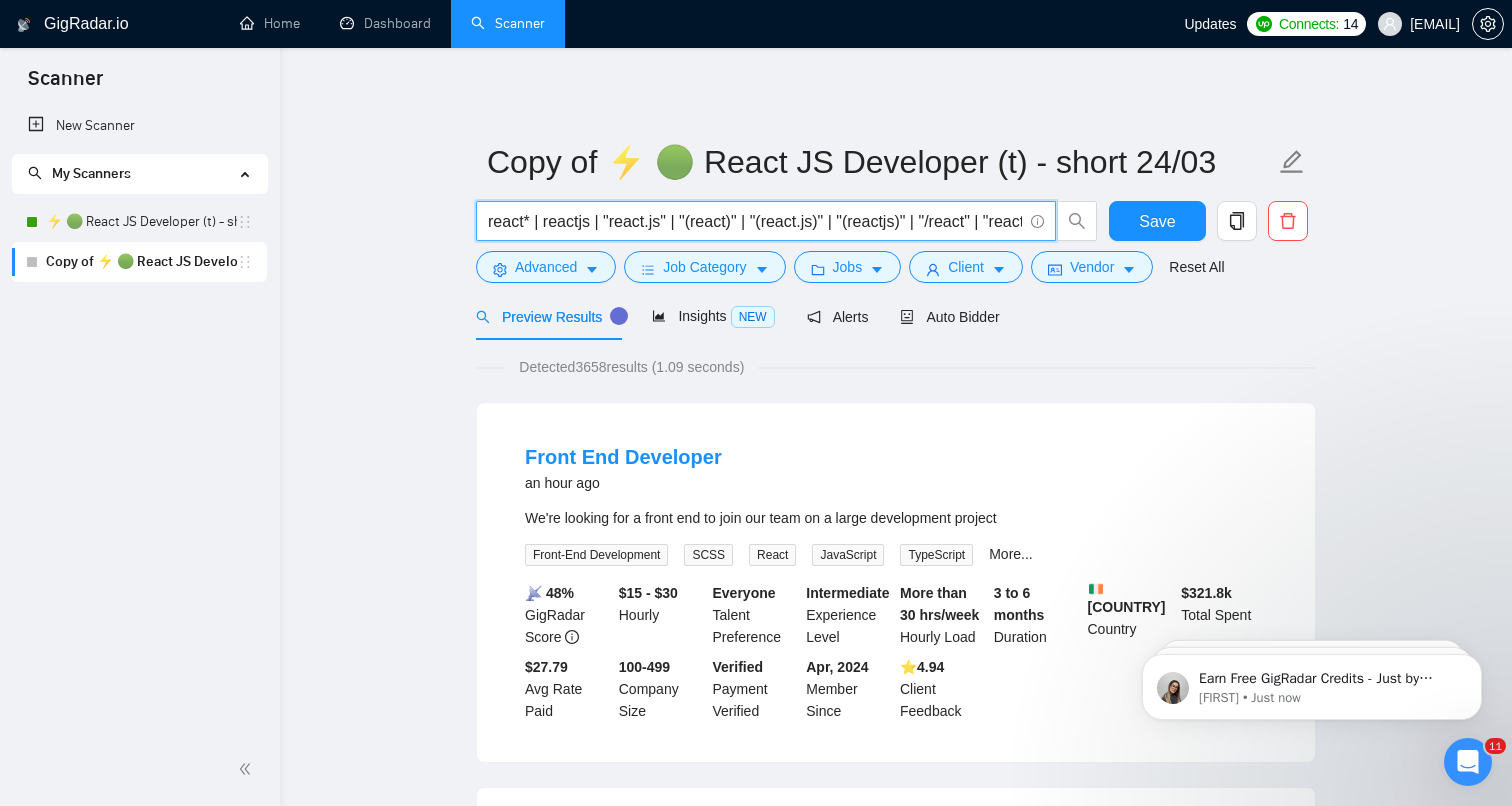 click on "react* | reactjs | "react.js" | "(react)" | "(react.js)" | "(reactjs)" | "/react" | "react/" | "reactjs/"" at bounding box center [755, 221] 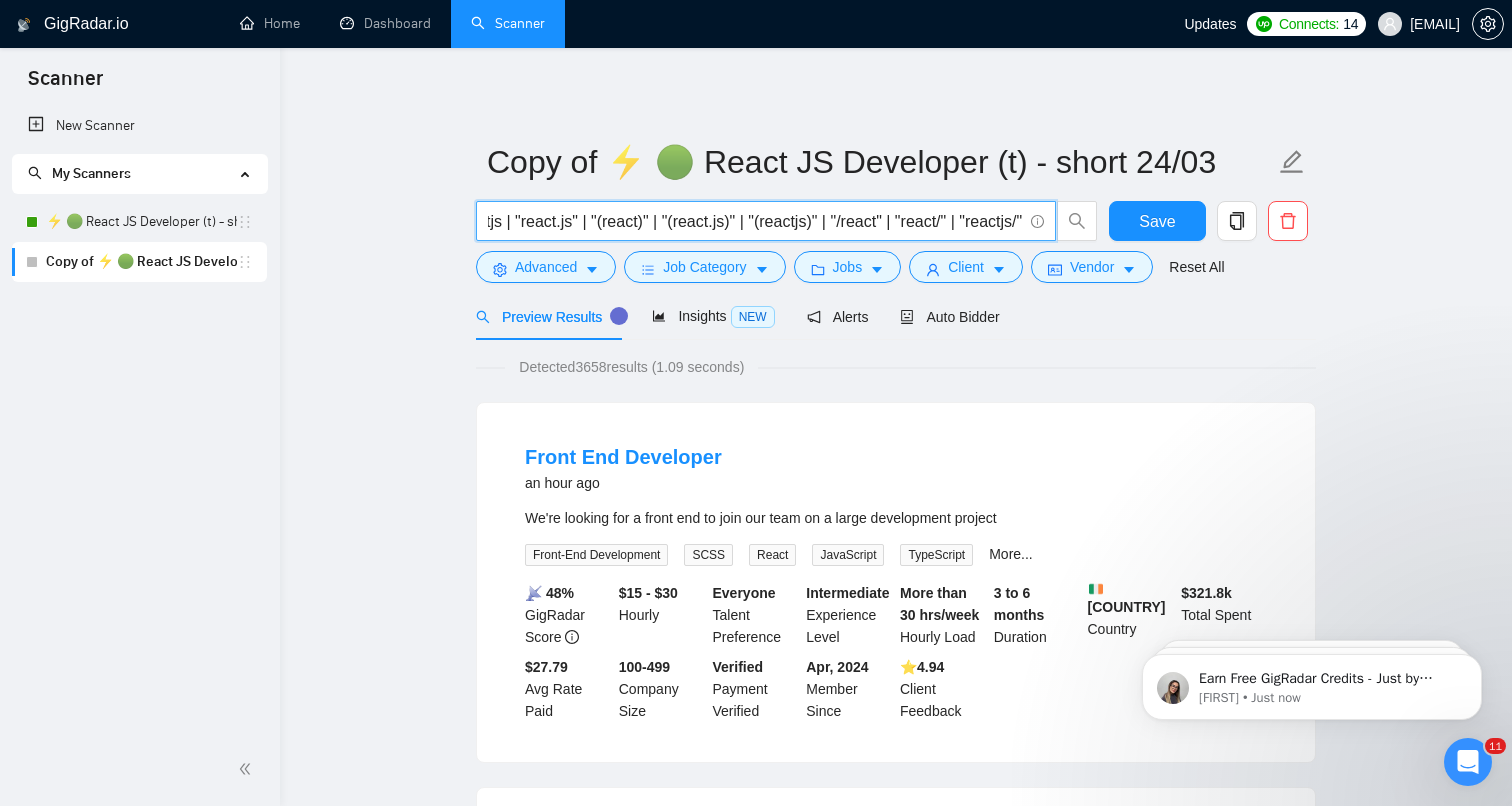 click on "Copy of ⚡ 🟢 React JS Developer (t) - short 24/03 react* | reactjs | "react.js" | "(react)" | "(react.js)" | "(reactjs)" | "/react" | "react/" | "reactjs/" Save Advanced   Job Category   Jobs   Client   Vendor   Reset All Preview Results Insights NEW Alerts Auto Bidder Detected   3658  results   (1.09 seconds) Front End Developer an hour ago We're looking for a front end to join our team on a large development project Front-End Development SCSS React JavaScript TypeScript More... 📡   48% GigRadar Score   $15 - $30 Hourly Everyone Talent Preference Intermediate Experience Level More than 30 hrs/week Hourly Load 3 to 6 months Duration   Ireland Country $ 321.8k Total Spent $27.79 Avg Rate Paid 100-499 Company Size Verified Payment Verified Apr, 2024 Member Since ⭐️  4.94 Client Feedback TypeScript Frontend Developer for Custom VS Code Fork. 4 hours ago We’re looking for an experienced TypeScript developer with strong  React/TSX ... Expand Full Stack Development Python Node.js ExpressJS TypeScript" at bounding box center (896, 2478) 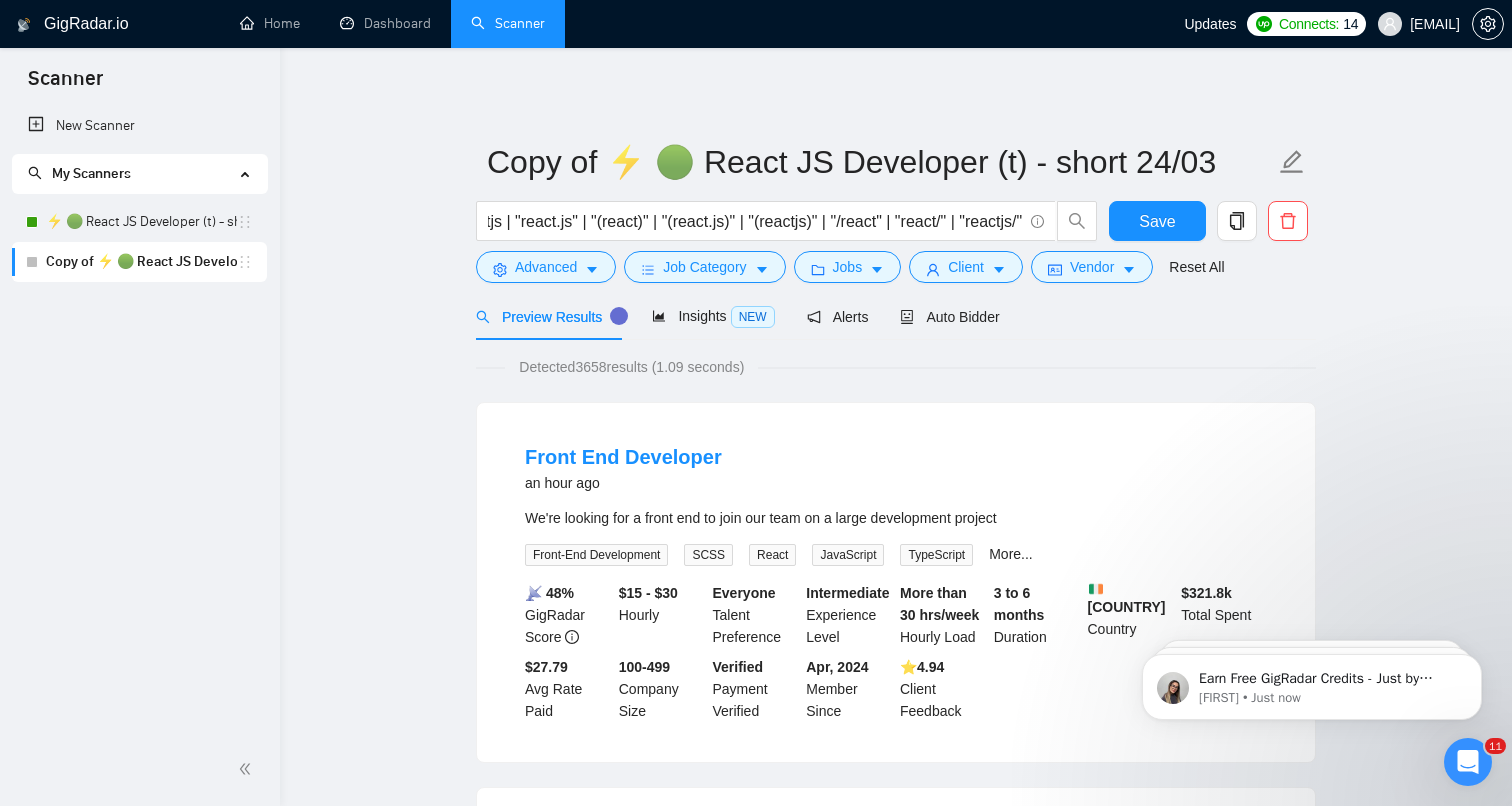click on "Copy of ⚡ 🟢 React JS Developer (t) - short 24/03 react* | reactjs | "react.js" | "(react)" | "(react.js)" | "(reactjs)" | "/react" | "react/" | "reactjs/" Save Advanced   Job Category   Jobs   Client   Vendor   Reset All Preview Results Insights NEW Alerts Auto Bidder Detected   3658  results   (1.09 seconds) Front End Developer an hour ago We're looking for a front end to join our team on a large development project Front-End Development SCSS React JavaScript TypeScript More... 📡   48% GigRadar Score   $15 - $30 Hourly Everyone Talent Preference Intermediate Experience Level More than 30 hrs/week Hourly Load 3 to 6 months Duration   Ireland Country $ 321.8k Total Spent $27.79 Avg Rate Paid 100-499 Company Size Verified Payment Verified Apr, 2024 Member Since ⭐️  4.94 Client Feedback TypeScript Frontend Developer for Custom VS Code Fork. 4 hours ago We’re looking for an experienced TypeScript developer with strong  React/TSX ... Expand Full Stack Development Python Node.js ExpressJS TypeScript" at bounding box center (896, 2478) 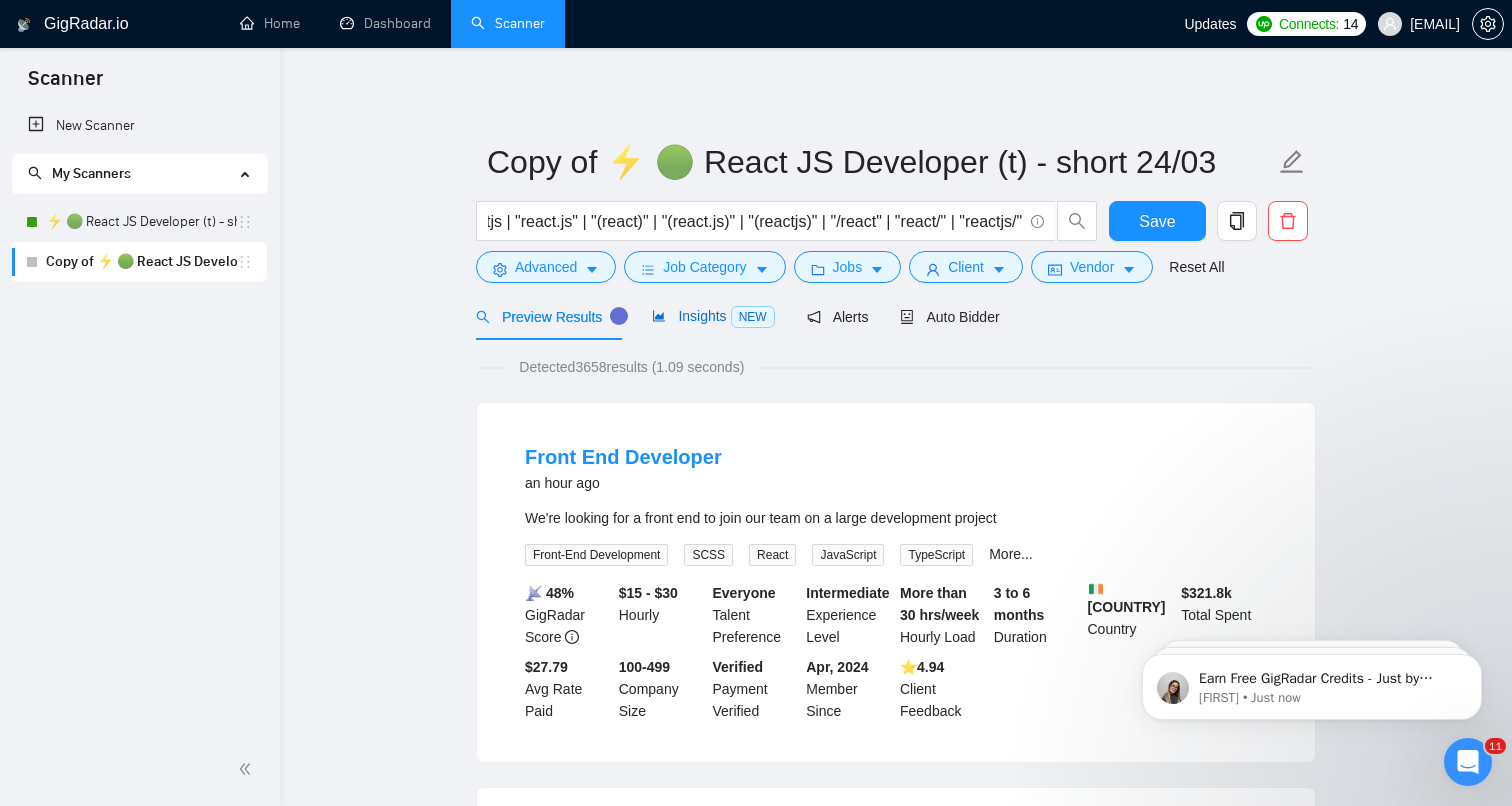 click on "Insights NEW" at bounding box center [713, 316] 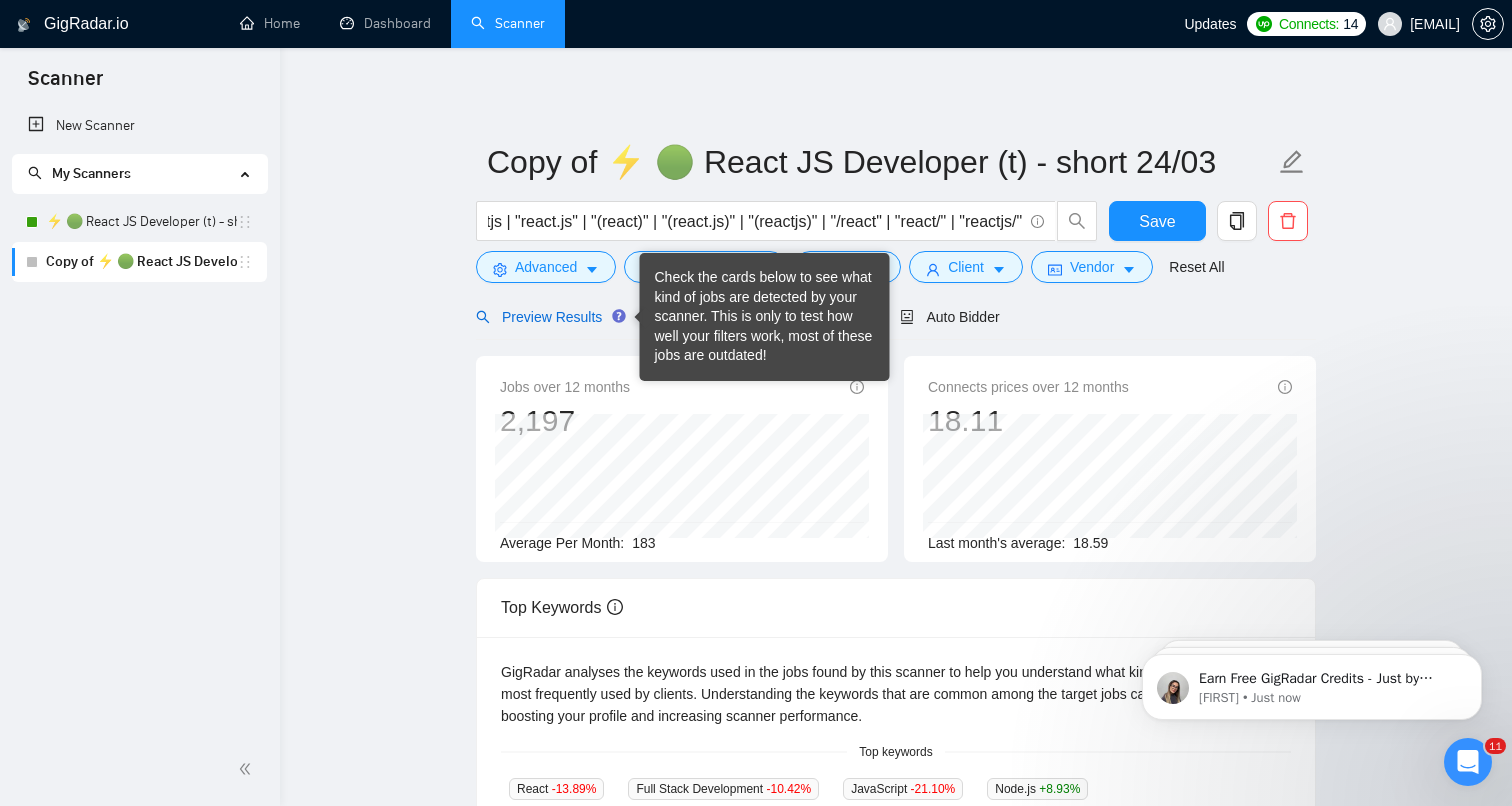 click on "Preview Results" at bounding box center [548, 317] 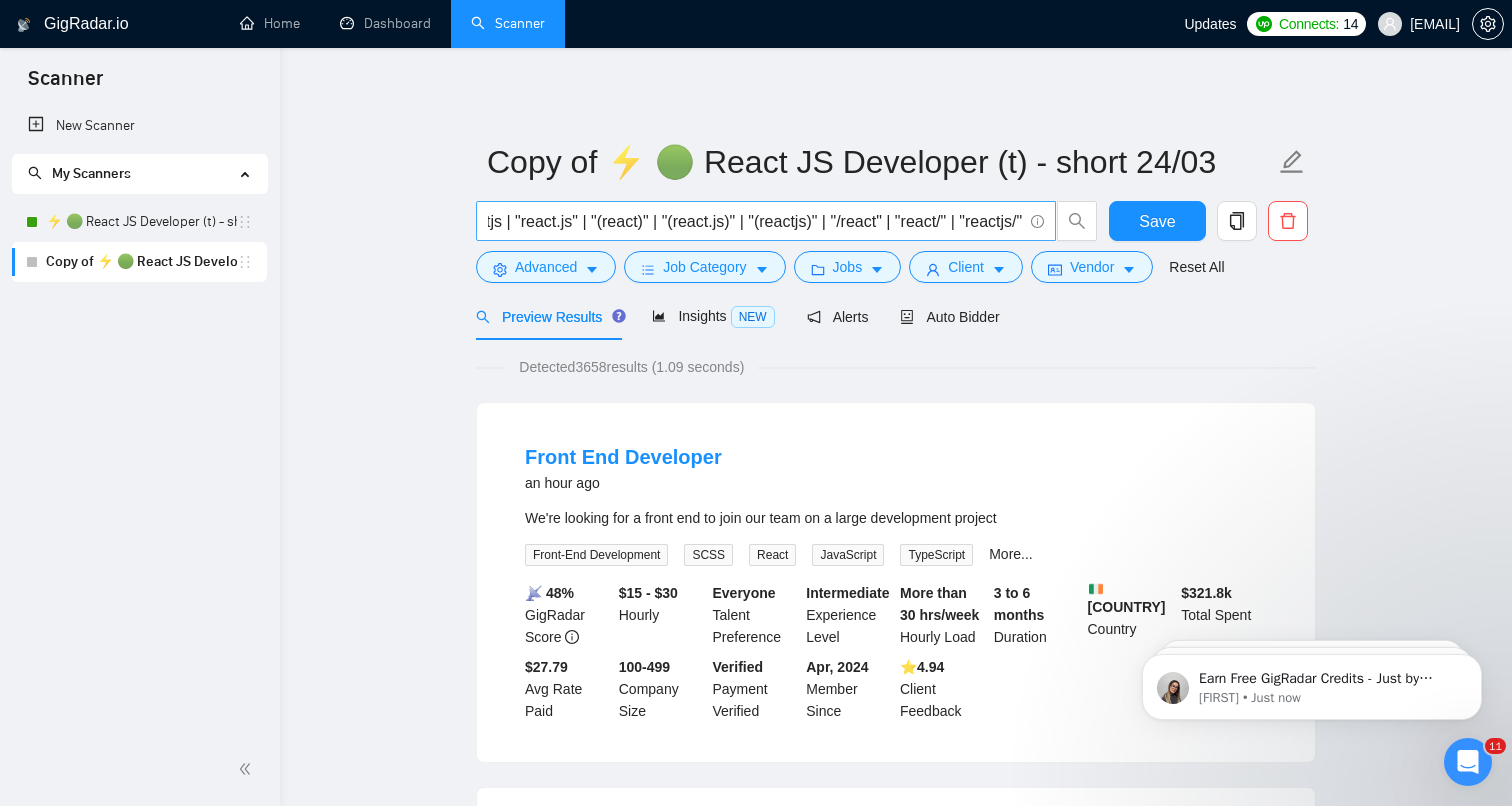 click on "react* | reactjs | "react.js" | "(react)" | "(react.js)" | "(reactjs)" | "/react" | "react/" | "reactjs/"" at bounding box center [755, 221] 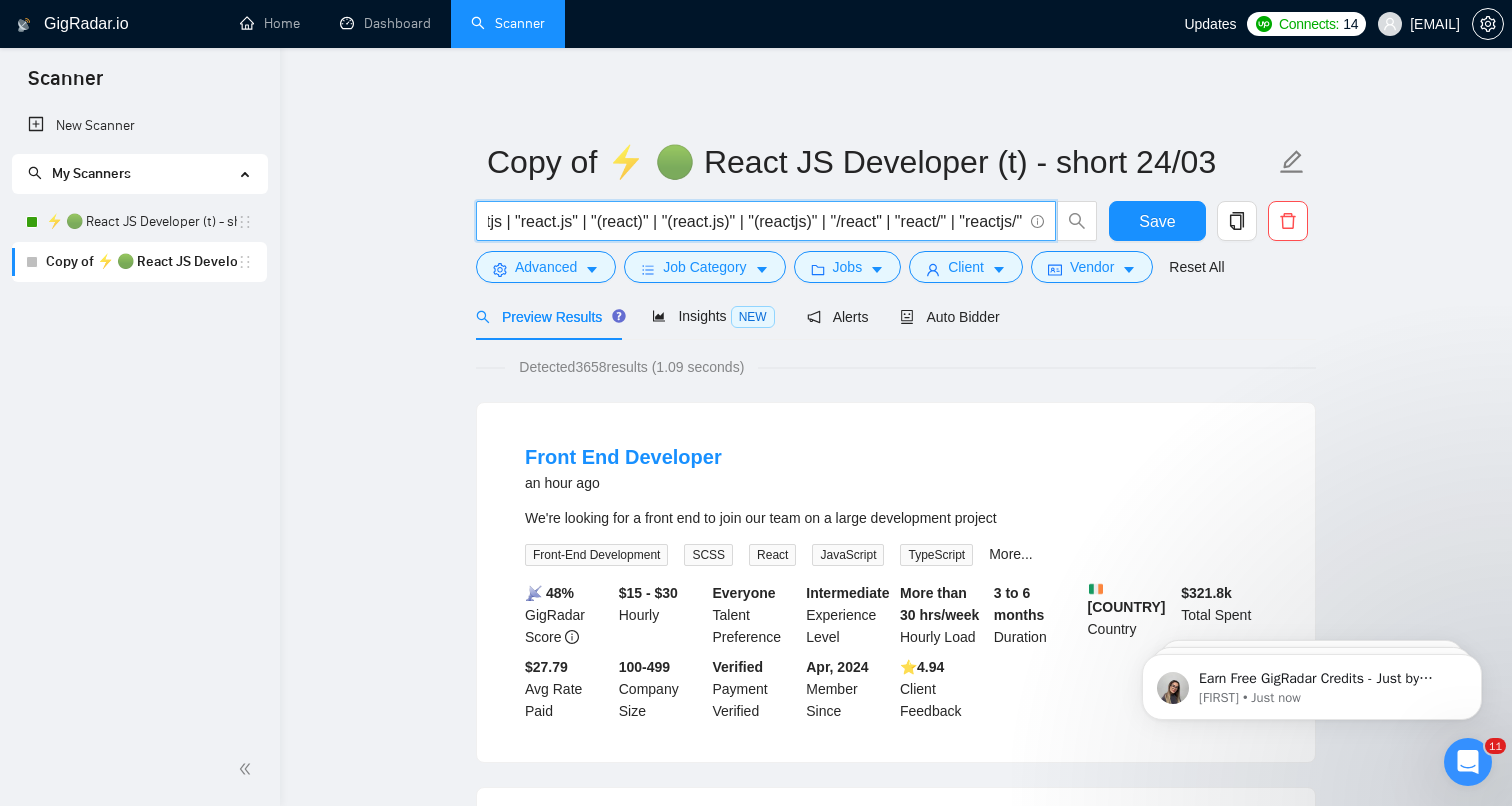 click on "react* | reactjs | "react.js" | "(react)" | "(react.js)" | "(reactjs)" | "/react" | "react/" | "reactjs/"" at bounding box center [755, 221] 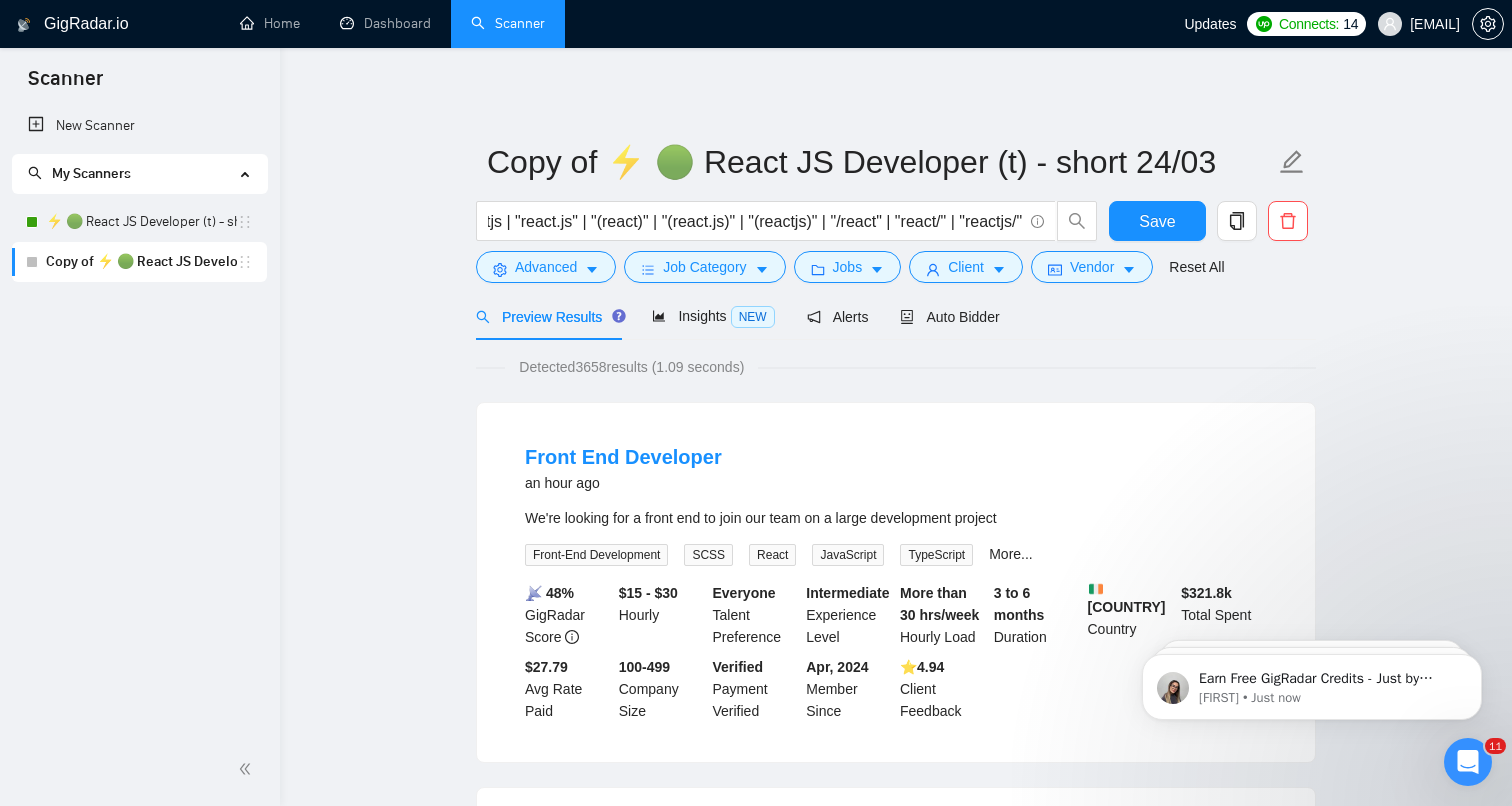 click on "Copy of ⚡ 🟢 React JS Developer (t) - short 24/03 react* | reactjs | "react.js" | "(react)" | "(react.js)" | "(reactjs)" | "/react" | "react/" | "reactjs/" Save Advanced   Job Category   Jobs   Client   Vendor   Reset All Preview Results Insights NEW Alerts Auto Bidder Detected   3658  results   (1.09 seconds) Front End Developer an hour ago We're looking for a front end to join our team on a large development project Front-End Development SCSS React JavaScript TypeScript More... 📡   48% GigRadar Score   $15 - $30 Hourly Everyone Talent Preference Intermediate Experience Level More than 30 hrs/week Hourly Load 3 to 6 months Duration   Ireland Country $ 321.8k Total Spent $27.79 Avg Rate Paid 100-499 Company Size Verified Payment Verified Apr, 2024 Member Since ⭐️  4.94 Client Feedback TypeScript Frontend Developer for Custom VS Code Fork. 4 hours ago We’re looking for an experienced TypeScript developer with strong  React/TSX ... Expand Full Stack Development Python Node.js ExpressJS TypeScript" at bounding box center (896, 2478) 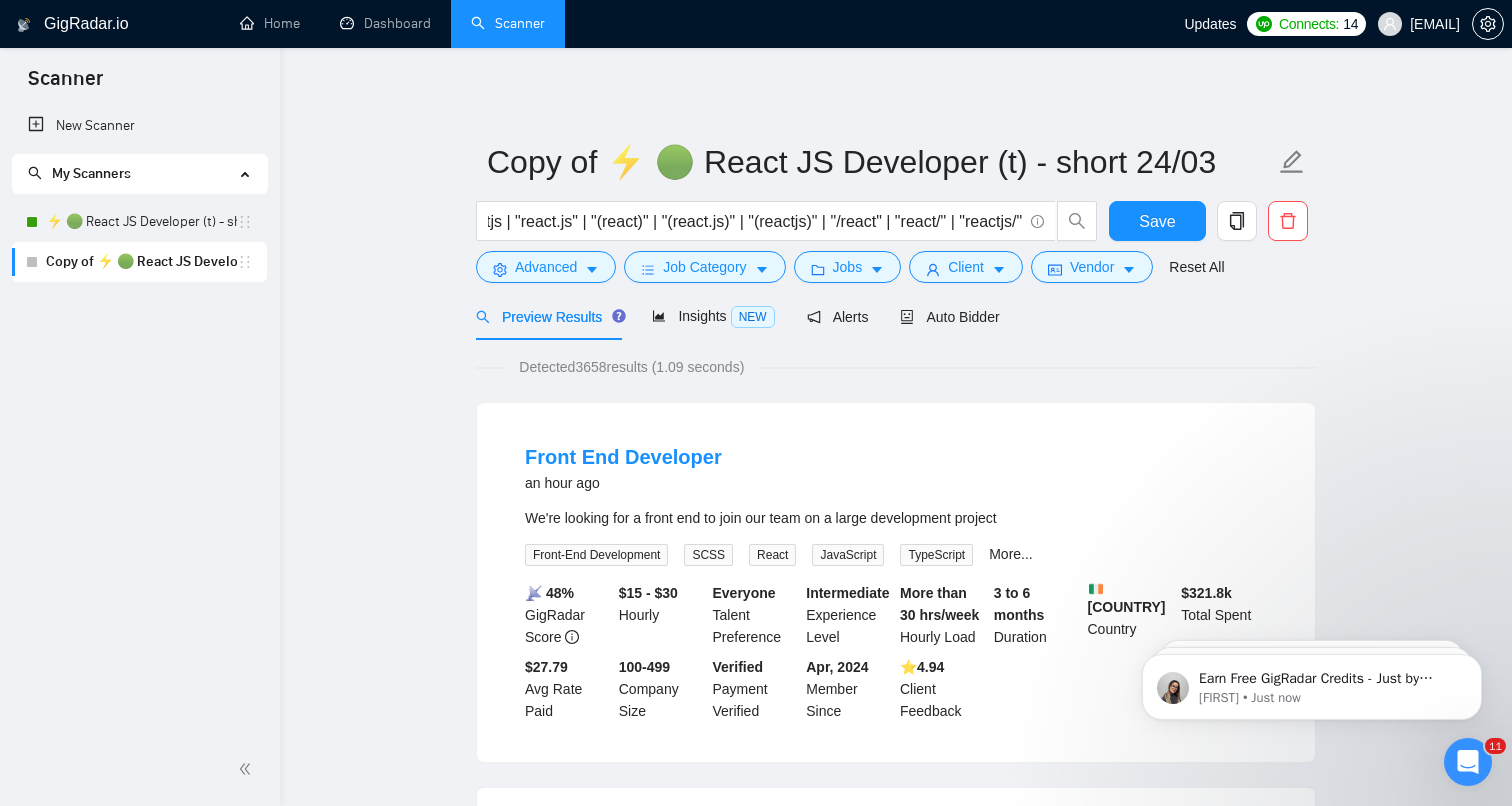 click on "Preview Results Insights NEW Alerts Auto Bidder" at bounding box center (738, 316) 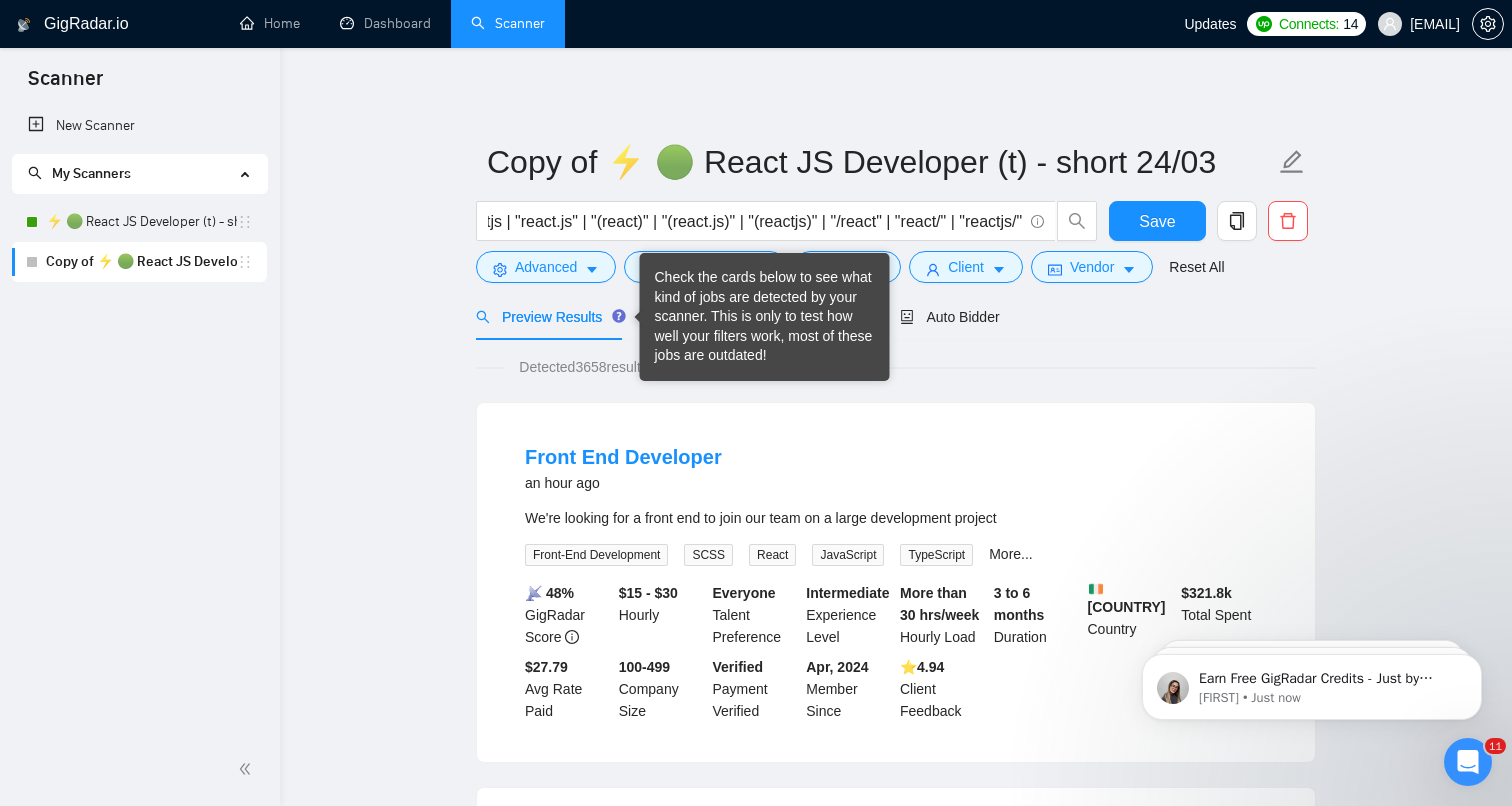 click on "Check the cards below to see what kind of jobs are detected by your scanner. This is only to test how well your filters work, most of these jobs are outdated!" at bounding box center (765, 317) 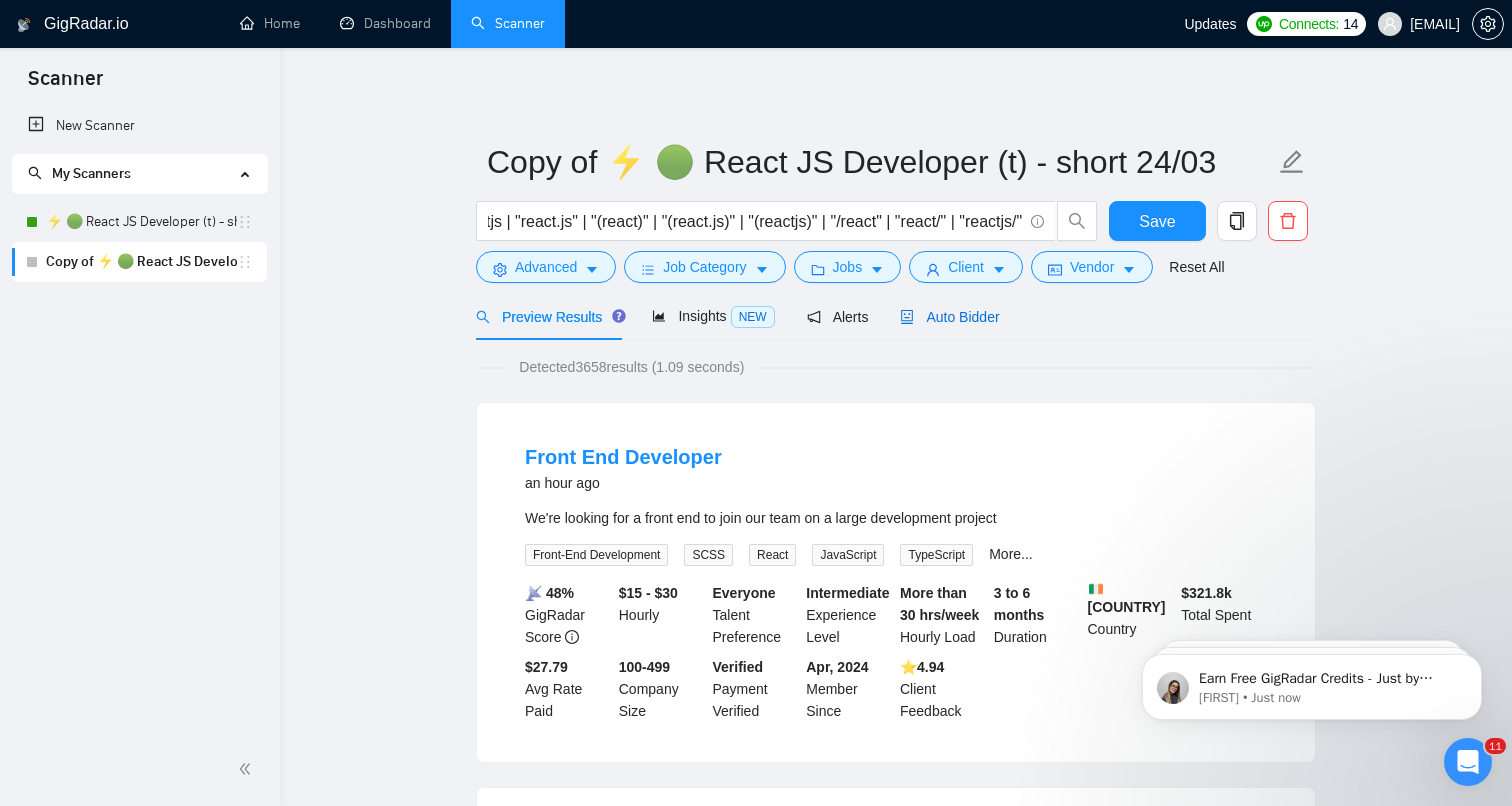 click on "Auto Bidder" at bounding box center [949, 317] 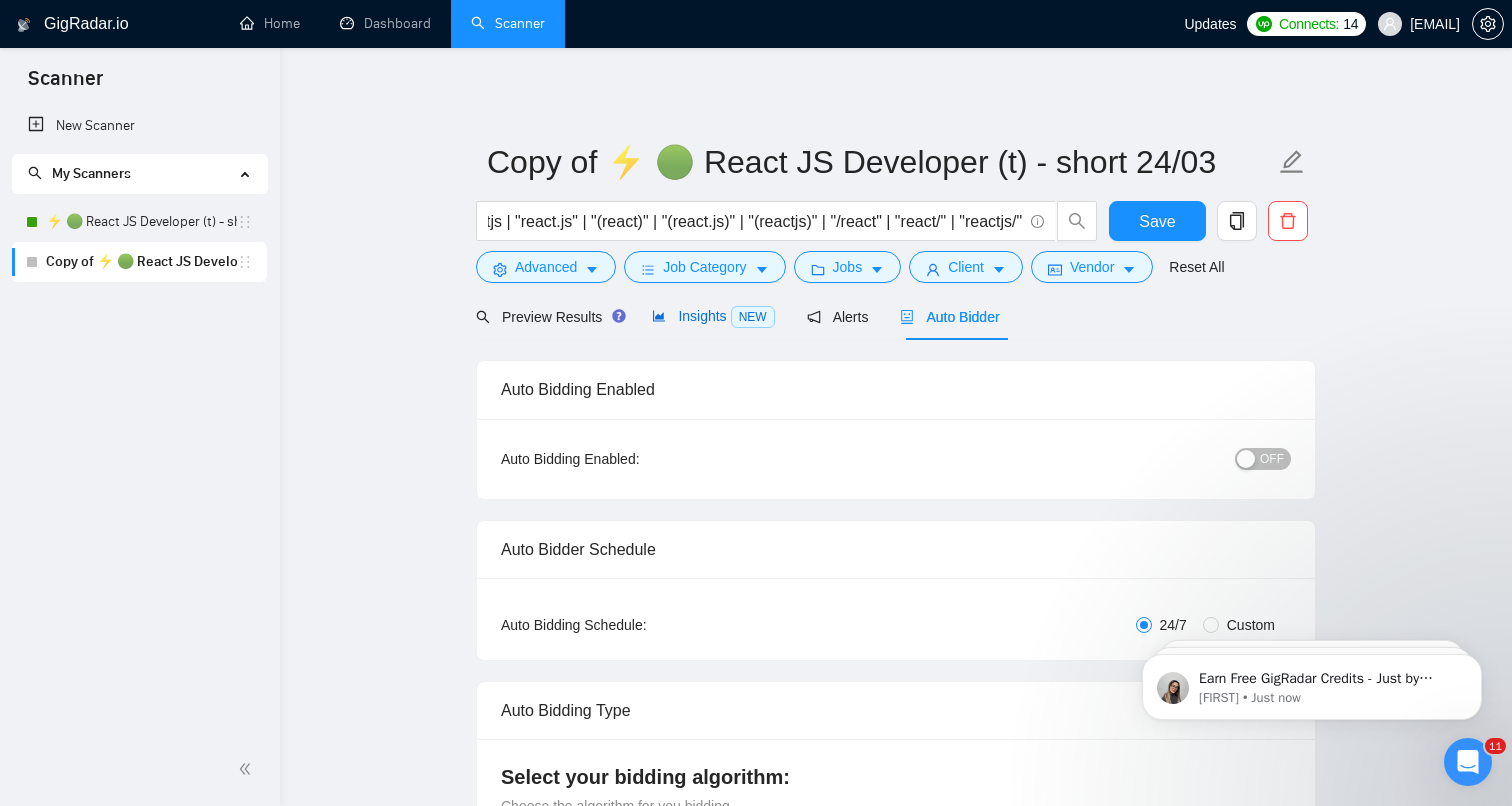 click on "Insights NEW" at bounding box center (713, 316) 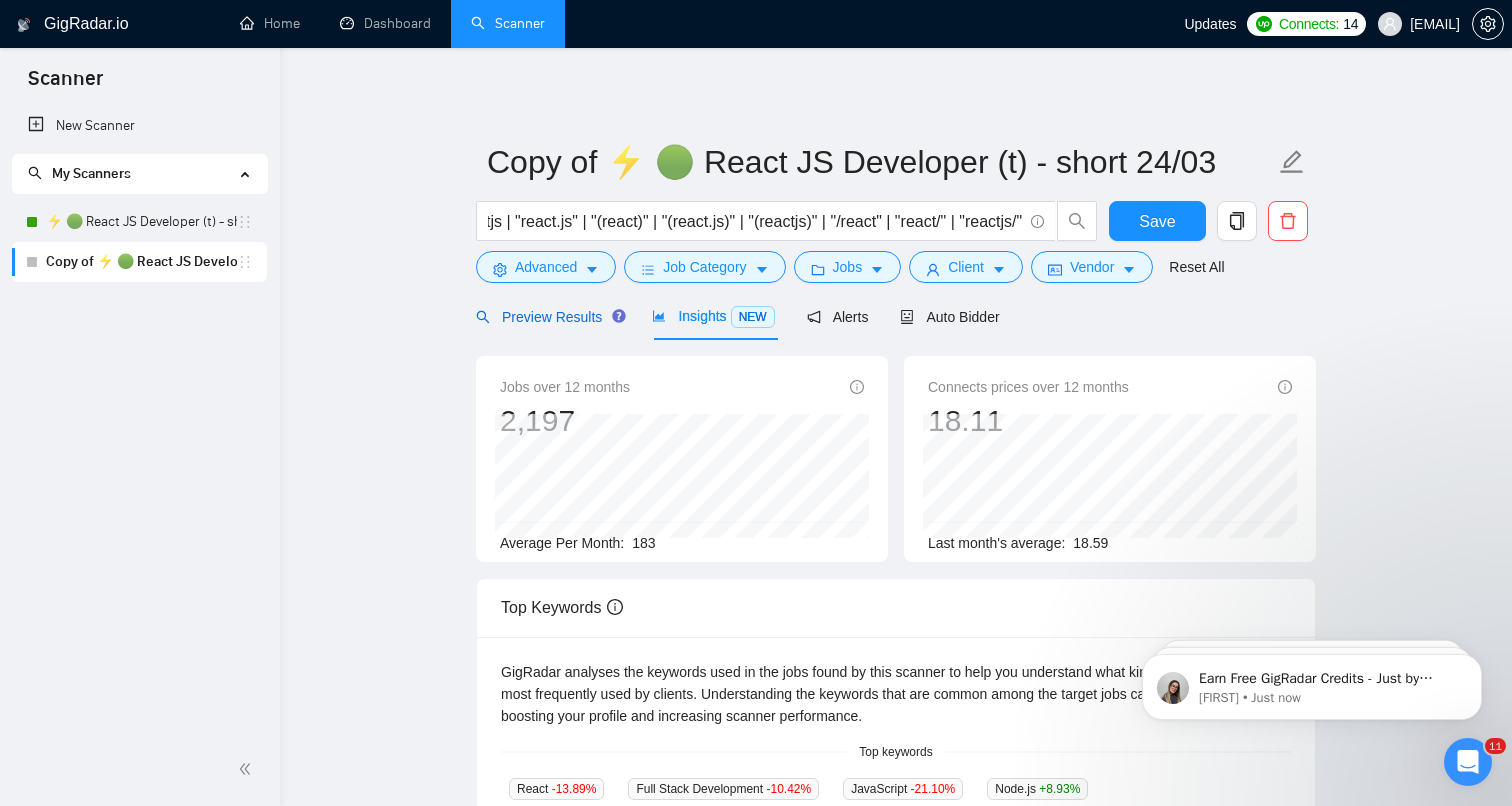 click on "Preview Results" at bounding box center [548, 317] 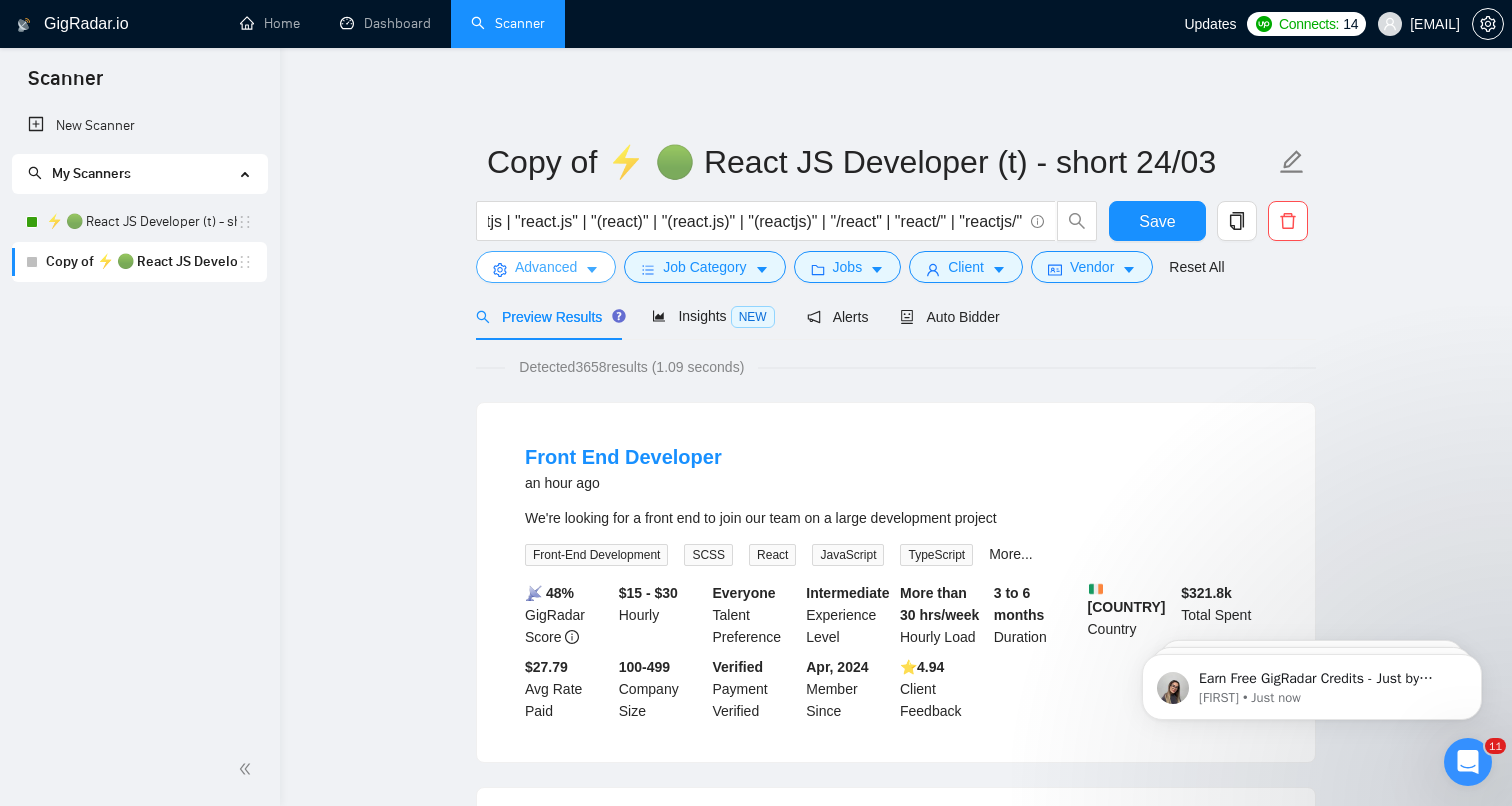 click on "Advanced" at bounding box center [546, 267] 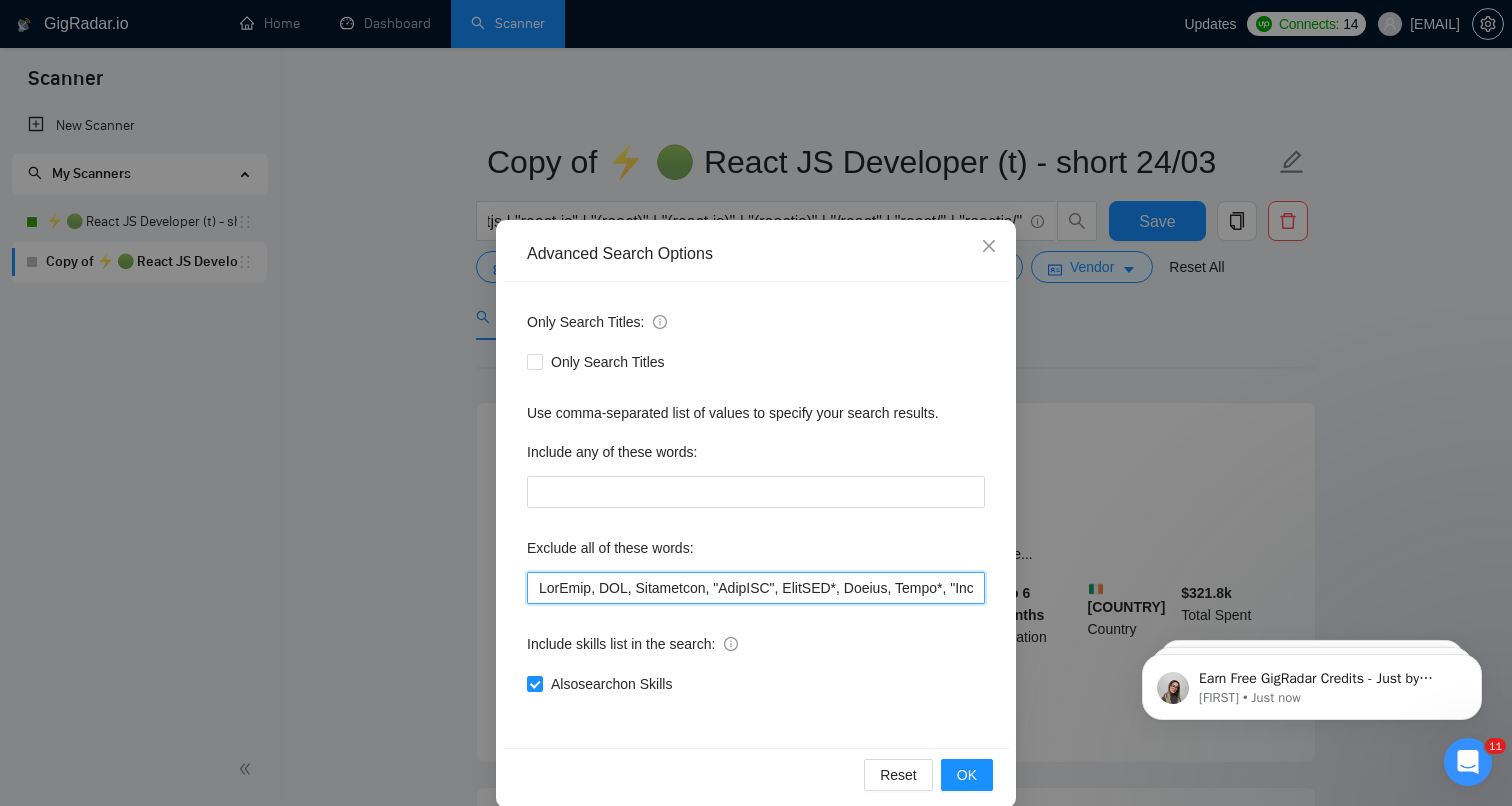 click at bounding box center (756, 588) 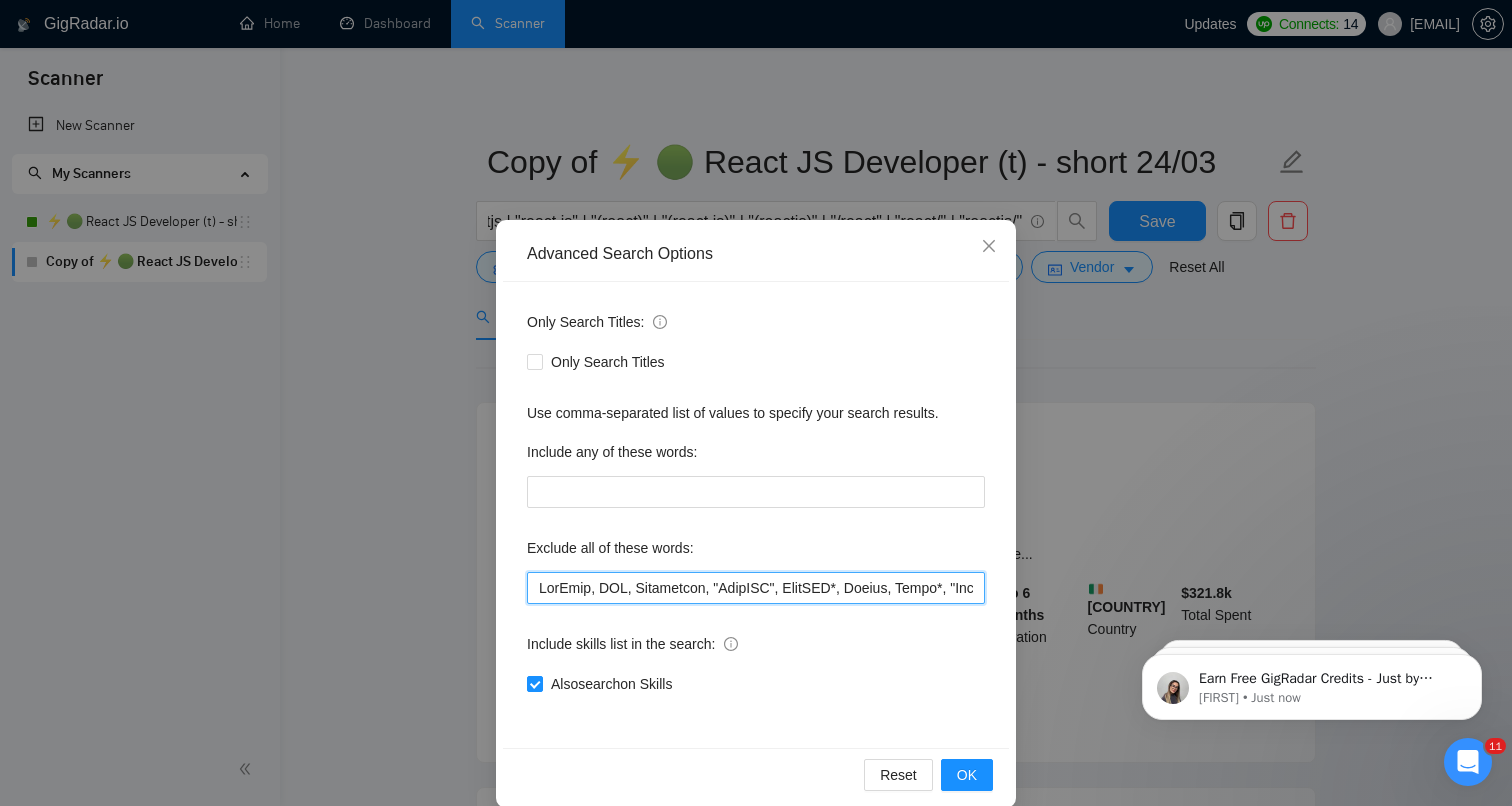paste on "Polaris*, React Native, T3," 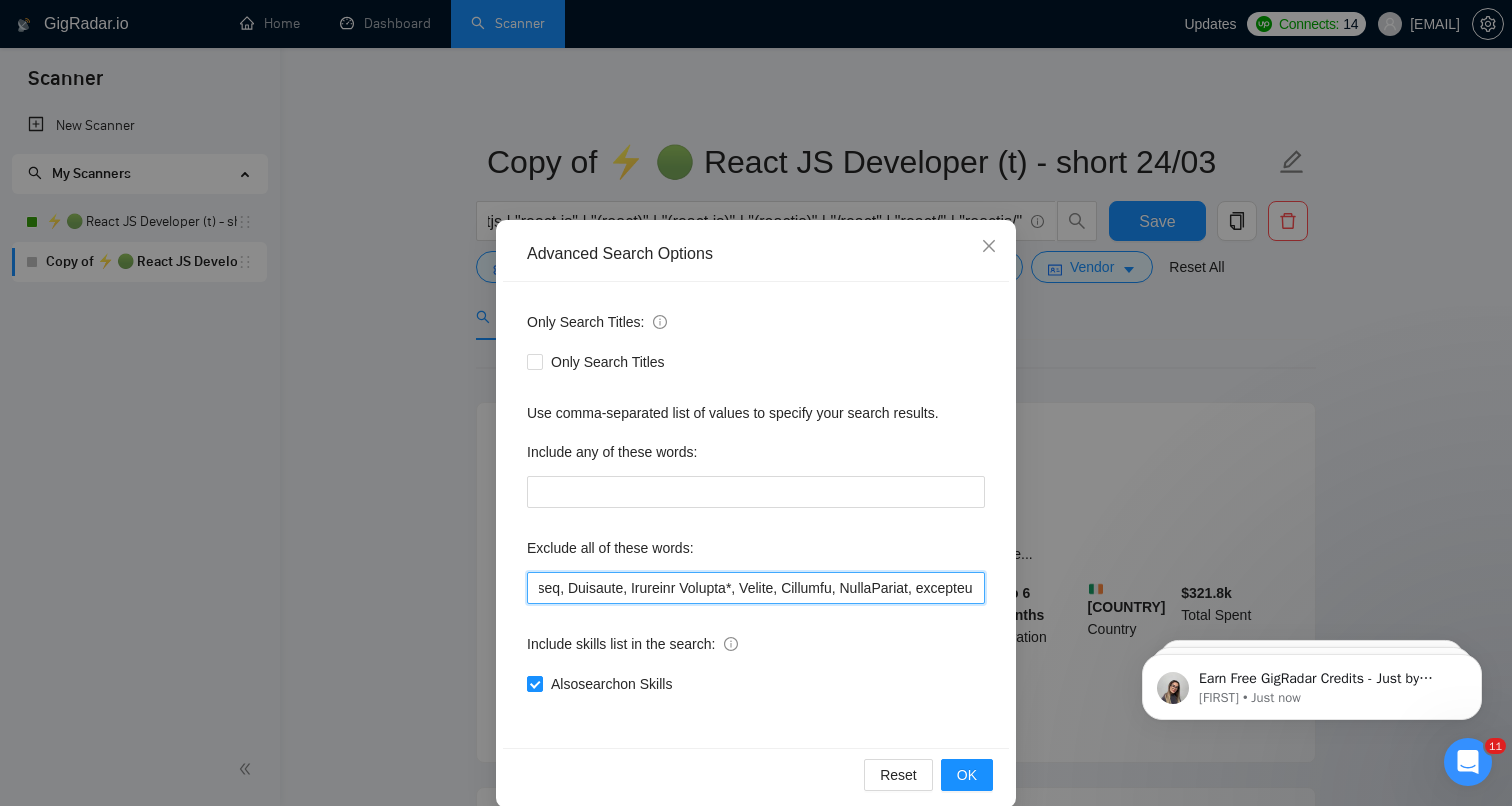 scroll, scrollTop: 0, scrollLeft: 0, axis: both 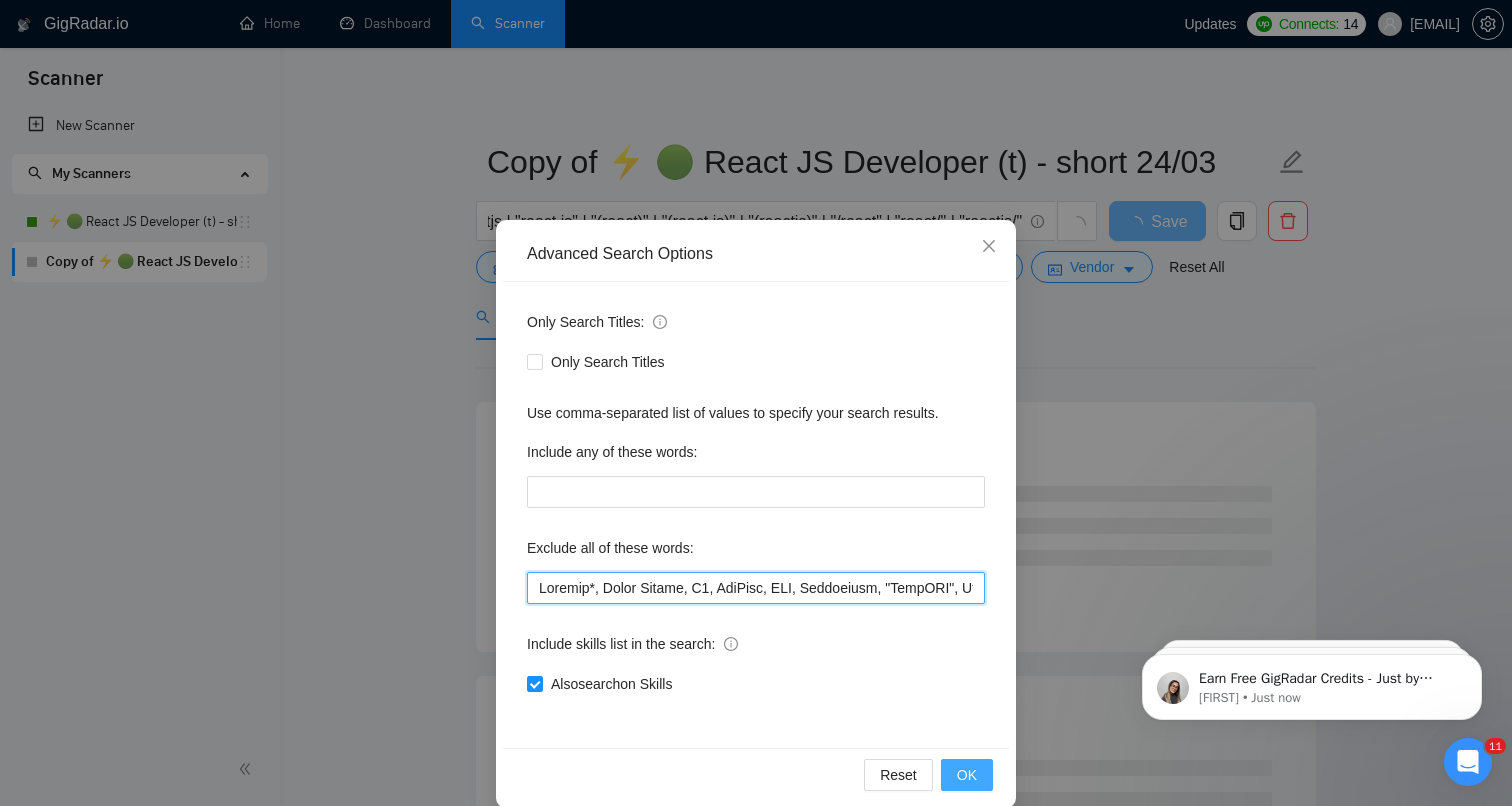 type on "Polaris*, React Native, T3, GeoNode, GIS, Optimizely, "AutoCAD", AutoCAD*, Matlab, Ghana*, "Ghana", laravel*, "Laravel","Telegram Game", Hygraph, "NO AGENCIES", "Go", "Go(lang)", Golang, "Polygons", "WeWeb", "Xano", "Hydrogen 2", (С*), "C++", "C#", ".NET", "dot net", "ASP.NET", "c sharp", "ASP.NET CORE", "ASP.NET MVC", "F#", "VB.NET", WPF, Unity, WinForms, Blazor, WinUI, DevExpress, Avalonia, Xaml, UWP, WInUI, "Chrome Extension", Sharetribe*, stock, "Co-Founder", "TV app", RAG,  "Retrieval Augmented Generation", "Microsoft Azure", RPA, "Robotic Process Automation", VFP9, "Visual FoxPro", Rhapsody, "Power Apps", "PowerApps", "PHP/Symfony", PHP*, Unity, token, Klaviyo, Salesforce, web3, Ethereum, Rube, RoR, Rails, "Ruby on Rails", "Ruby-on-Rails", Angular, Vue, "Vue.js", eBay, Amazon, scraping, Funnelish, GoHighLevel, Drupal, Strapi, Svelte, Symfony, Doctrine, Elixir, "Medusa.js", Magento, MindsDB, "Make.com", Retool, "Unstructured.io", WooCommerce, Raspberry, Zapier, Airtable, Zapier, Softr, "Swift", Flutte..." 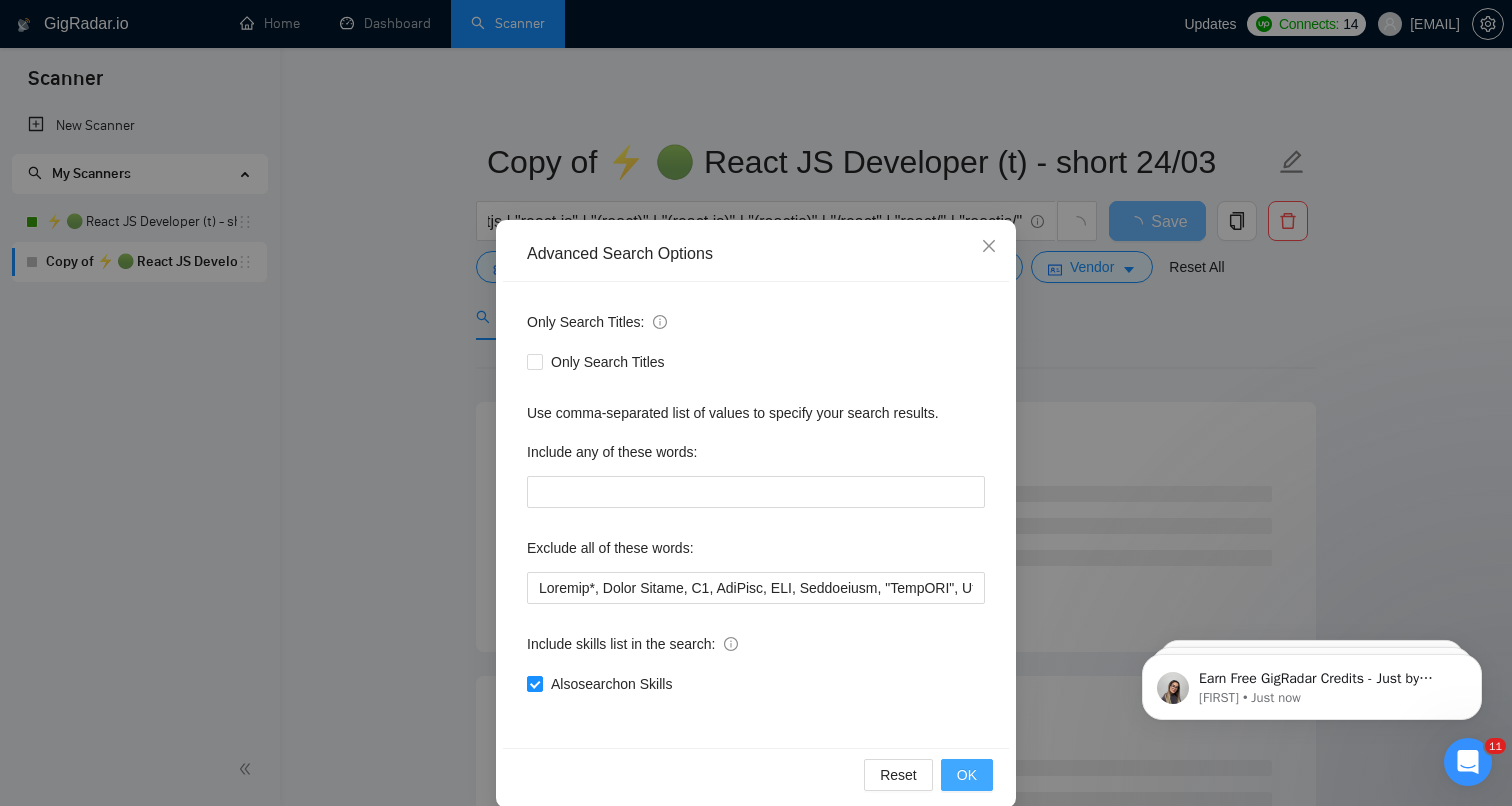 click on "OK" at bounding box center (967, 775) 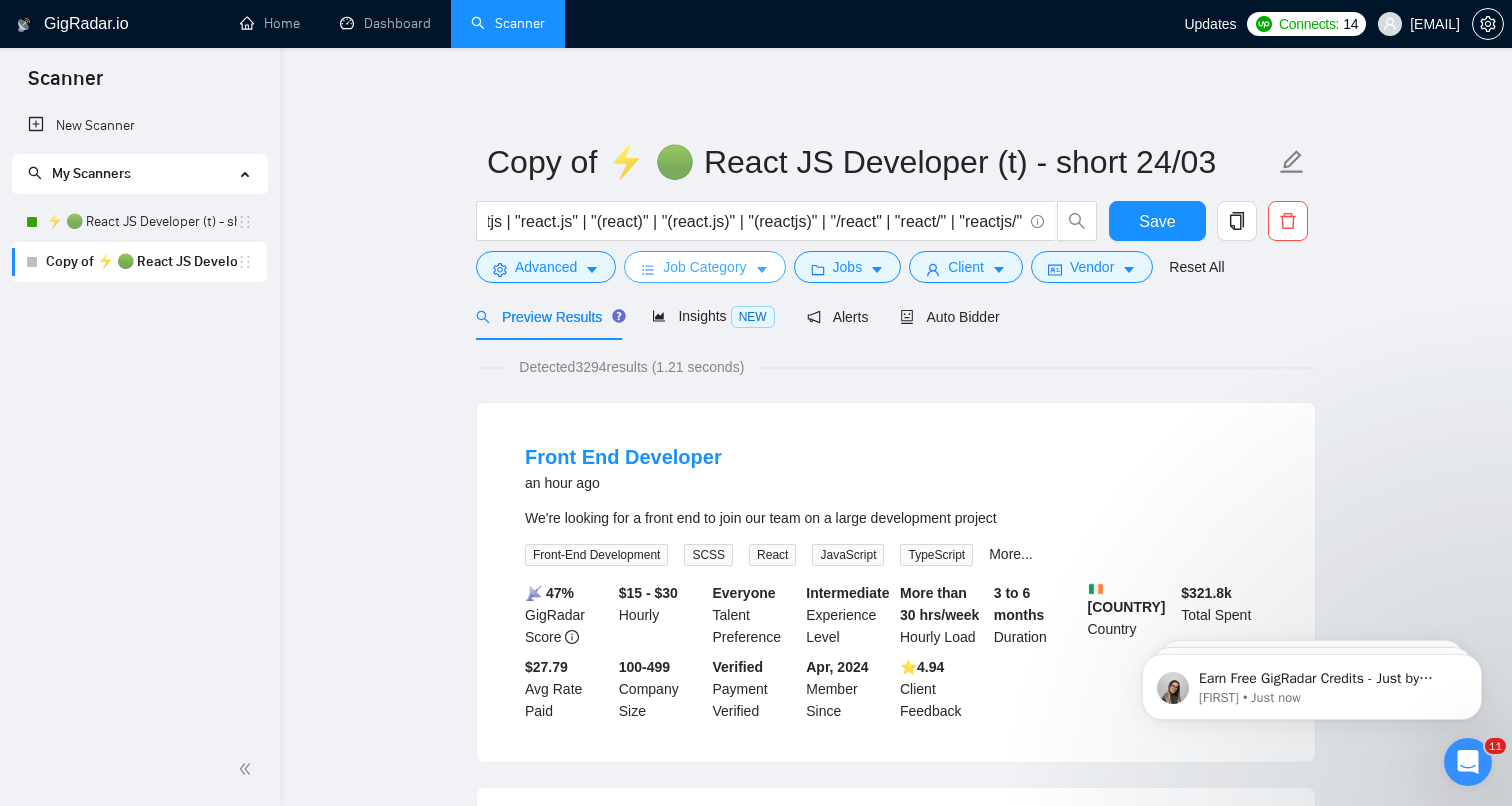 click on "Job Category" at bounding box center [704, 267] 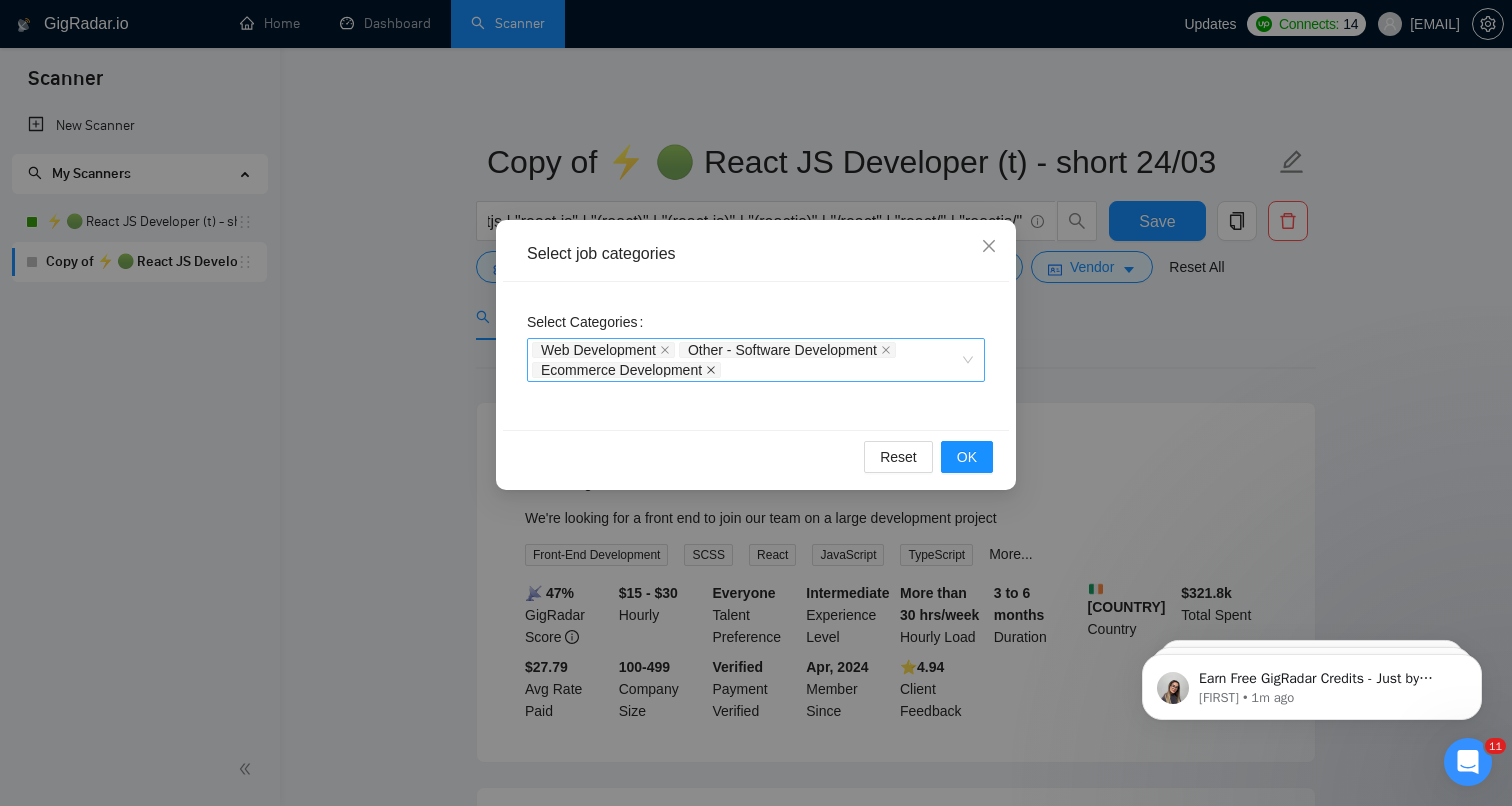 click 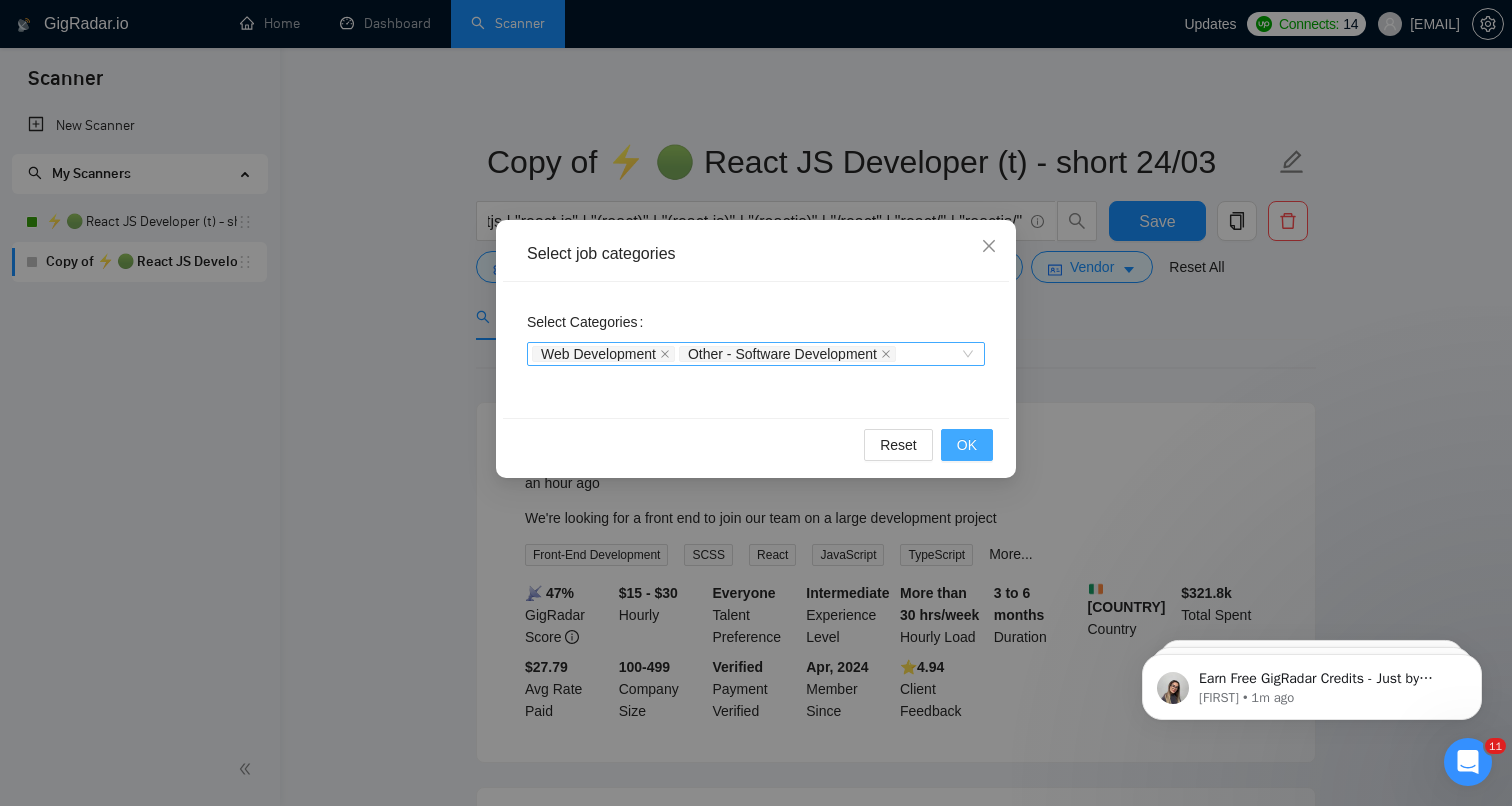 click on "OK" at bounding box center (967, 445) 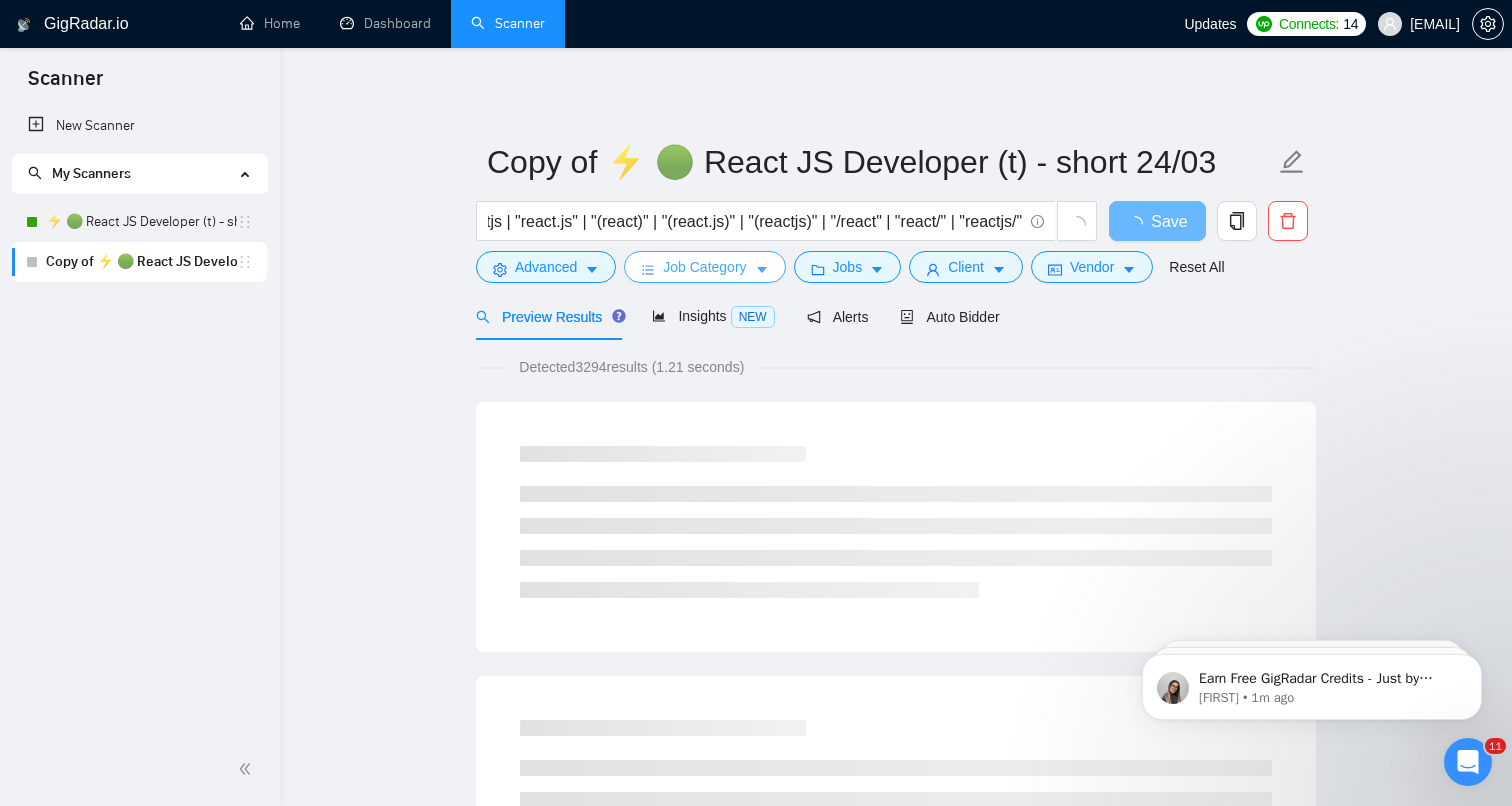 click on "Job Category" at bounding box center (704, 267) 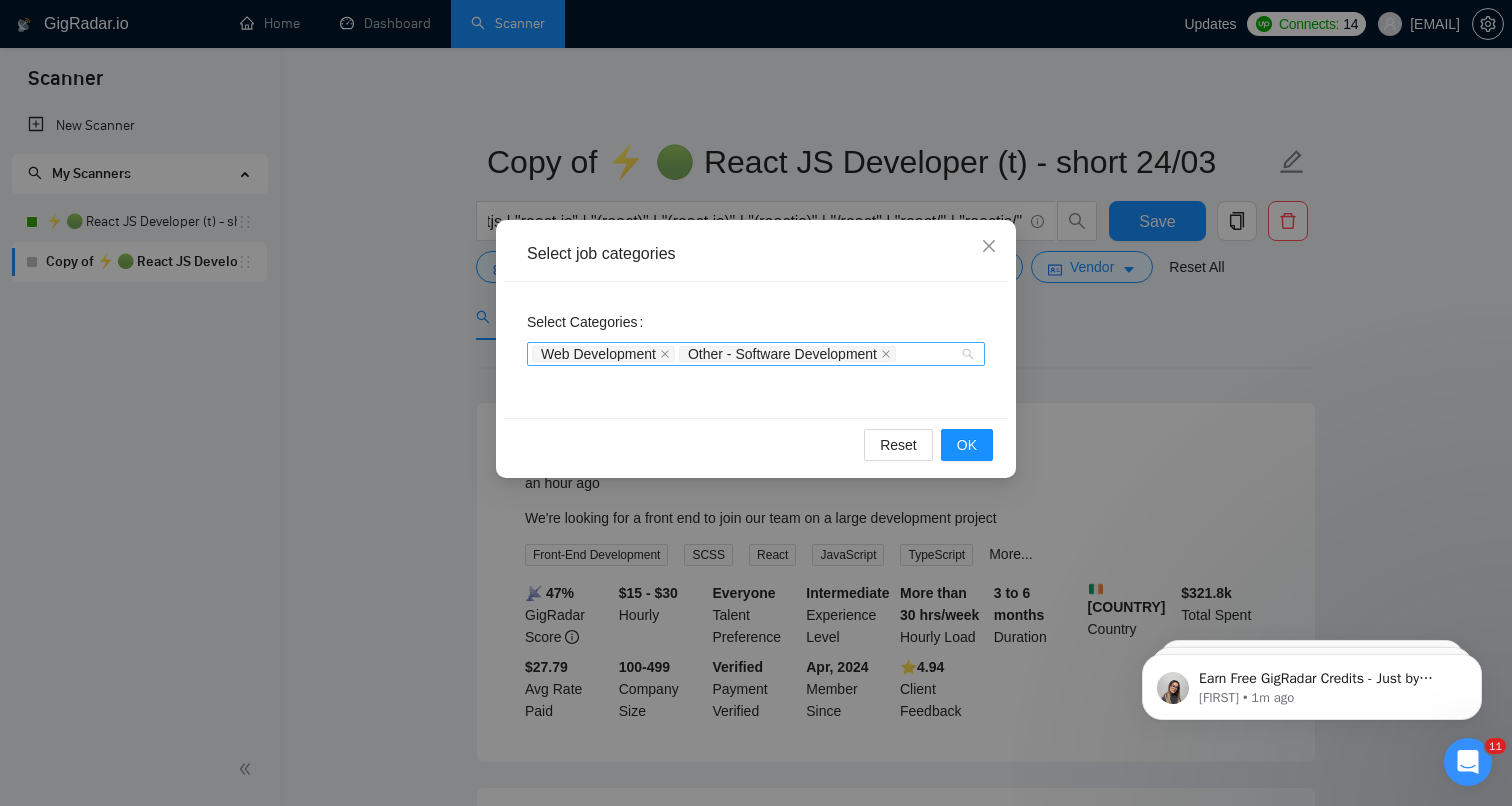 click on "Web Development Other - Software Development" at bounding box center [746, 354] 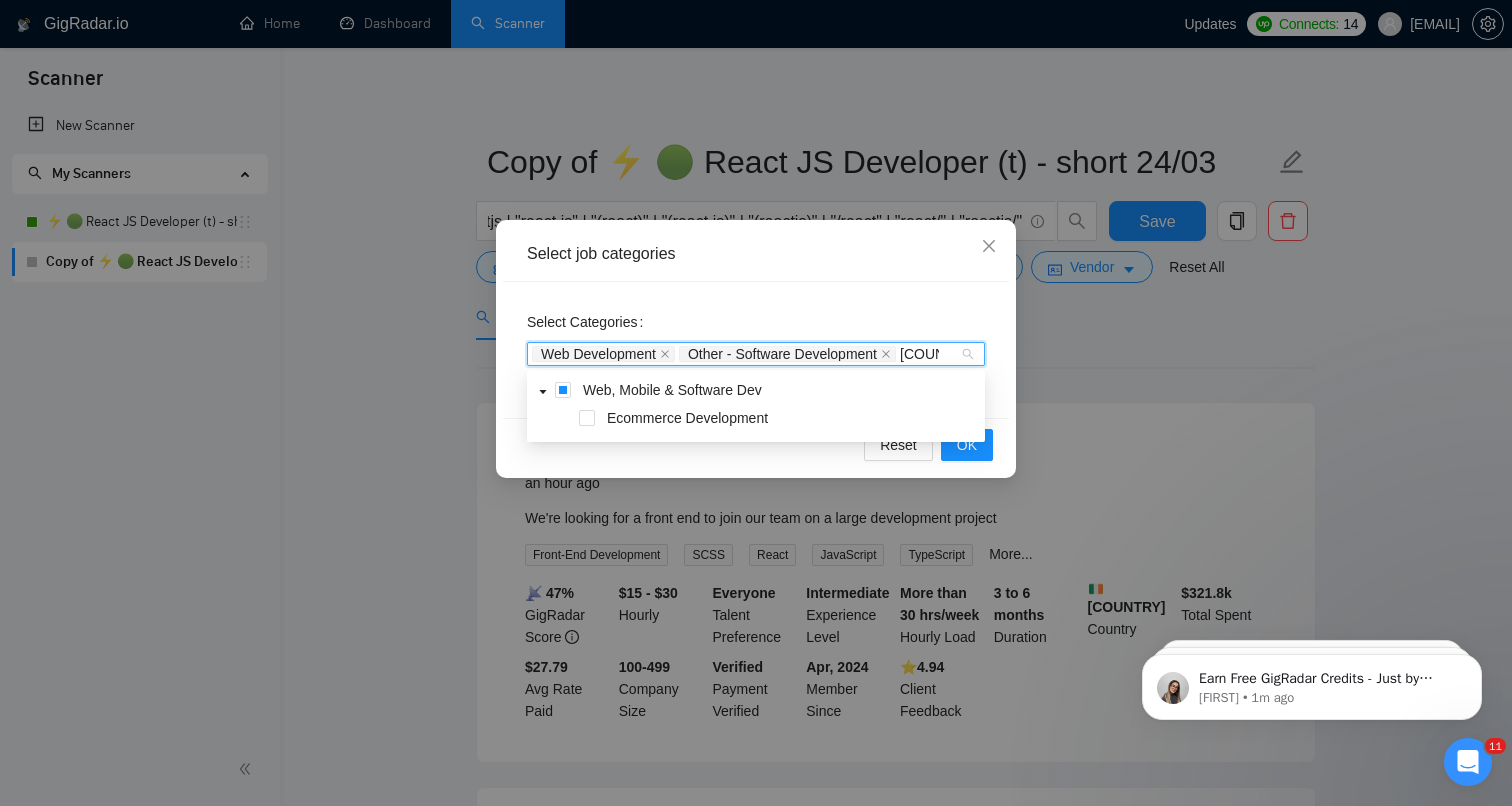 type on "ecomme" 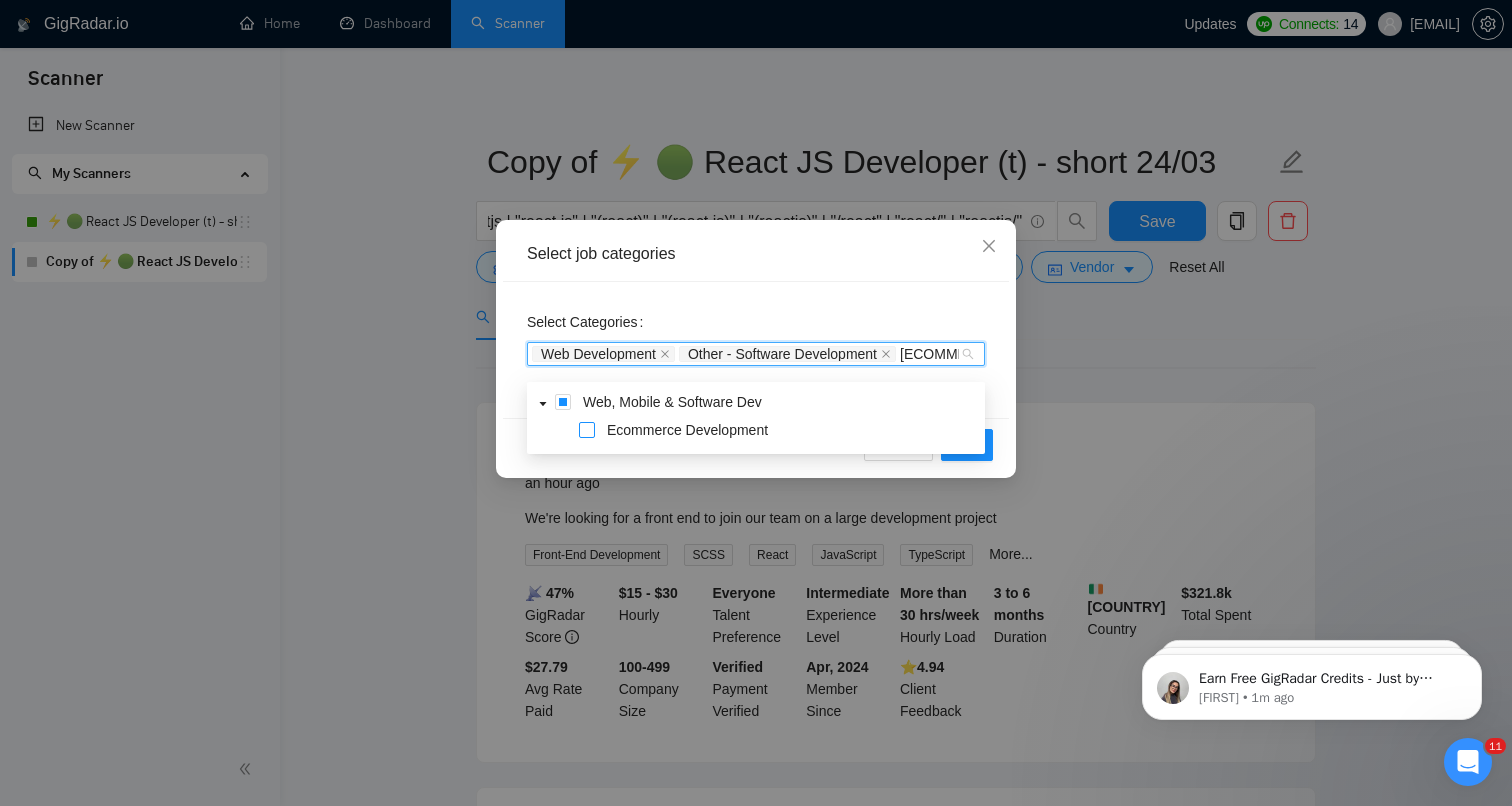 click at bounding box center [587, 430] 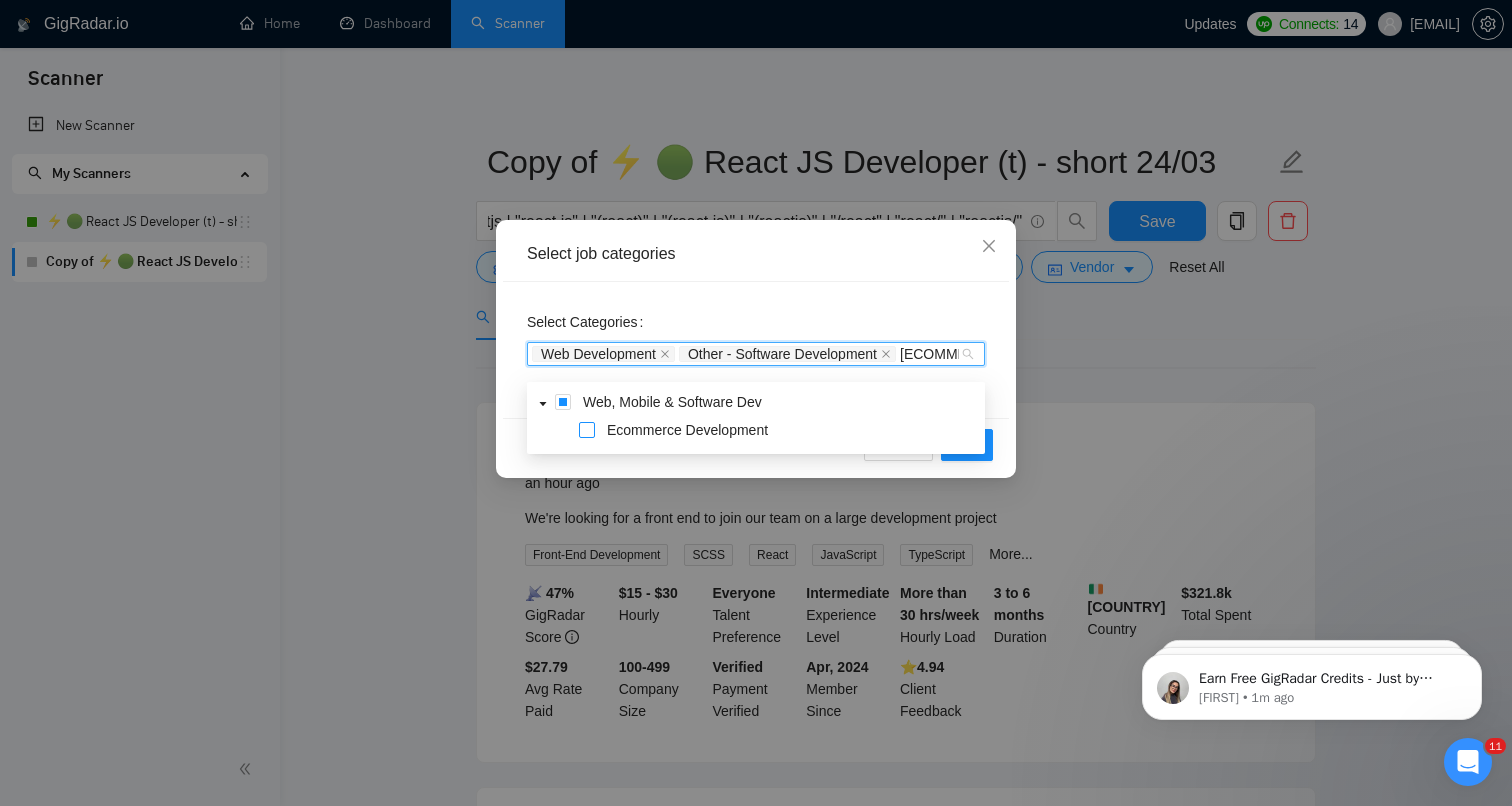 type 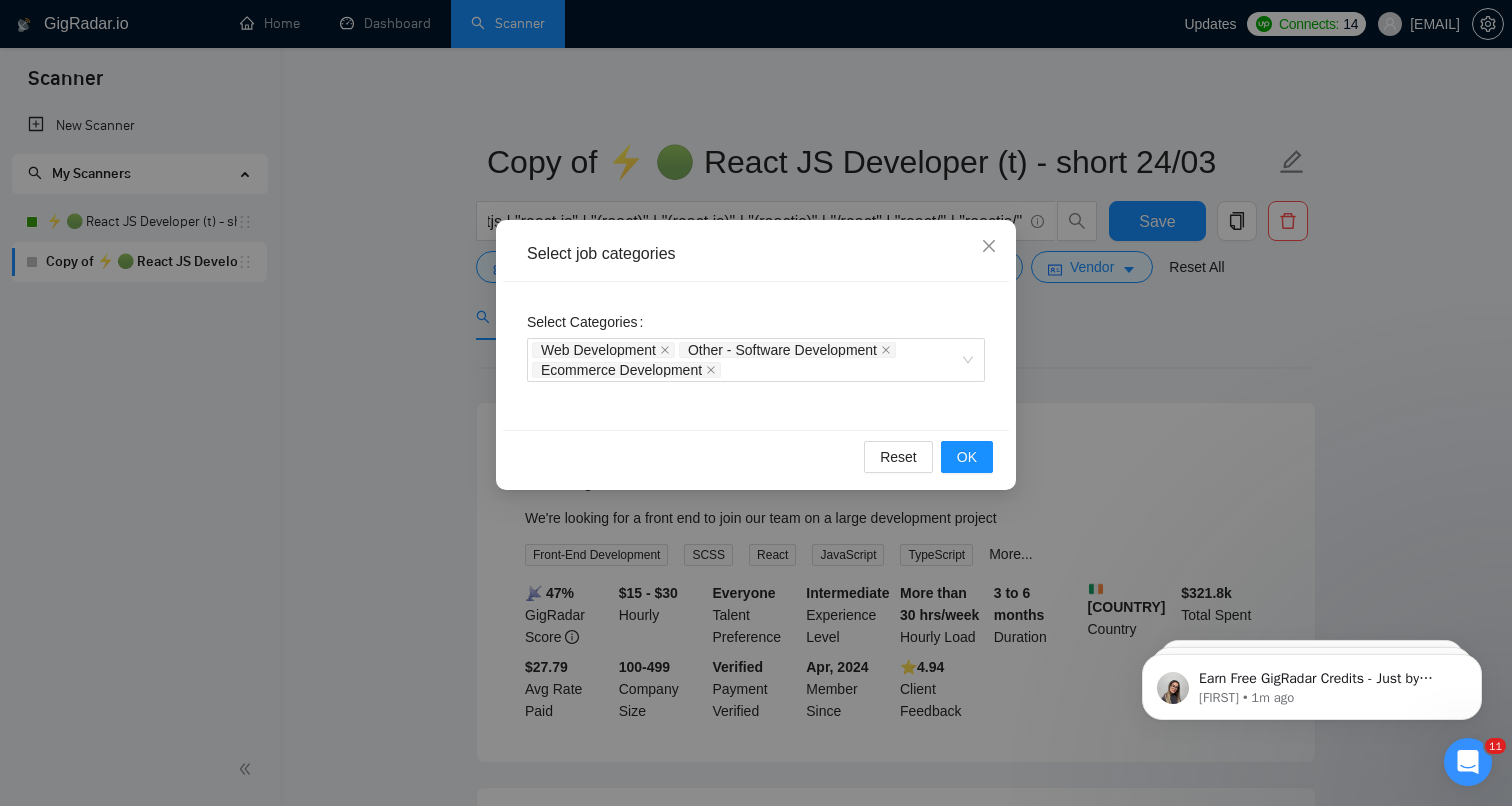 click on "Select job categories" at bounding box center (756, 254) 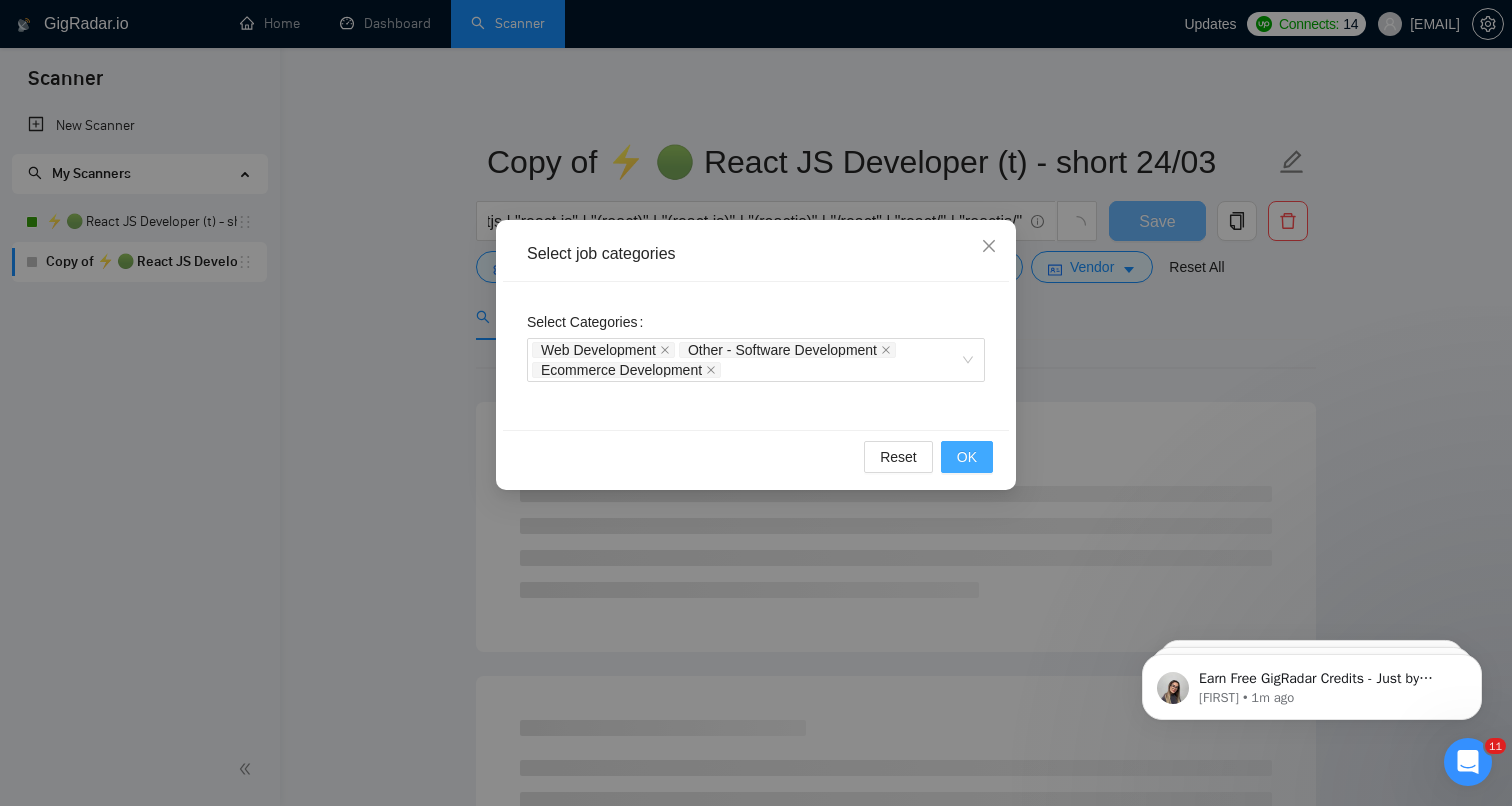 click on "OK" at bounding box center (967, 457) 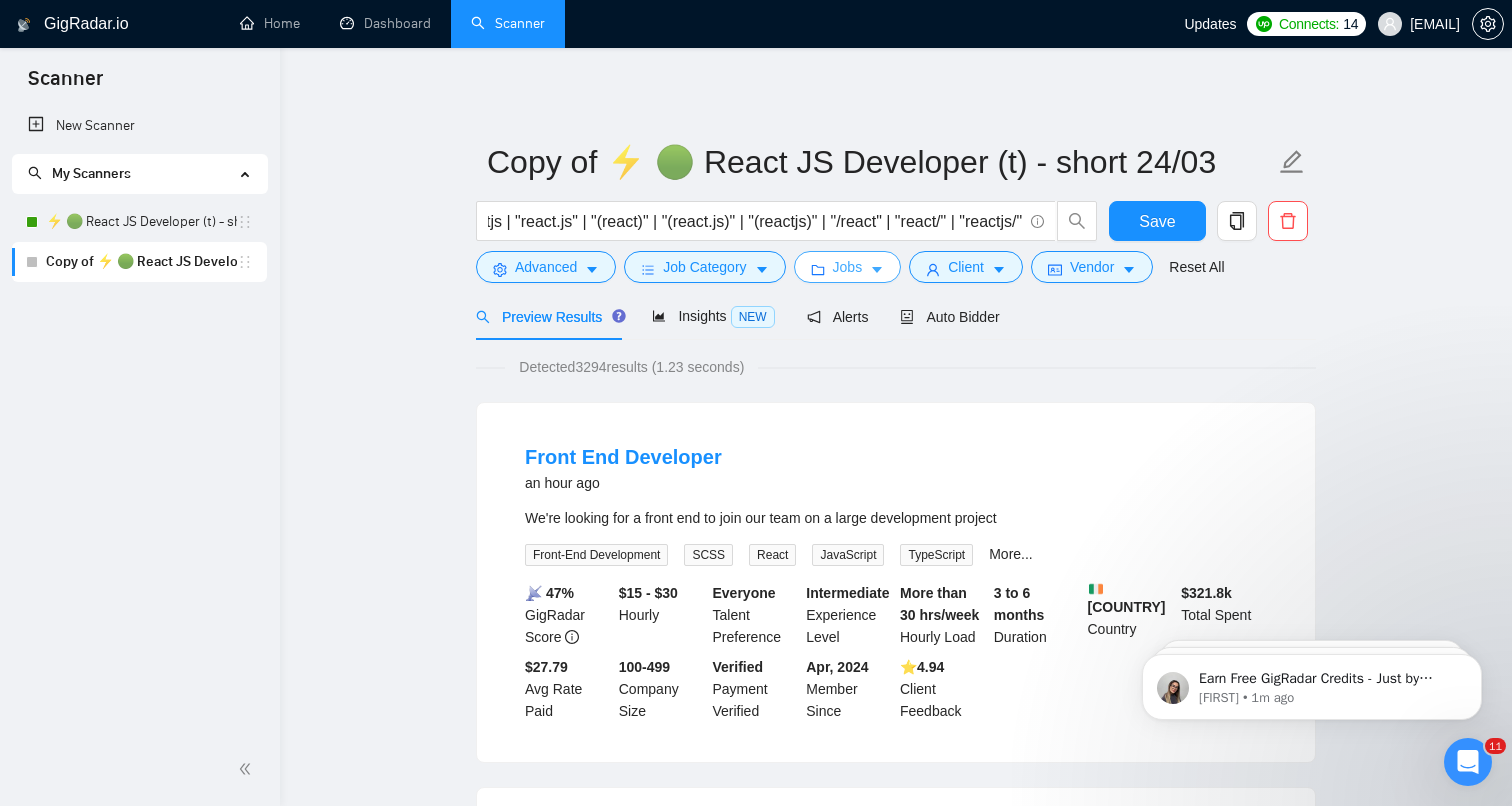 click 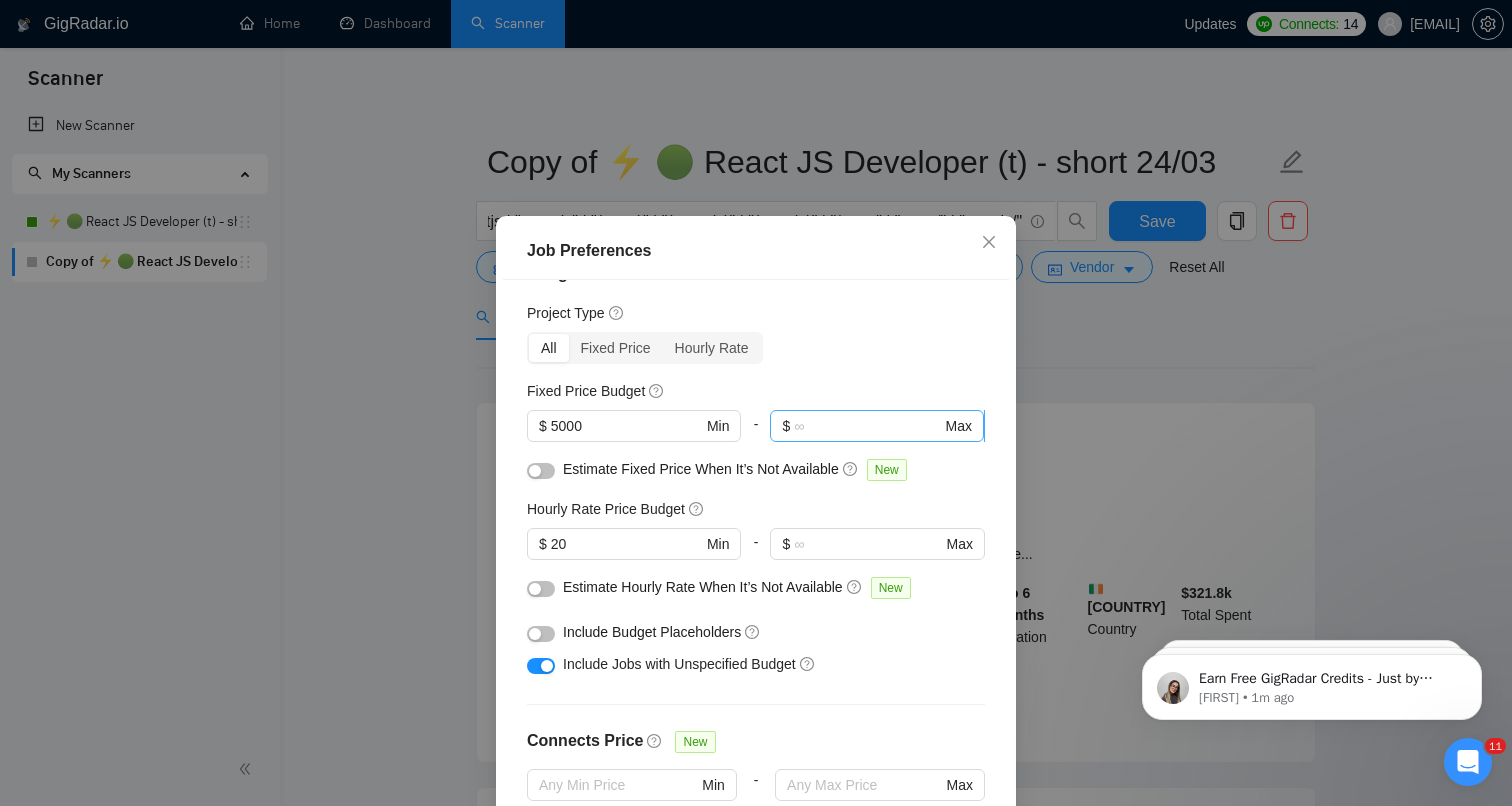scroll, scrollTop: 90, scrollLeft: 0, axis: vertical 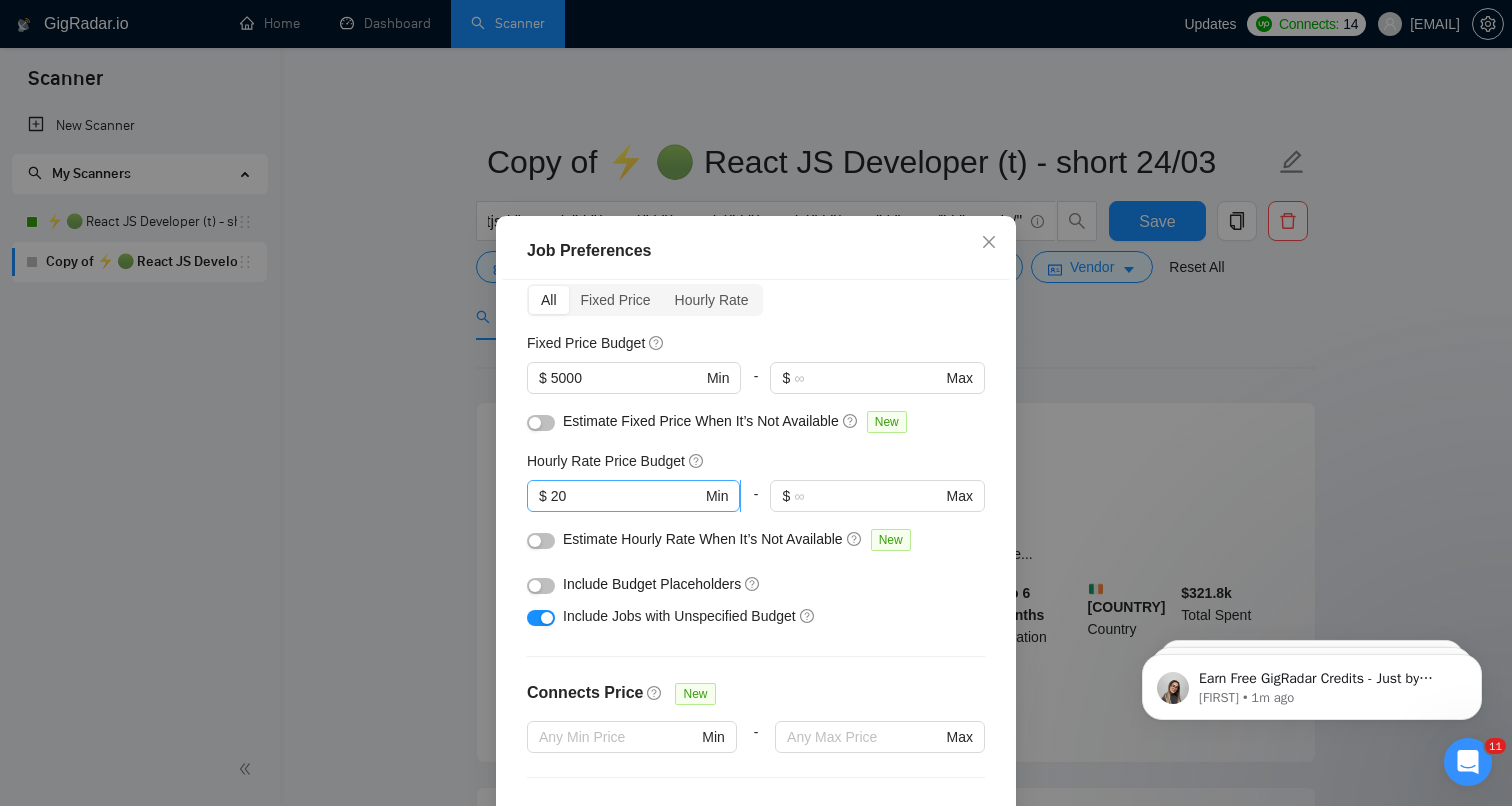 click on "20" at bounding box center [626, 496] 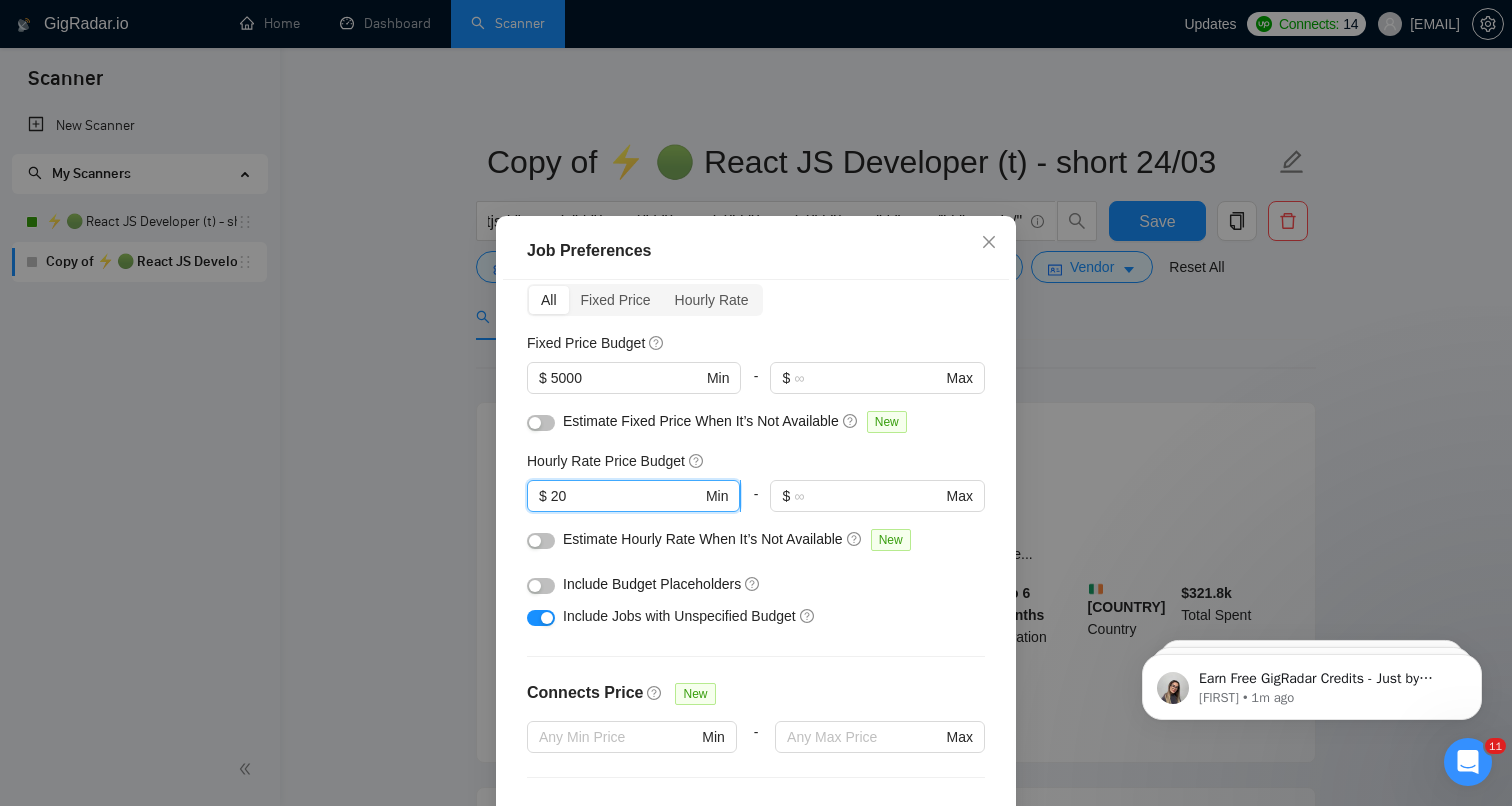 click on "20" at bounding box center (626, 496) 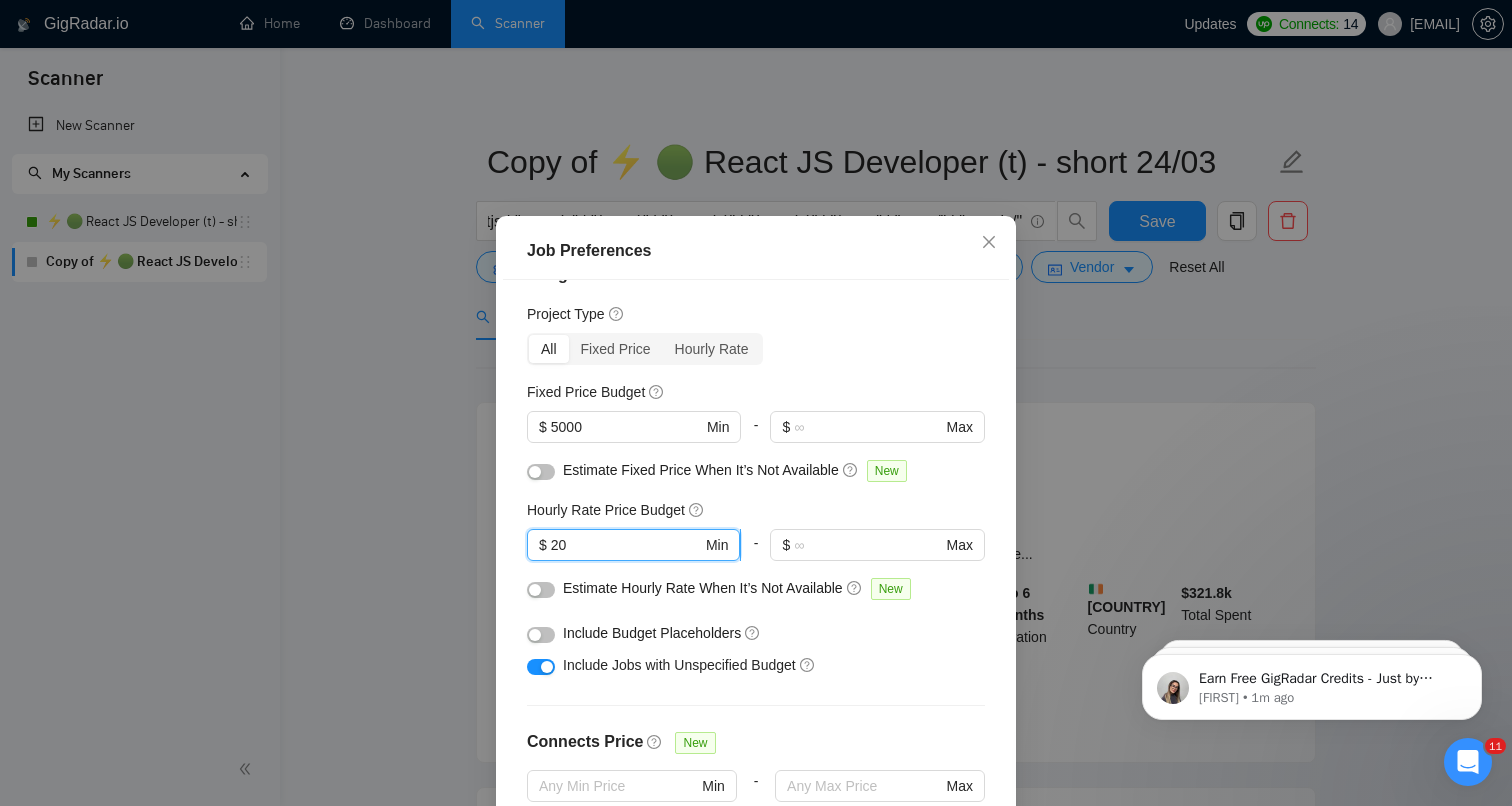 scroll, scrollTop: 0, scrollLeft: 0, axis: both 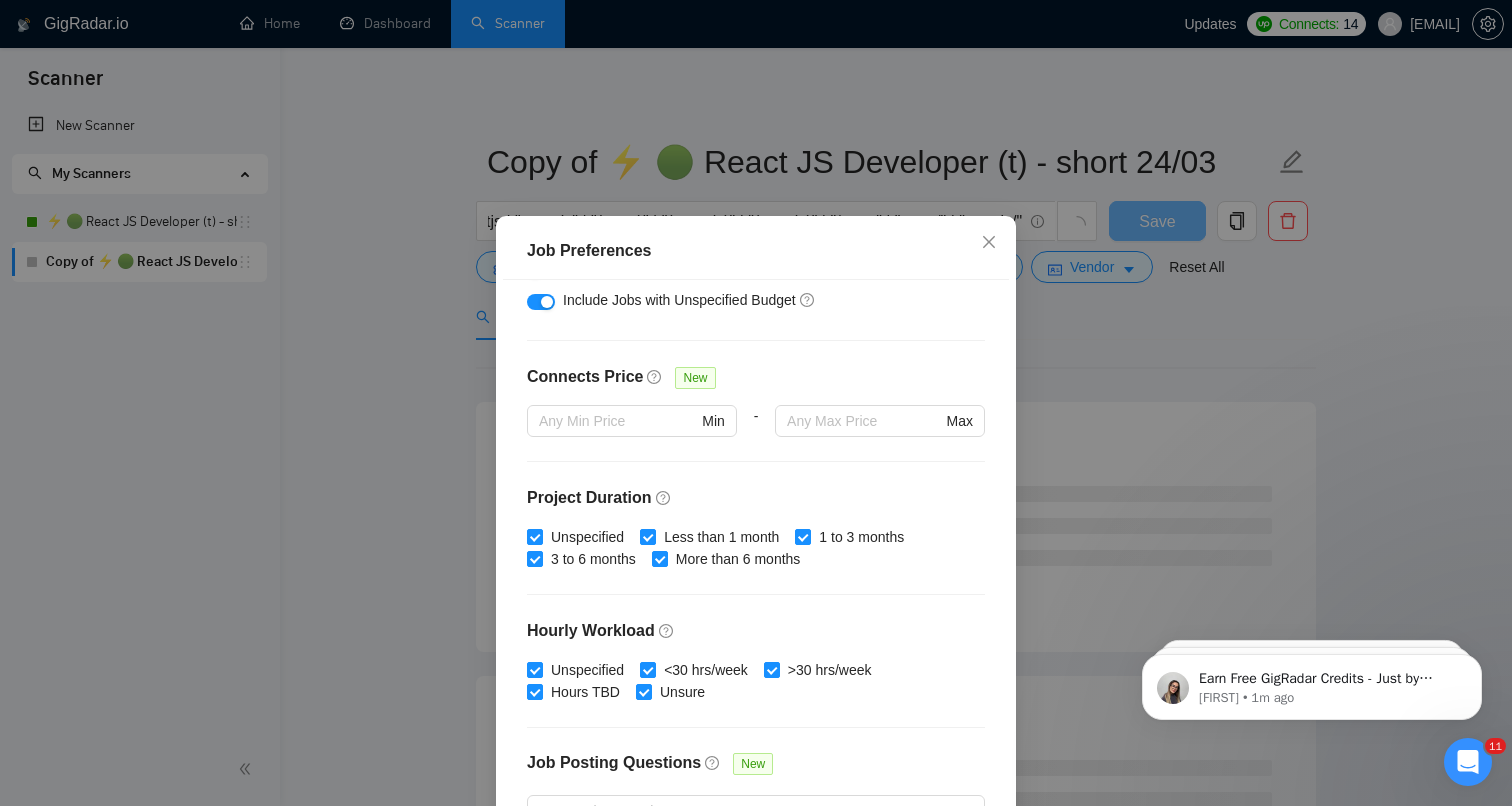 type on "15" 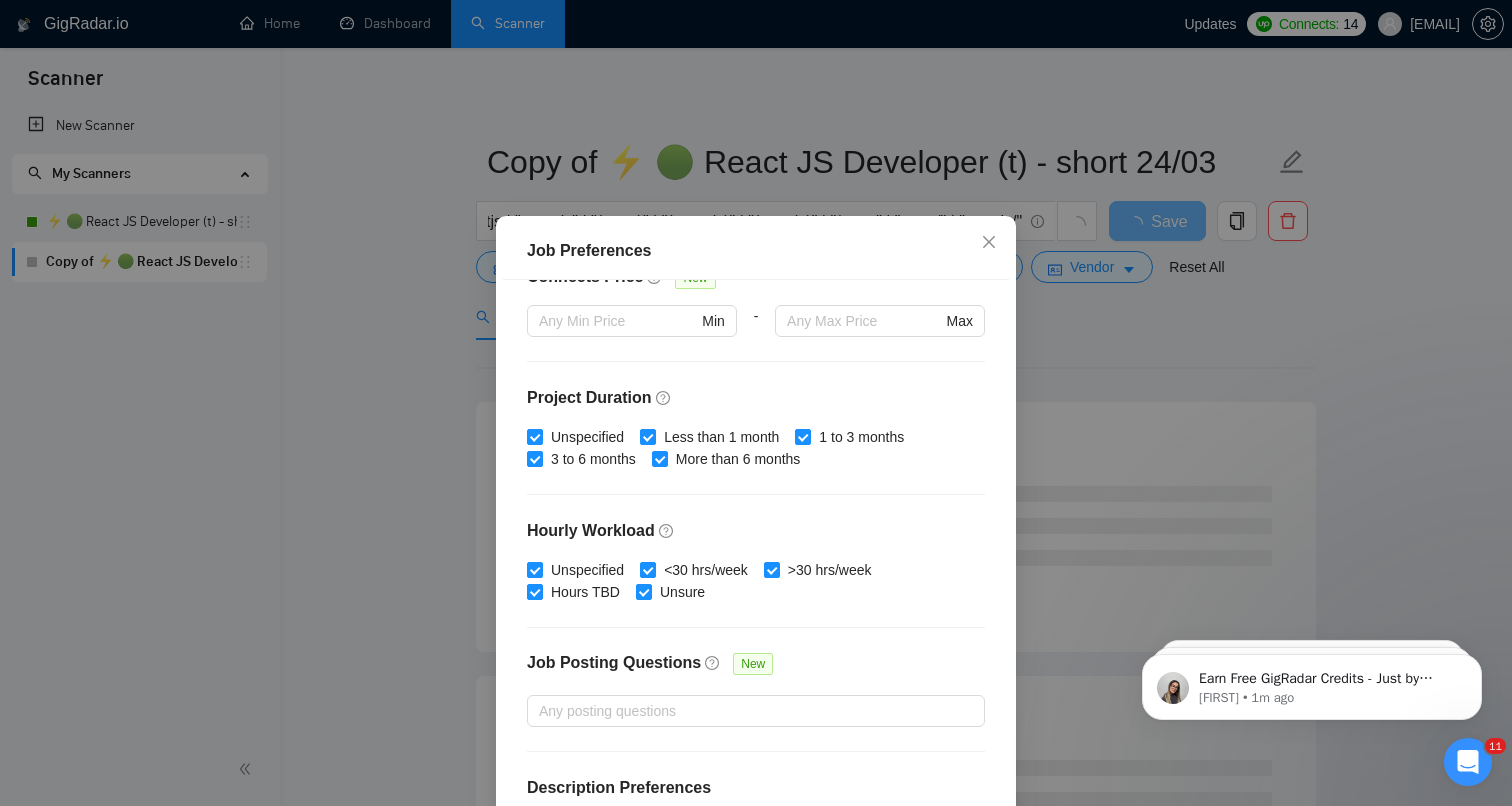 scroll, scrollTop: 565, scrollLeft: 0, axis: vertical 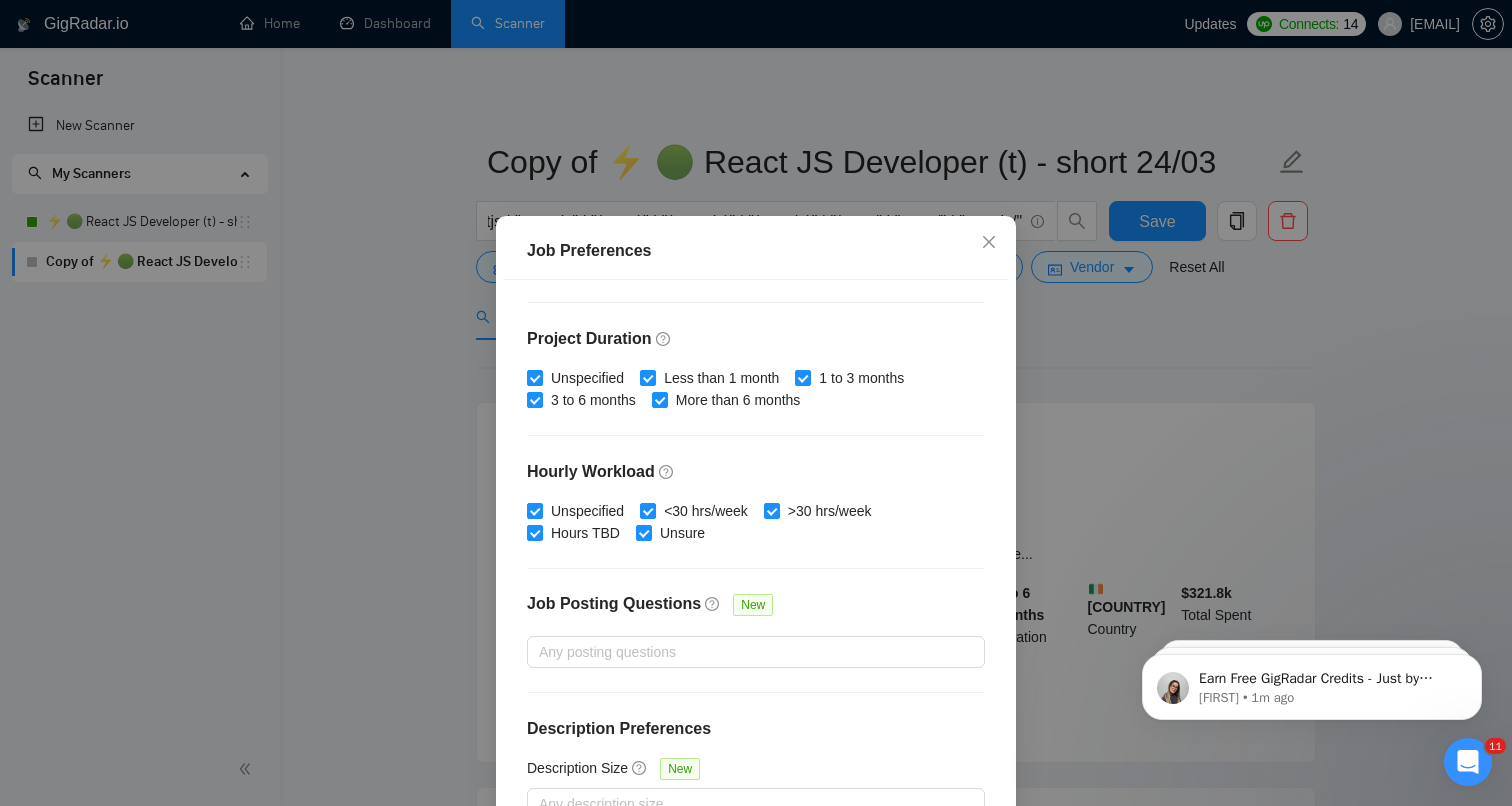 click on "Job Preferences Budget Project Type All Fixed Price Hourly Rate   Fixed Price Budget $ 5000 Min - $ Max Estimate Fixed Price When It’s Not Available New   Hourly Rate Price Budget 15 $ 15 Min - $ Max Estimate Hourly Rate When It’s Not Available New Include Budget Placeholders Include Jobs with Unspecified Budget   Connects Price New Min - Max Project Duration   Unspecified Less than 1 month 1 to 3 months 3 to 6 months More than 6 months Hourly Workload   Unspecified <30 hrs/week >30 hrs/week Hours TBD Unsure Job Posting Questions New   Any posting questions Description Preferences Description Size New   Any description size Reset OK" at bounding box center (756, 403) 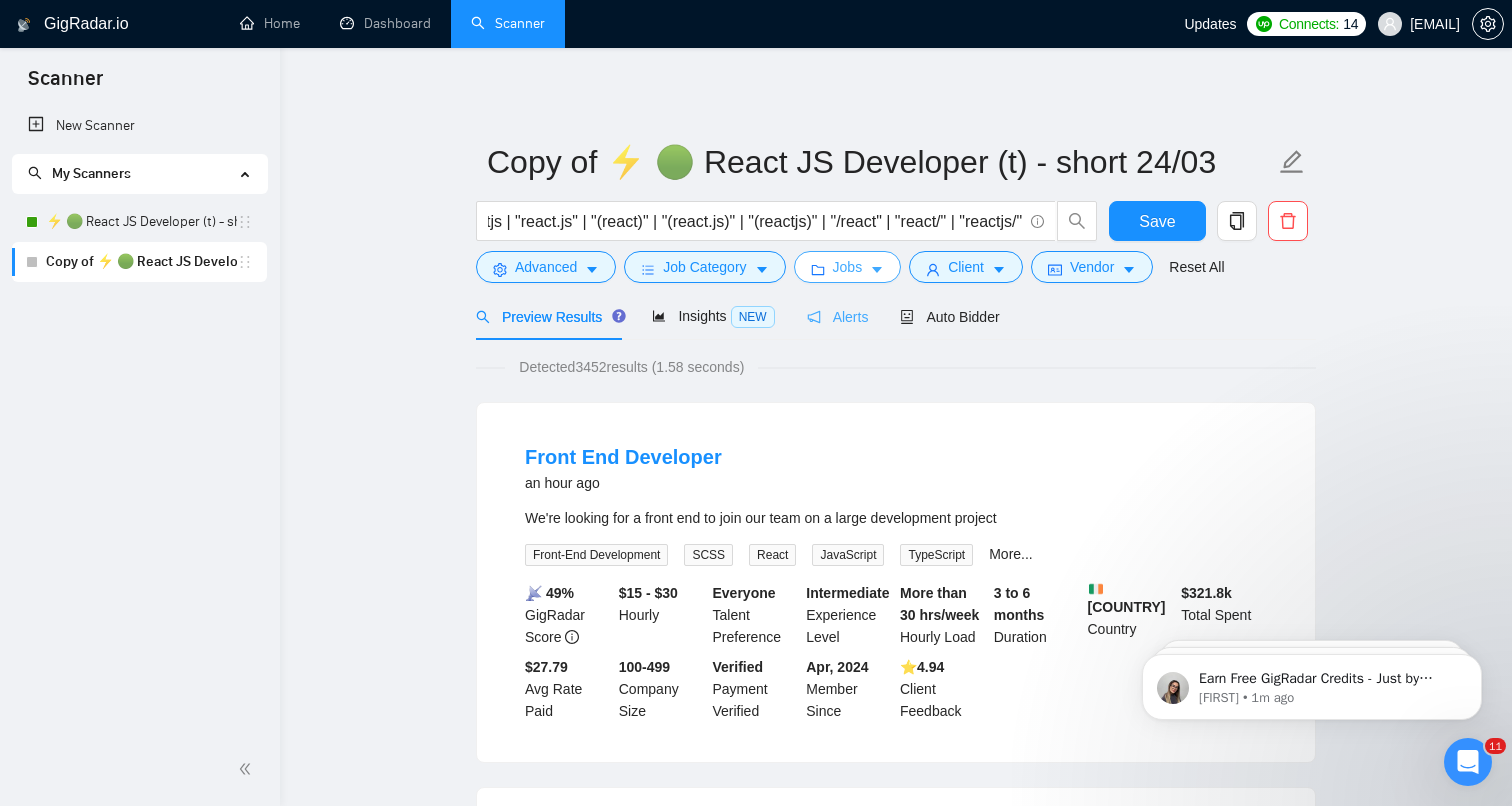 type 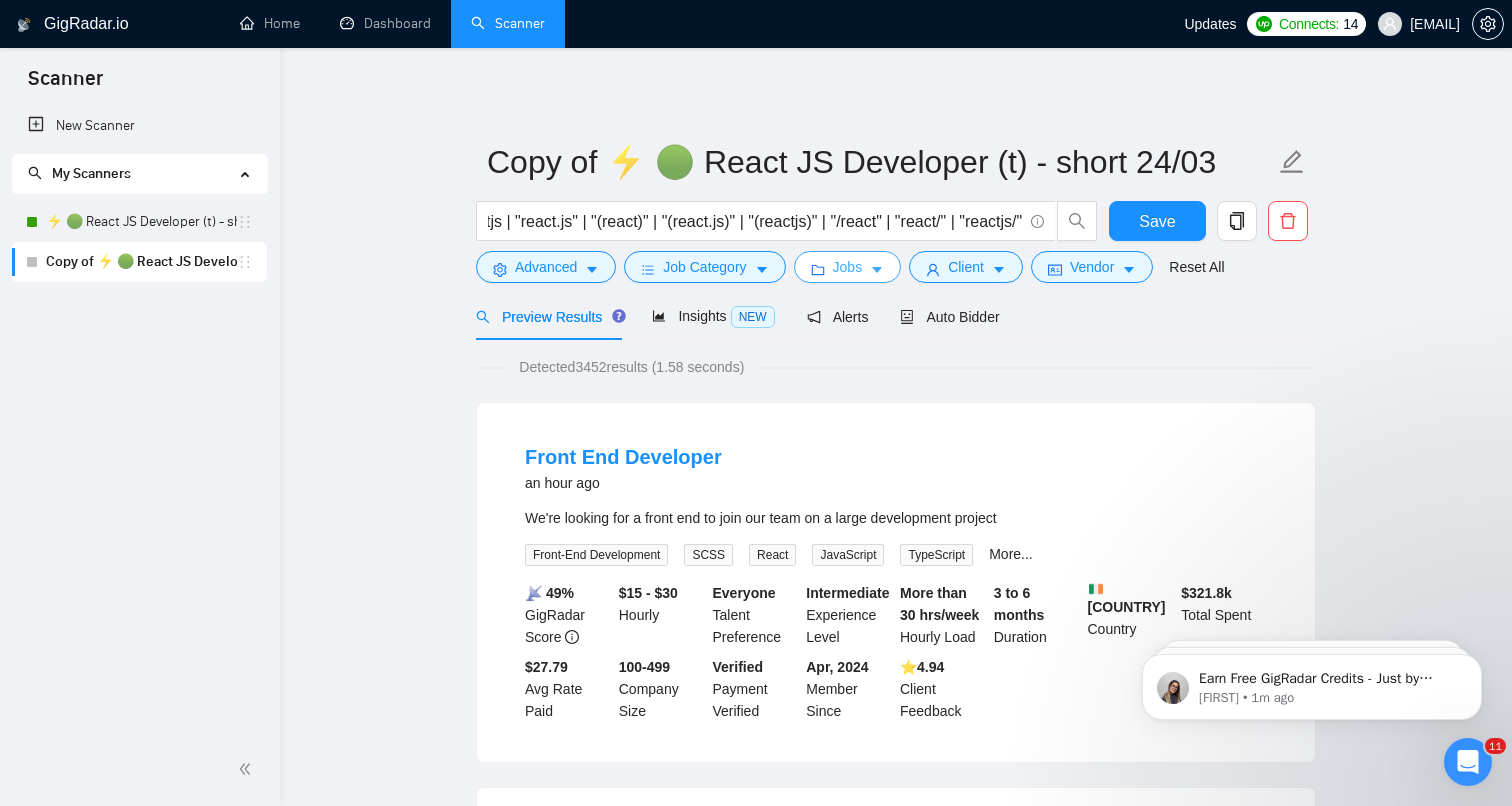 click on "Jobs" at bounding box center (848, 267) 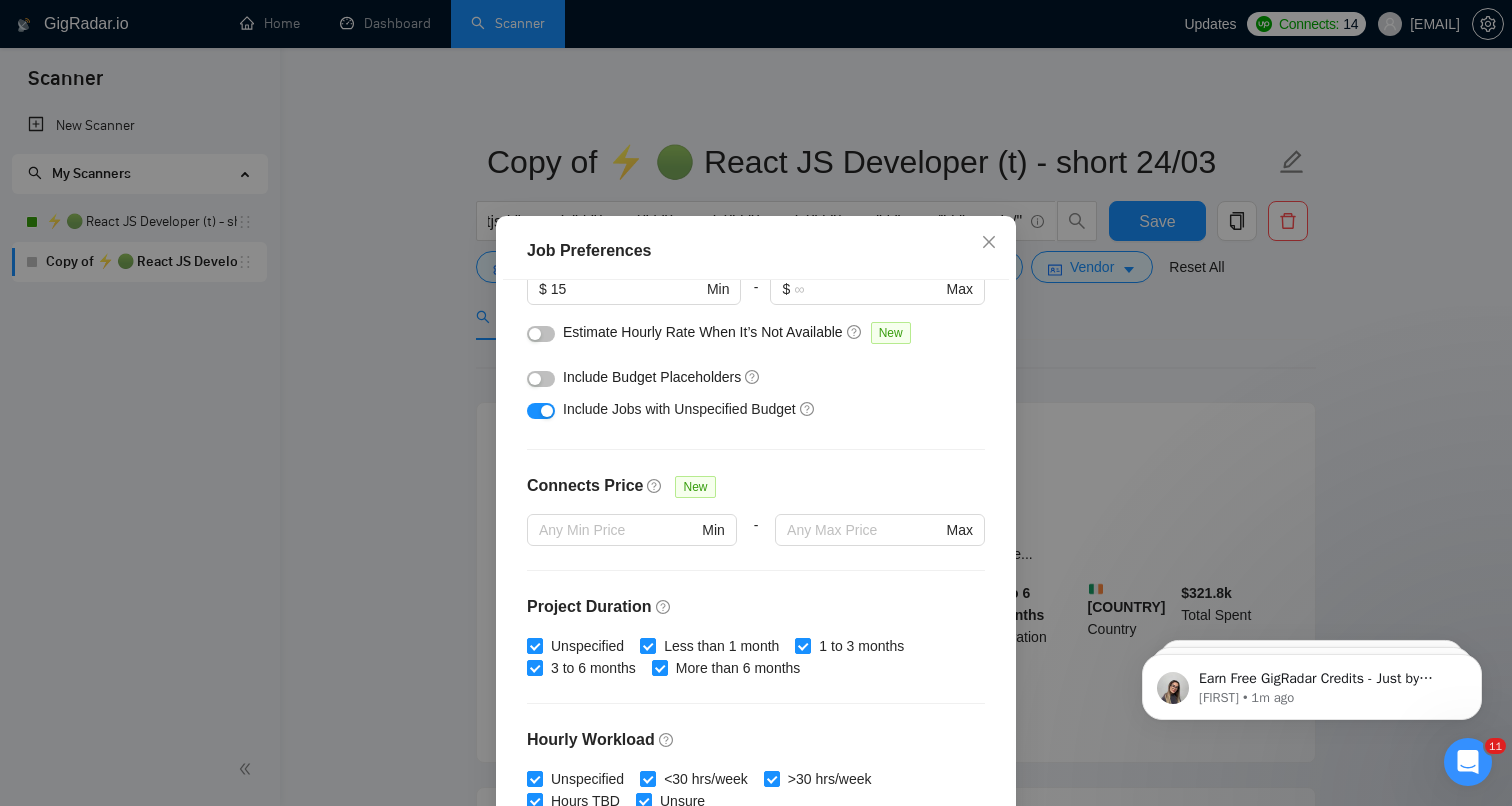 scroll, scrollTop: 303, scrollLeft: 0, axis: vertical 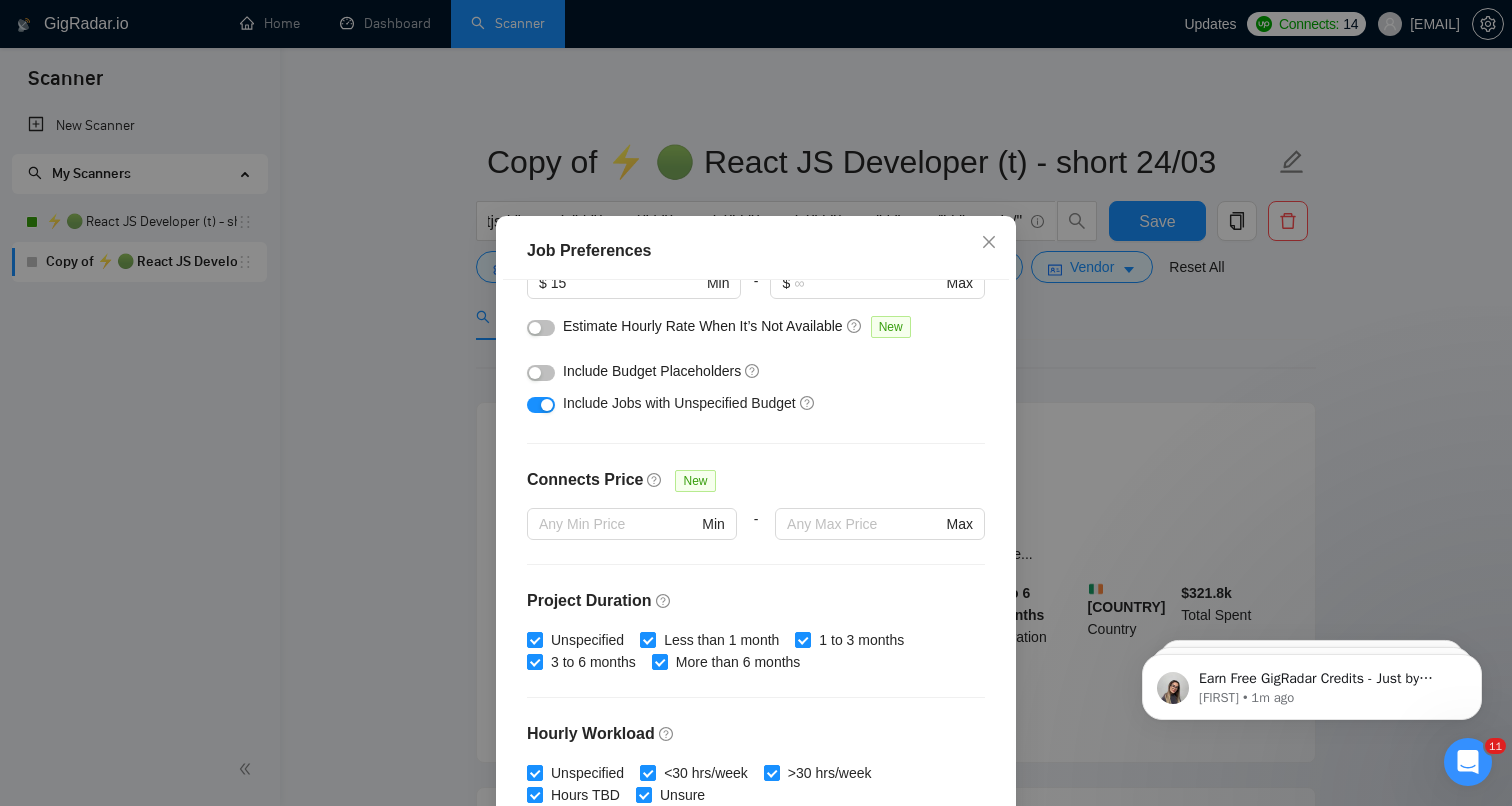 click on "Job Preferences Budget Project Type All Fixed Price Hourly Rate   Fixed Price Budget $ 5000 Min - $ Max Estimate Fixed Price When It’s Not Available New   Hourly Rate Price Budget $ 15 Min - $ Max Estimate Hourly Rate When It’s Not Available New Include Budget Placeholders Include Jobs with Unspecified Budget   Connects Price New Min - Max Project Duration   Unspecified Less than 1 month 1 to 3 months 3 to 6 months More than 6 months Hourly Workload   Unspecified <30 hrs/week >30 hrs/week Hours TBD Unsure Job Posting Questions New   Any posting questions Description Preferences Description Size New   Any description size Reset OK" at bounding box center [756, 403] 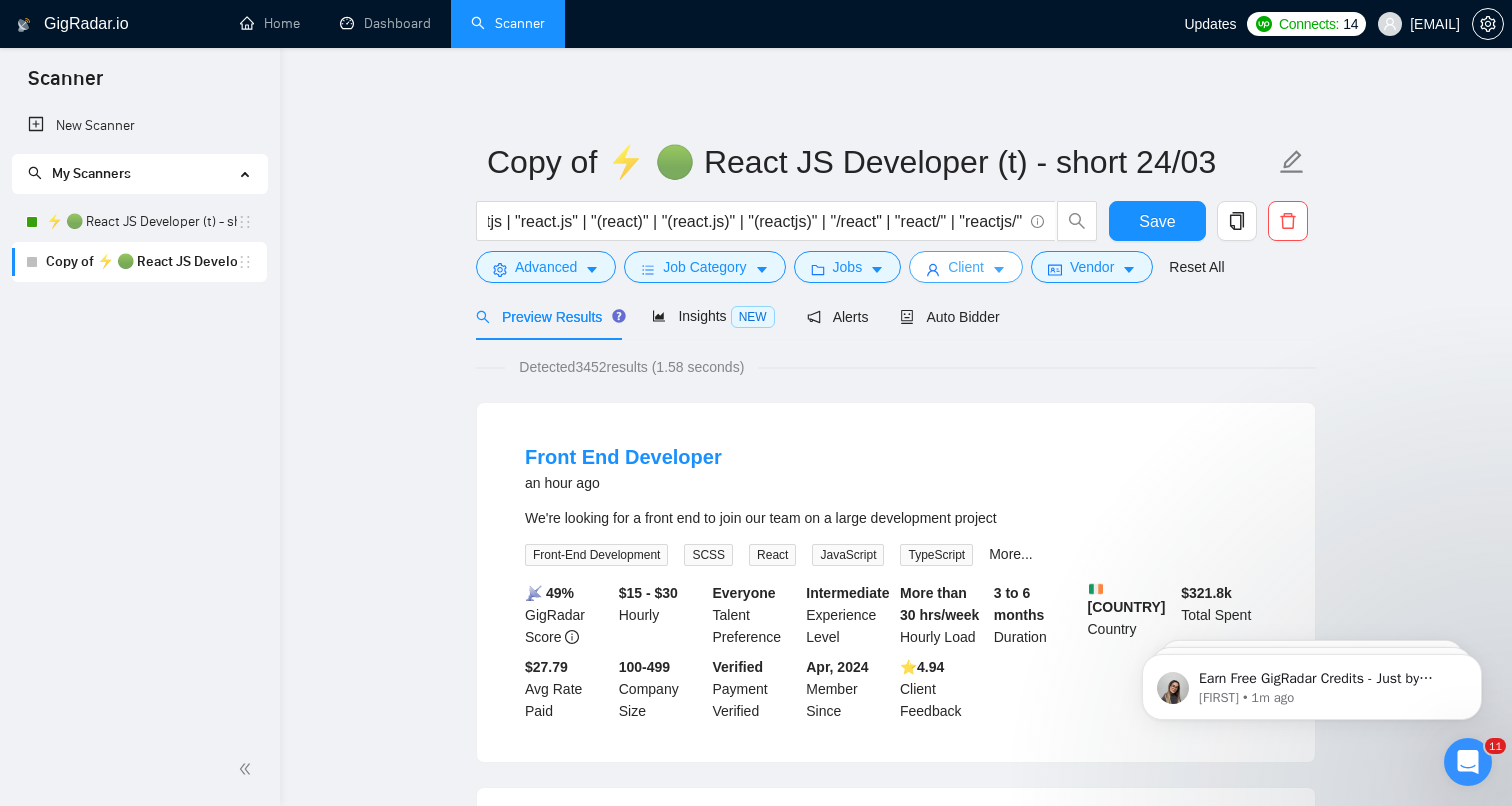 click on "Client" at bounding box center [966, 267] 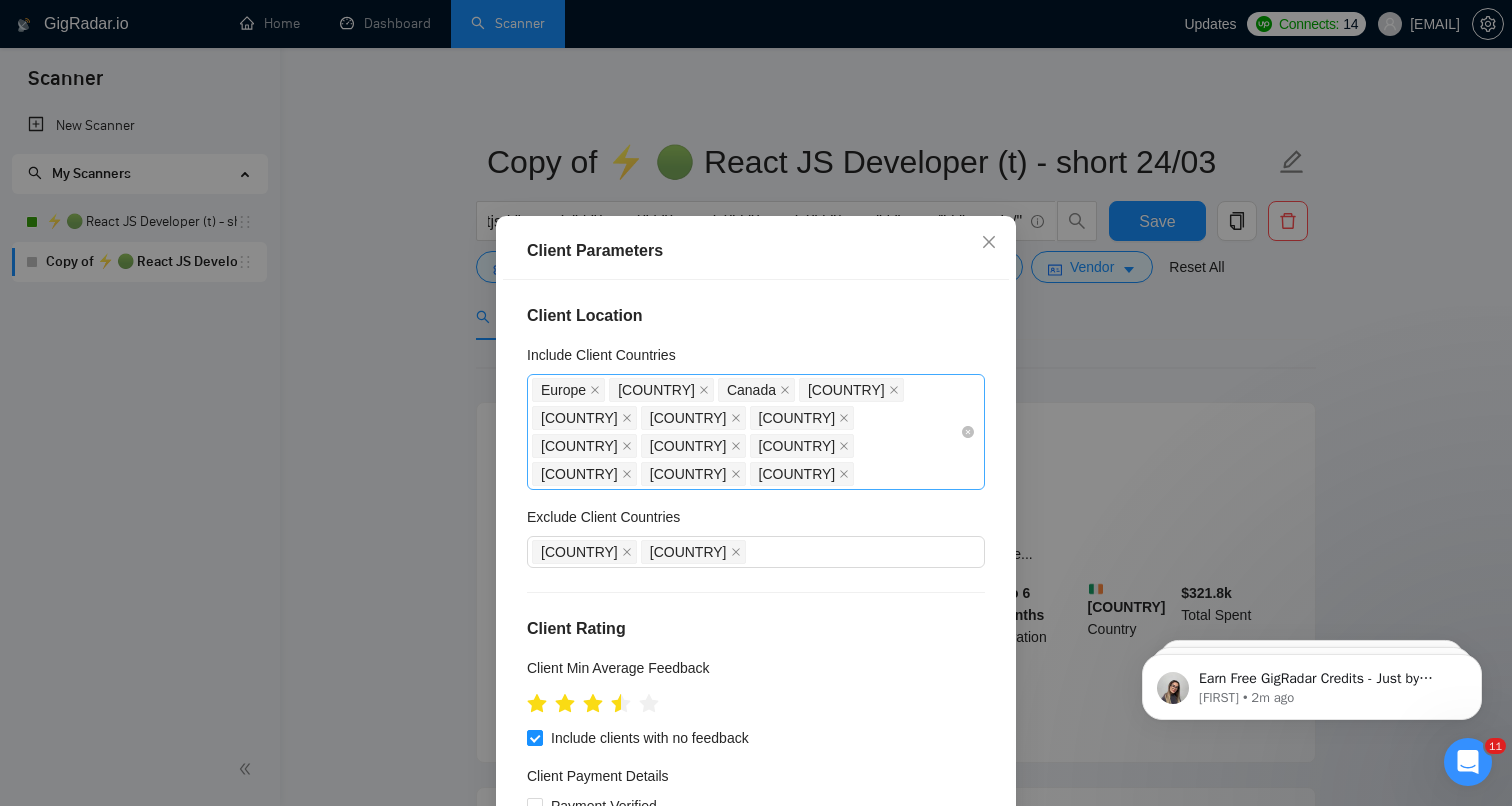click on "Europe United States Canada United Kingdom Australia Saudi Arabia United Arab Emirates Singapore New Zealand Japan Kuwait Qatar Bahrain" at bounding box center (746, 432) 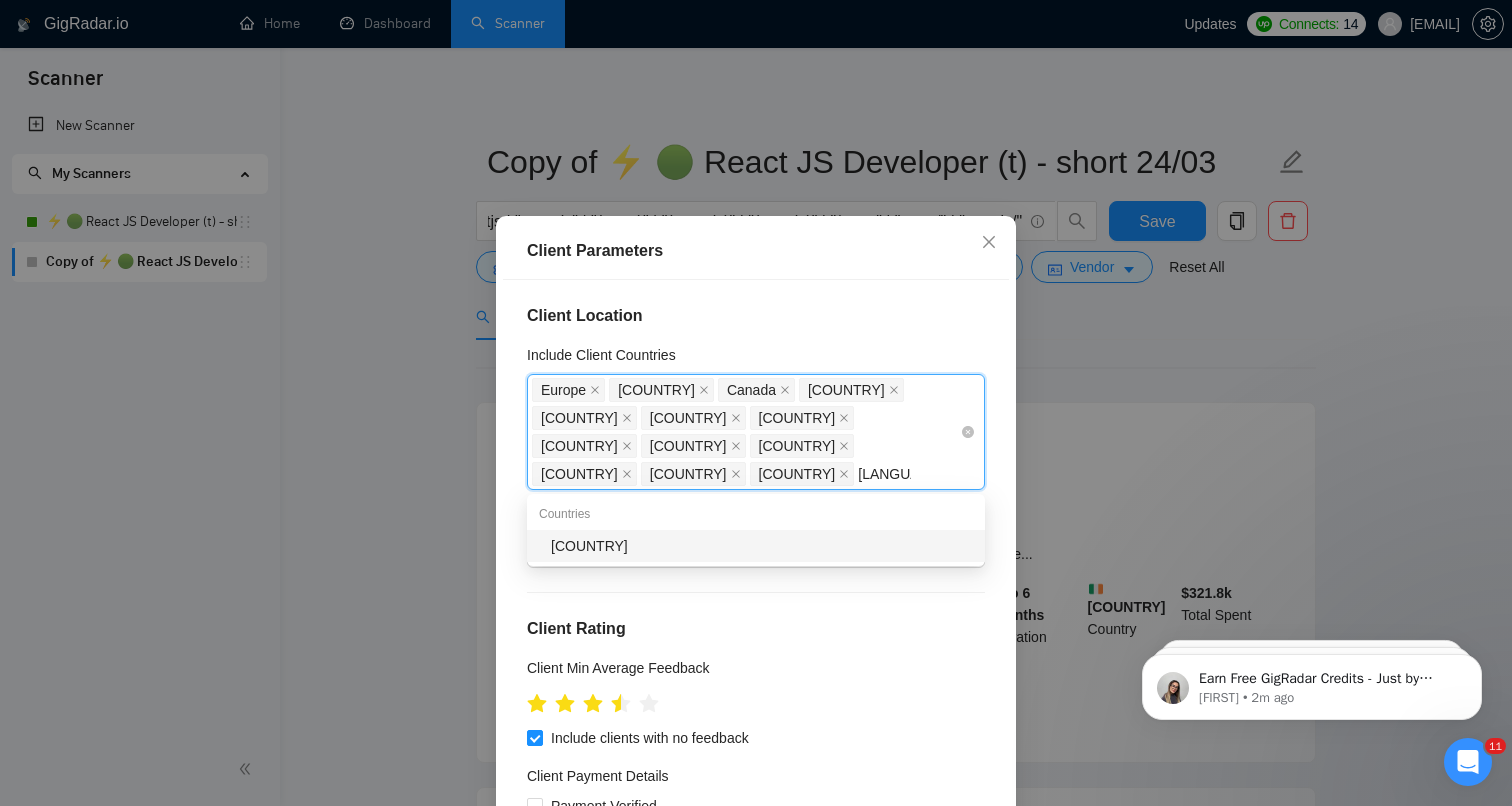 type on "germany" 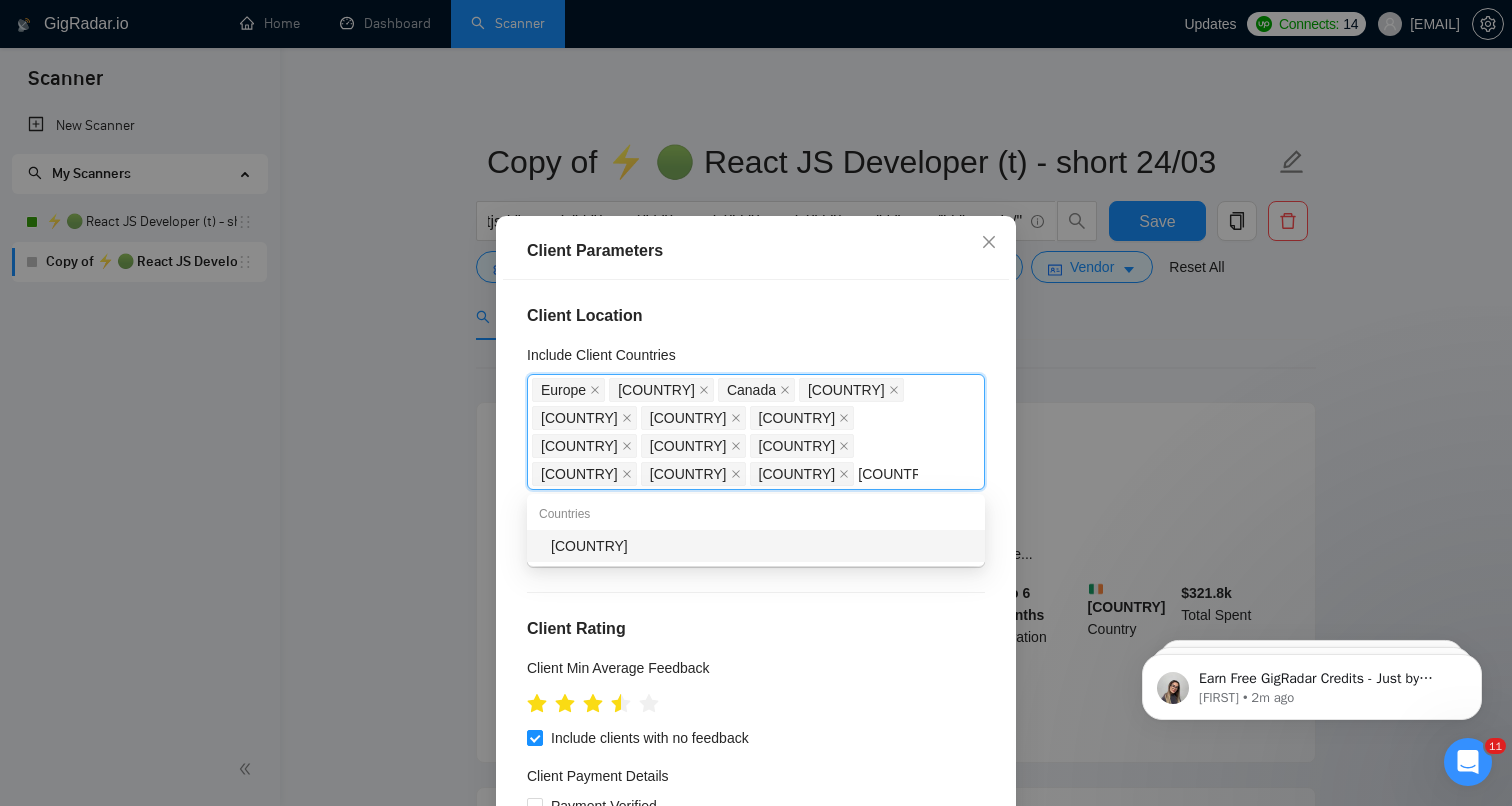 click on "Germany" at bounding box center (762, 546) 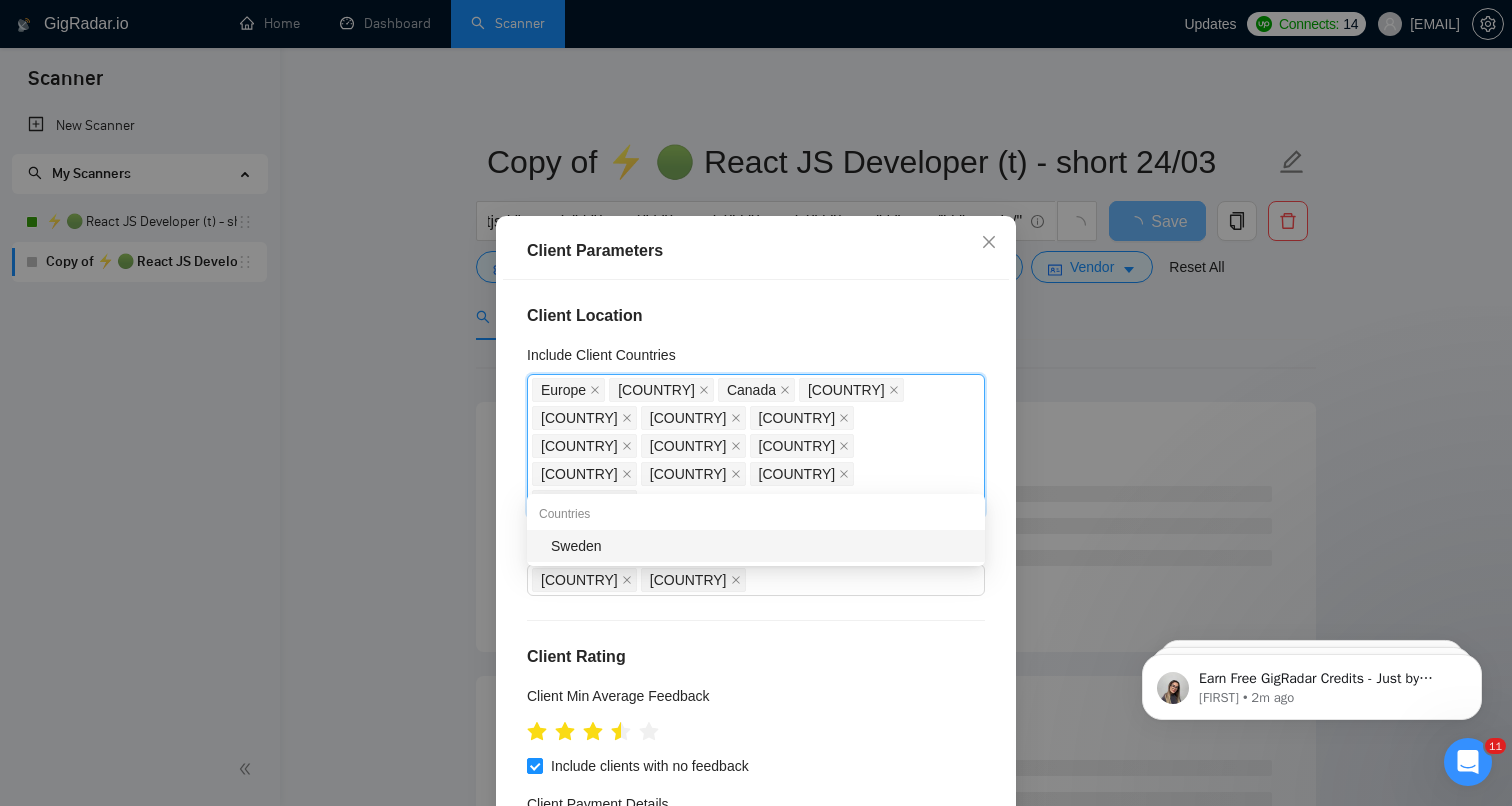 type on "sweden" 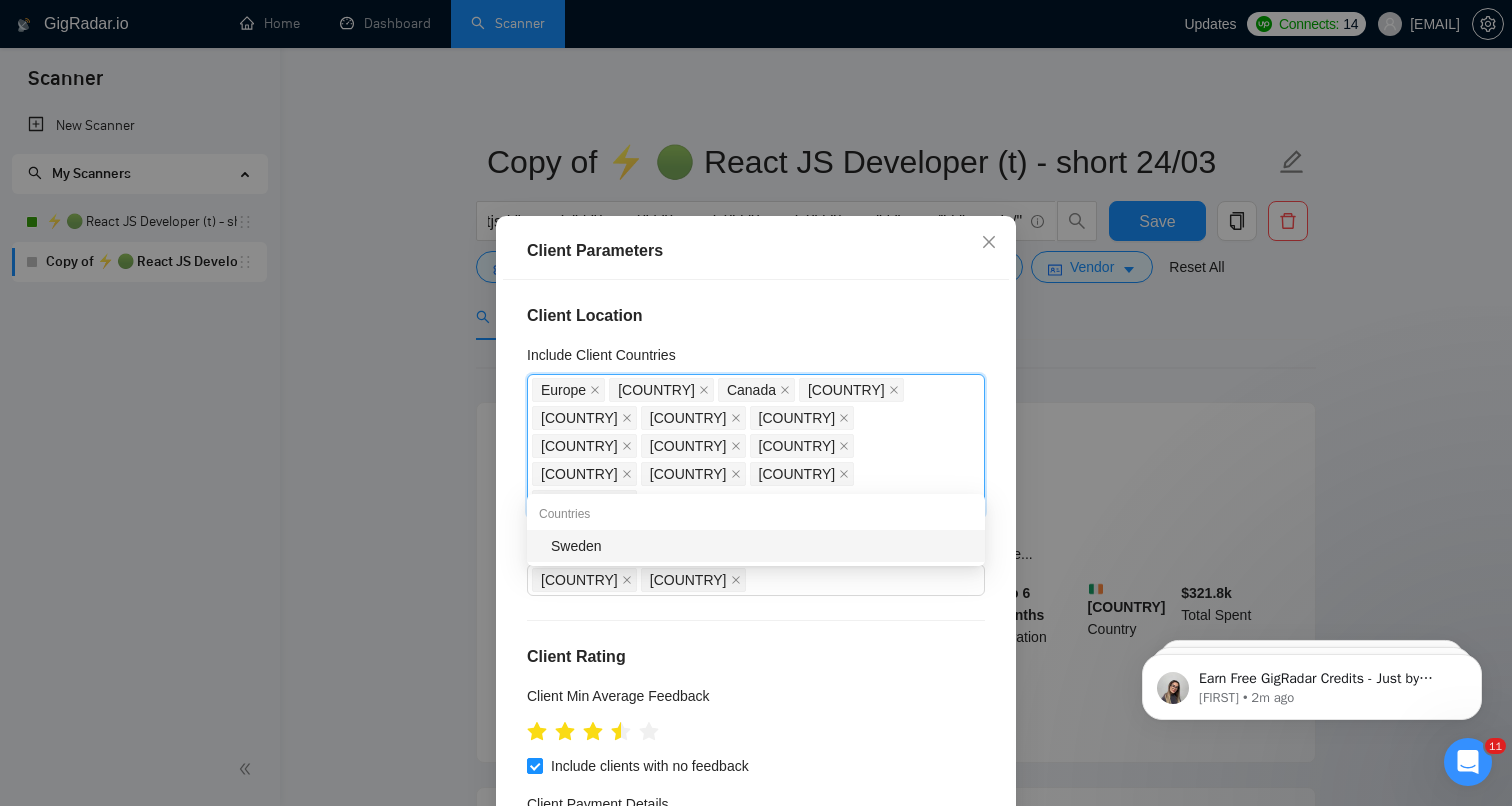 click on "Sweden" at bounding box center [762, 546] 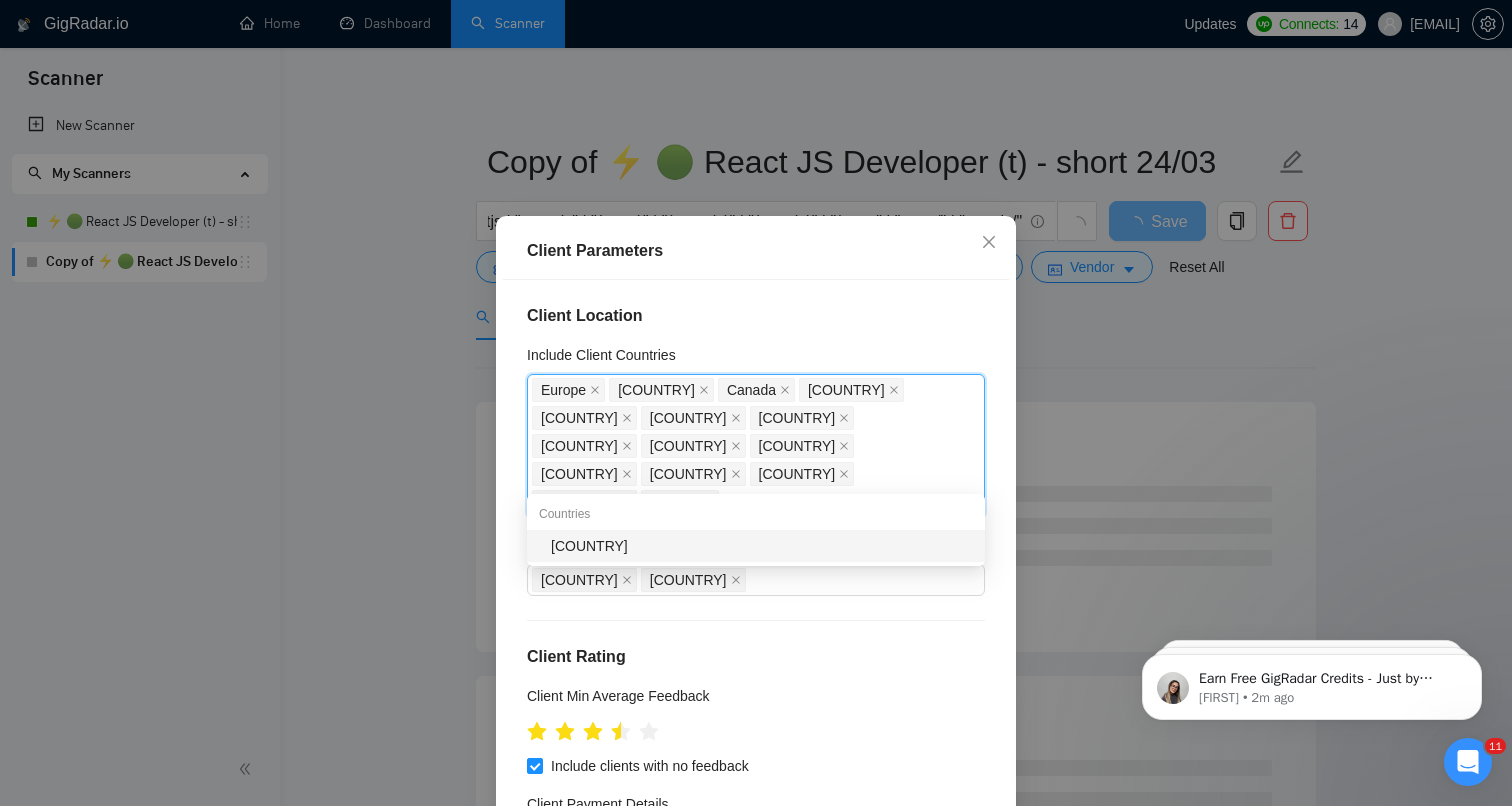 type on "denmark" 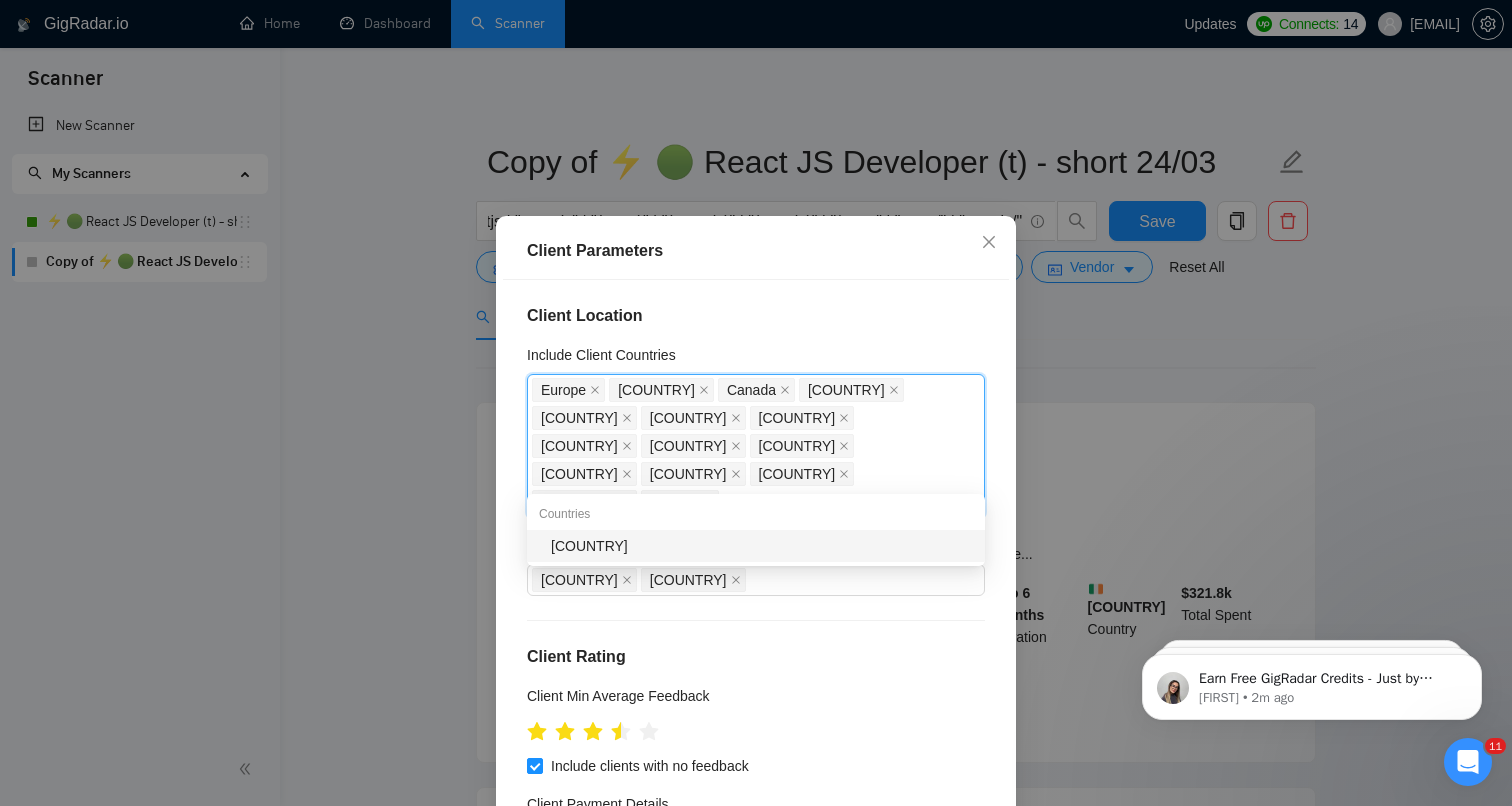 click on "Denmark" at bounding box center (762, 546) 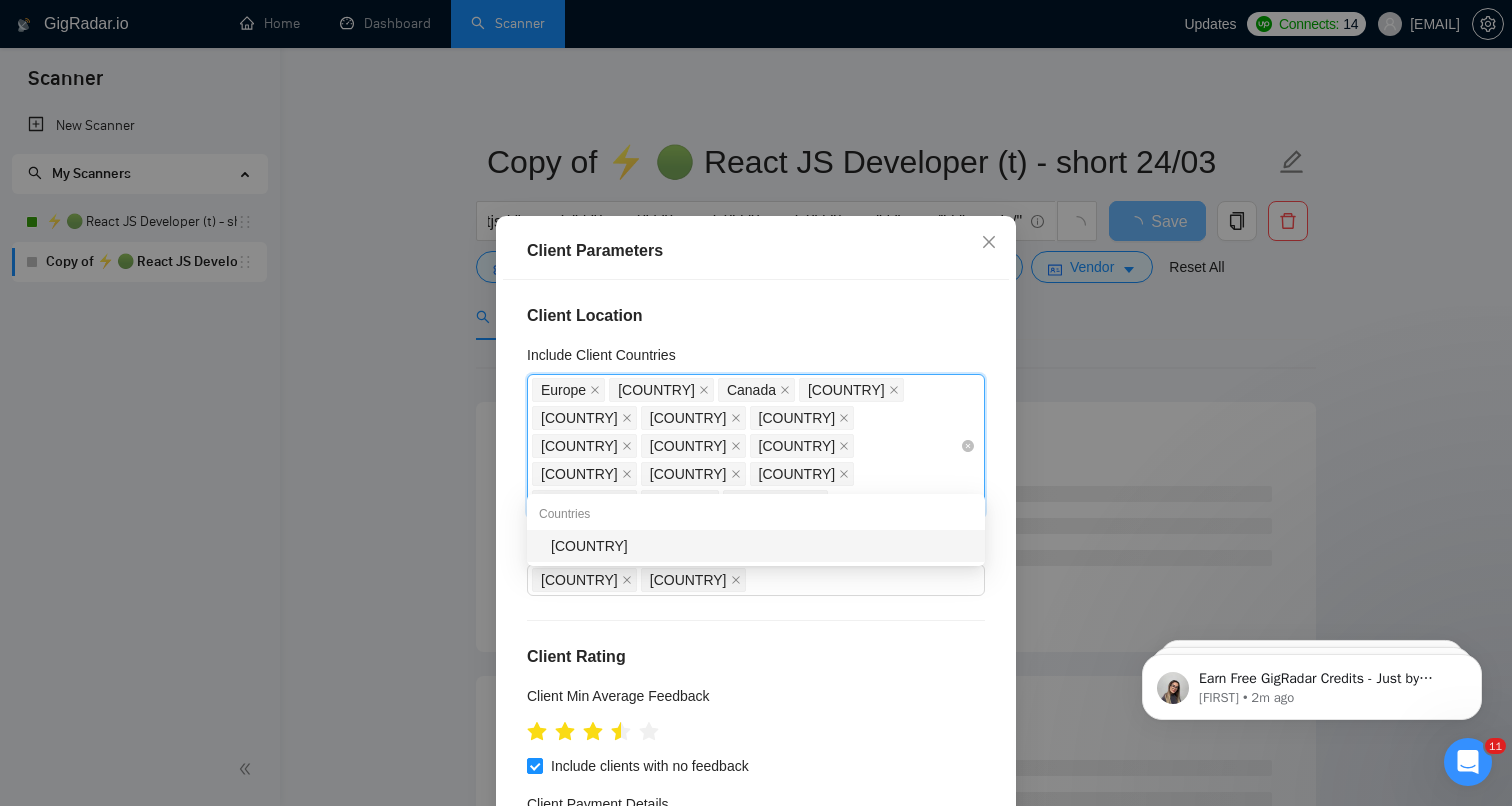 type on "norway" 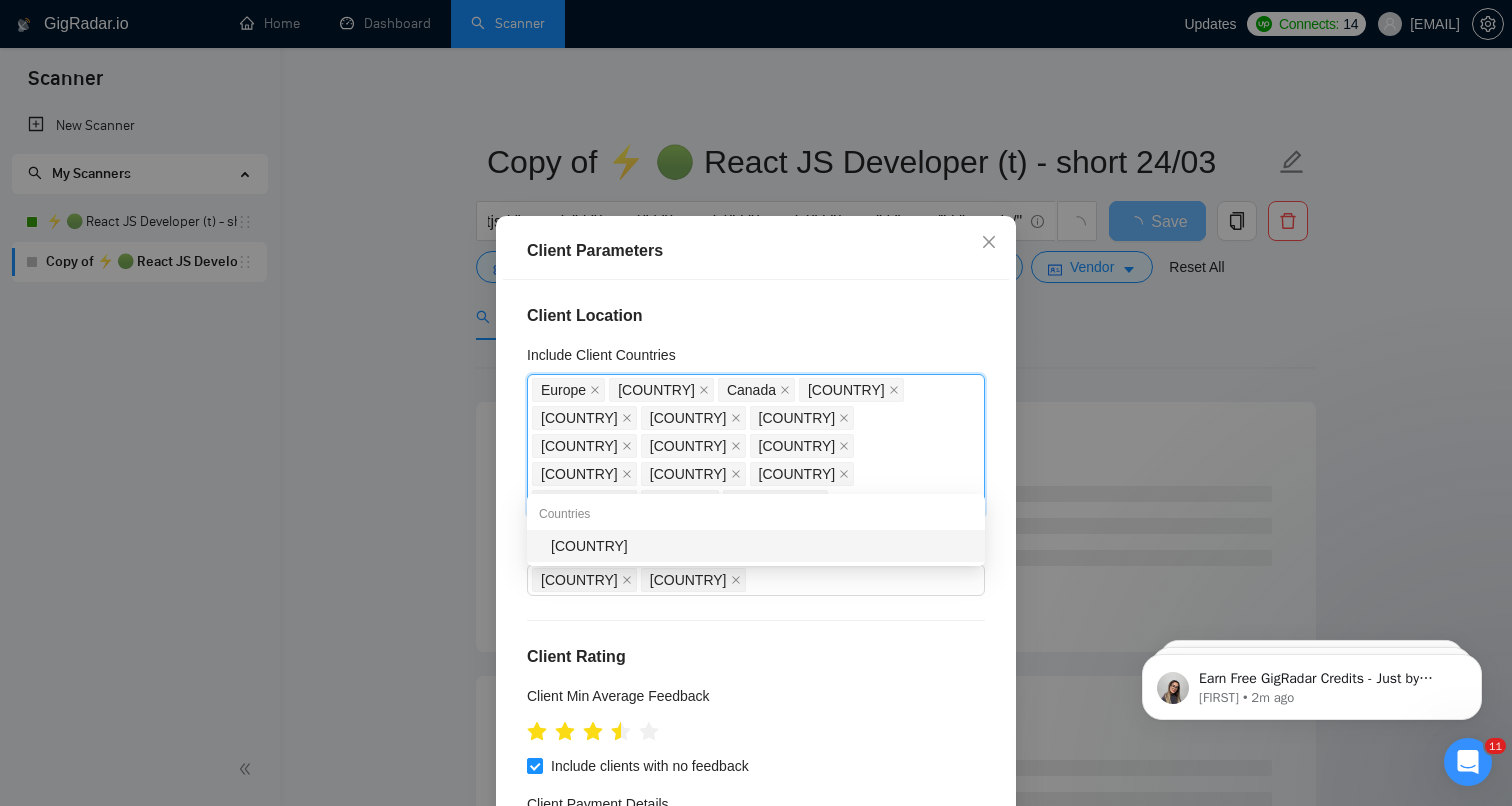 click on "Norway" at bounding box center (762, 546) 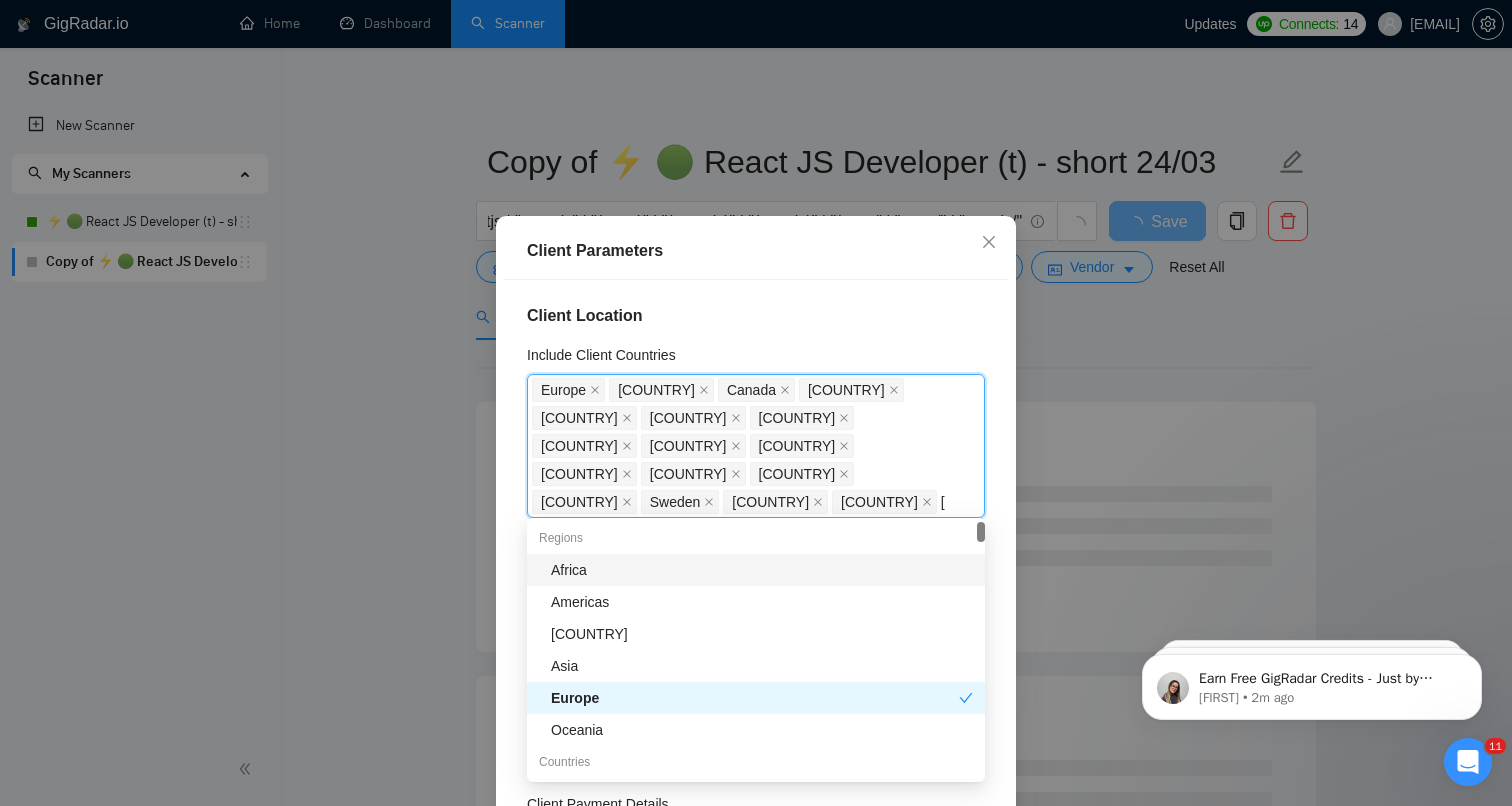 type 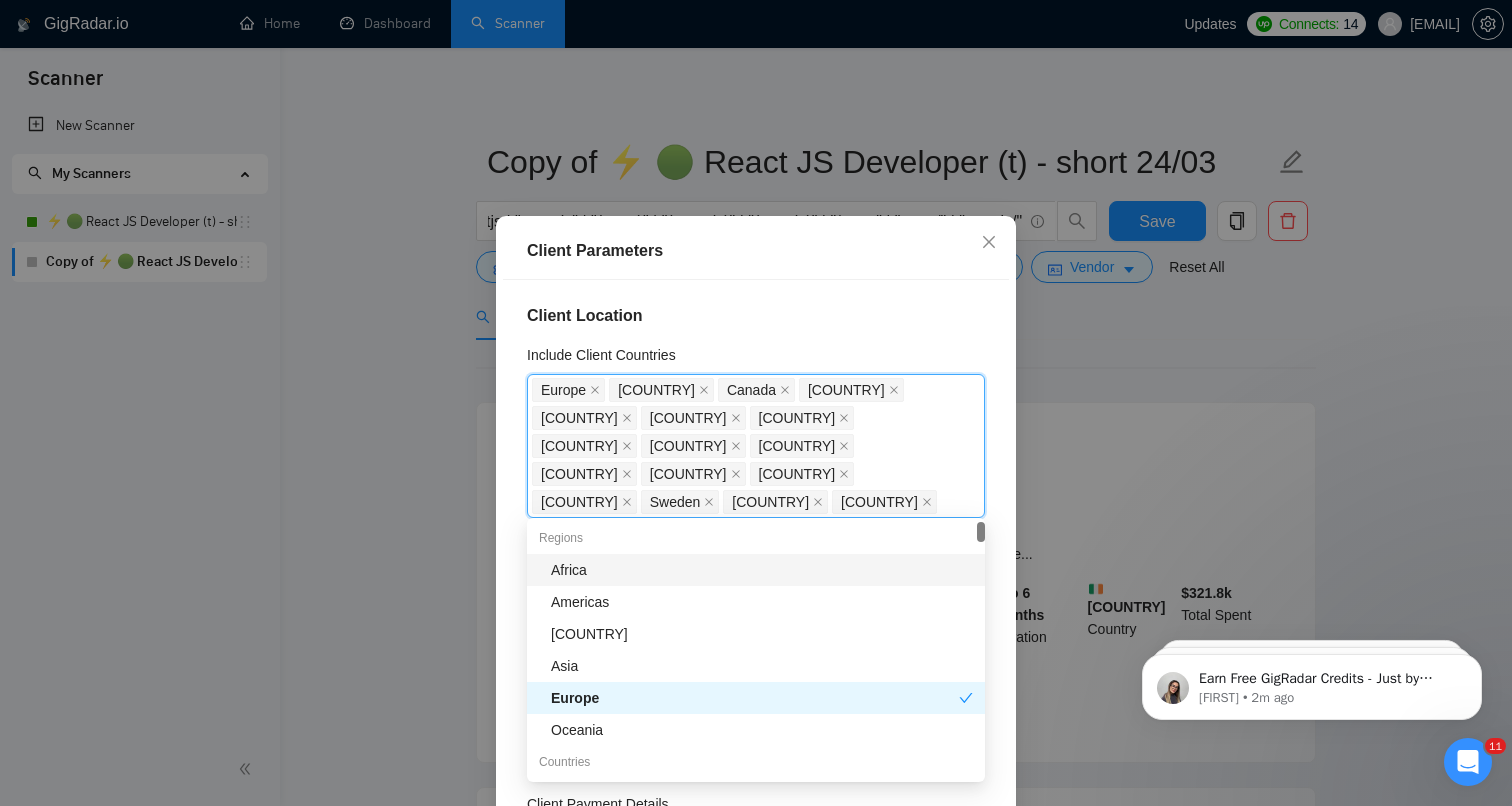 click on "Client Parameters" at bounding box center [756, 251] 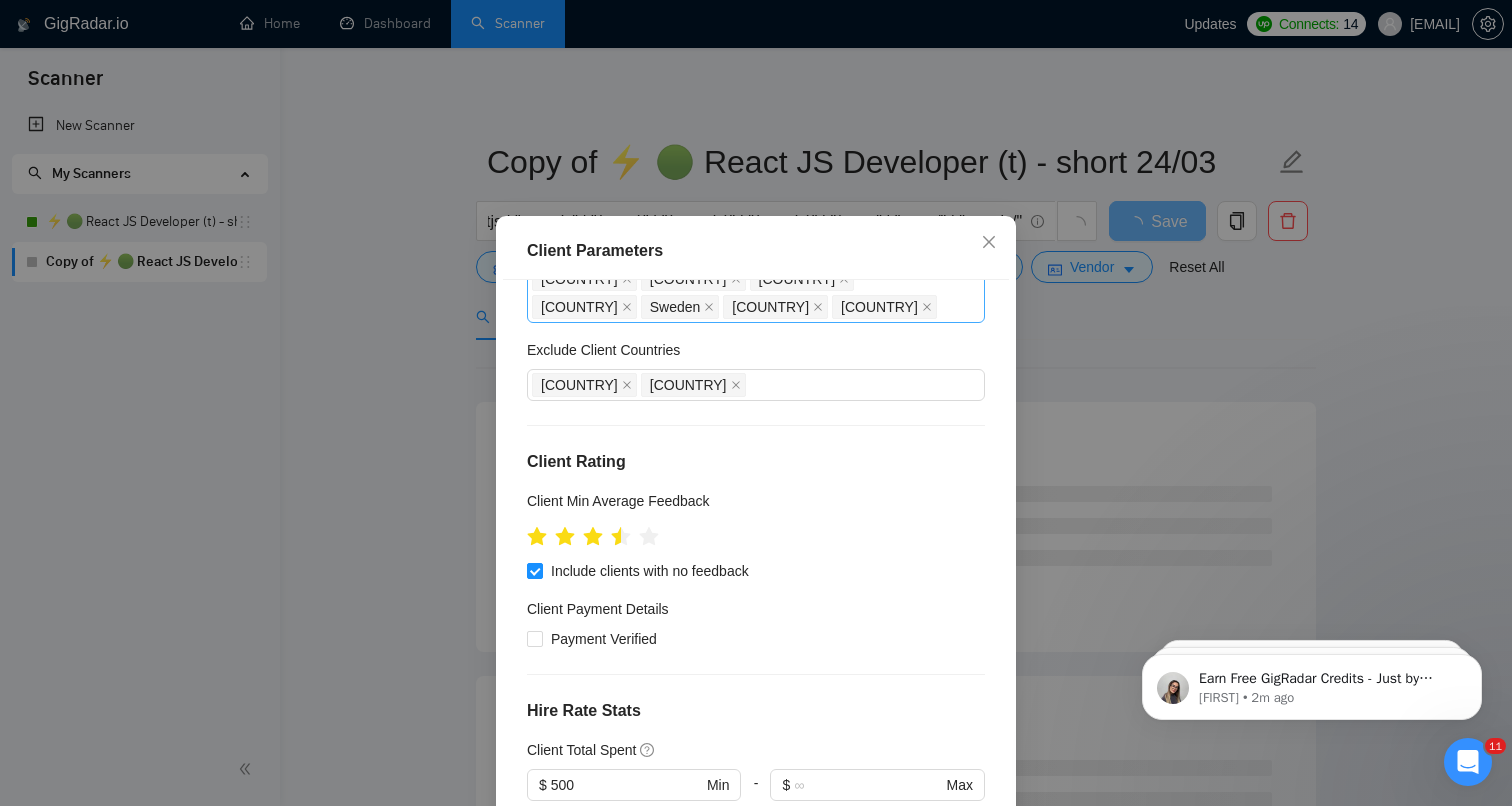 scroll, scrollTop: 198, scrollLeft: 0, axis: vertical 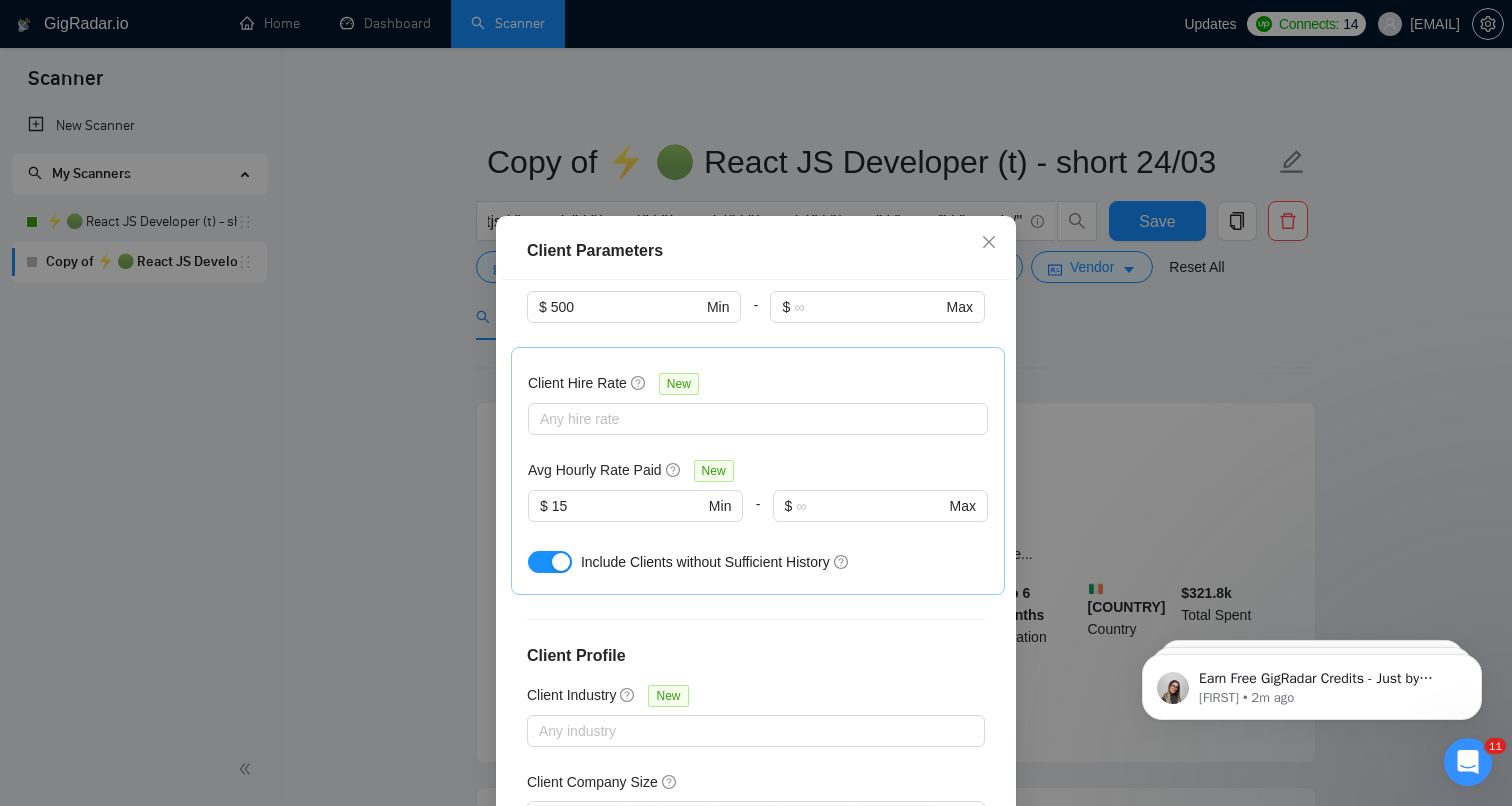 click on "Avg Hourly Rate Paid New $ 15 Min - $ Max" at bounding box center [758, 502] 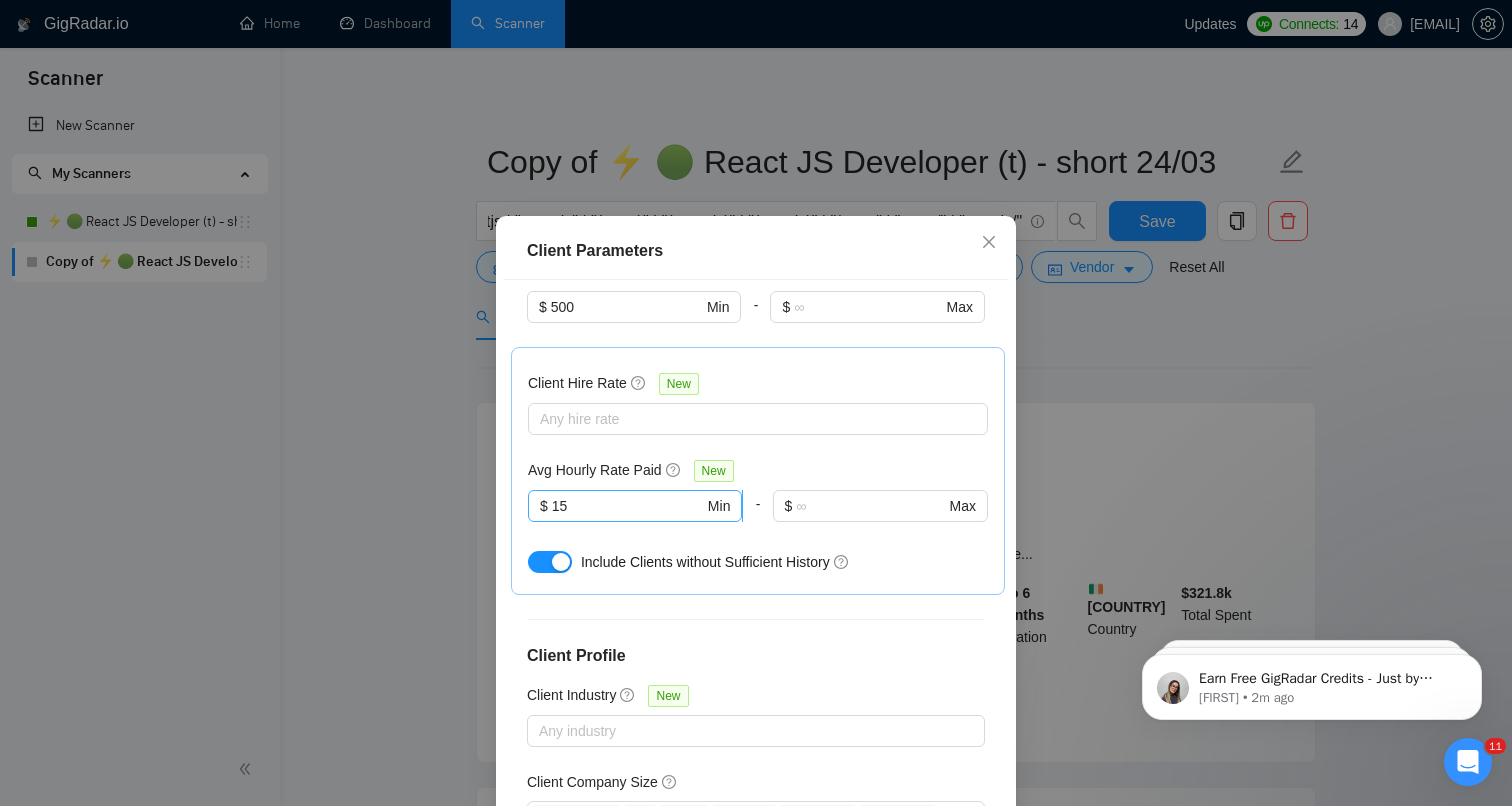 click on "15" at bounding box center [628, 506] 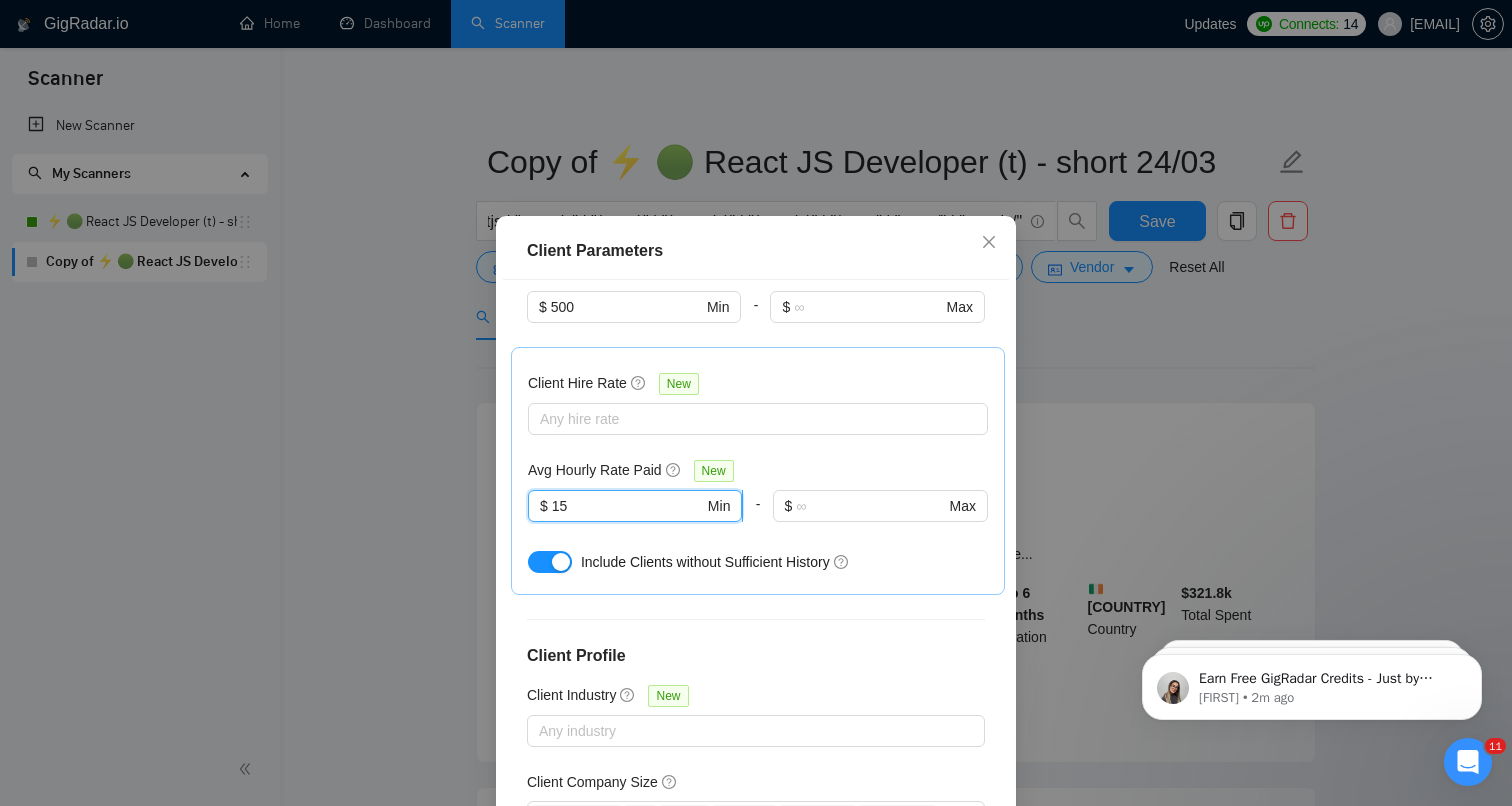 click on "15" at bounding box center [628, 506] 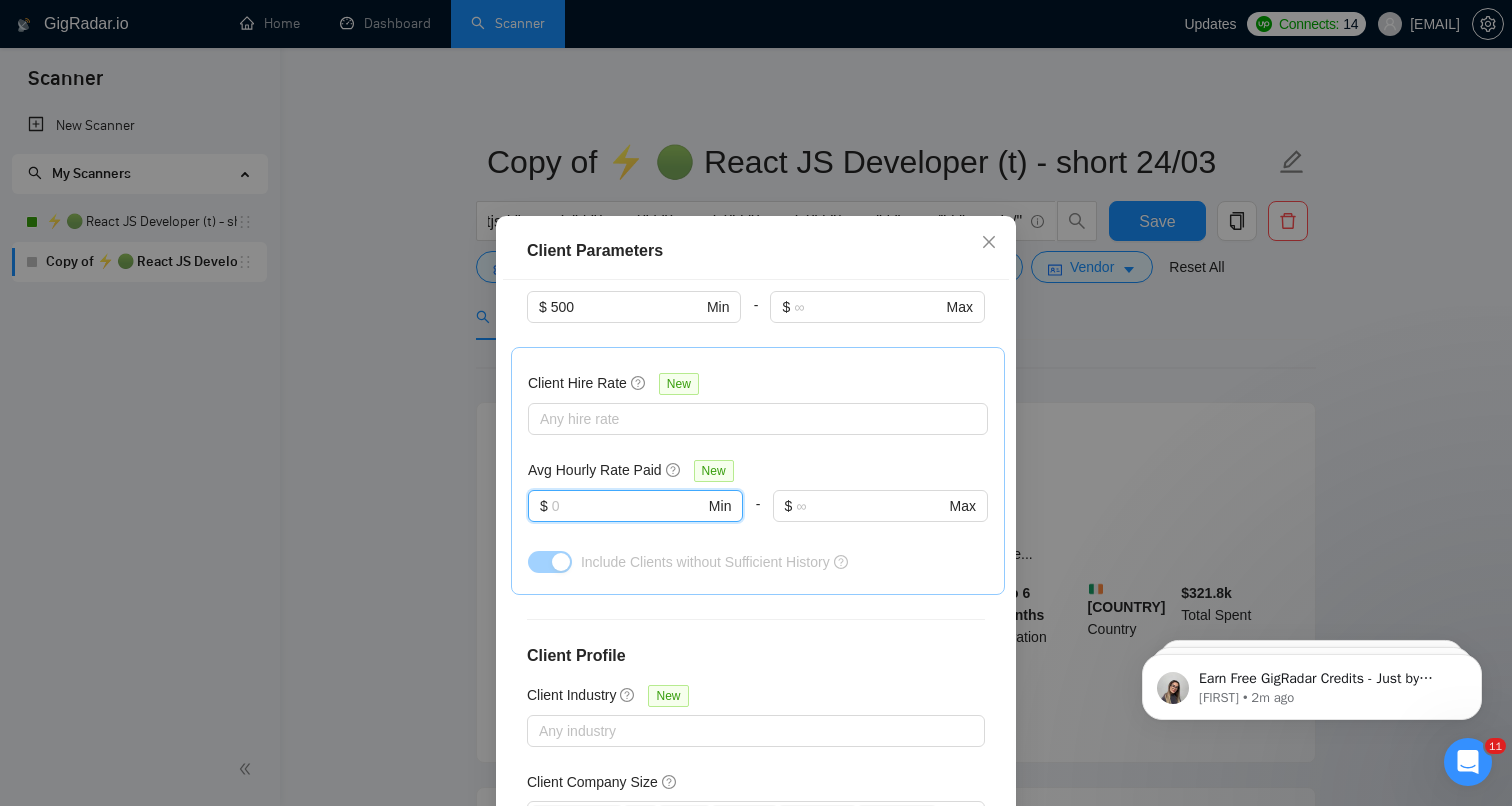type 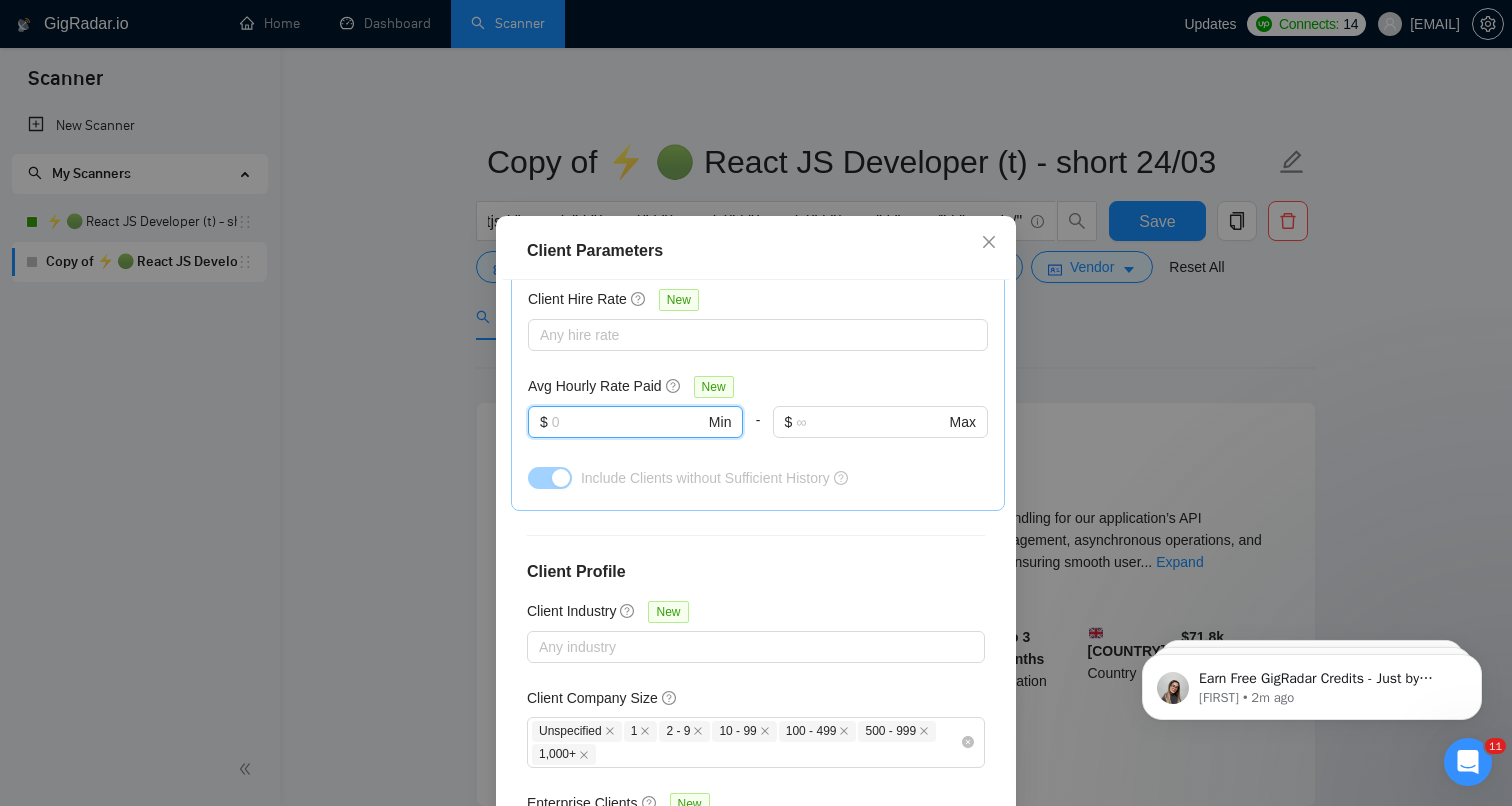 scroll, scrollTop: 811, scrollLeft: 0, axis: vertical 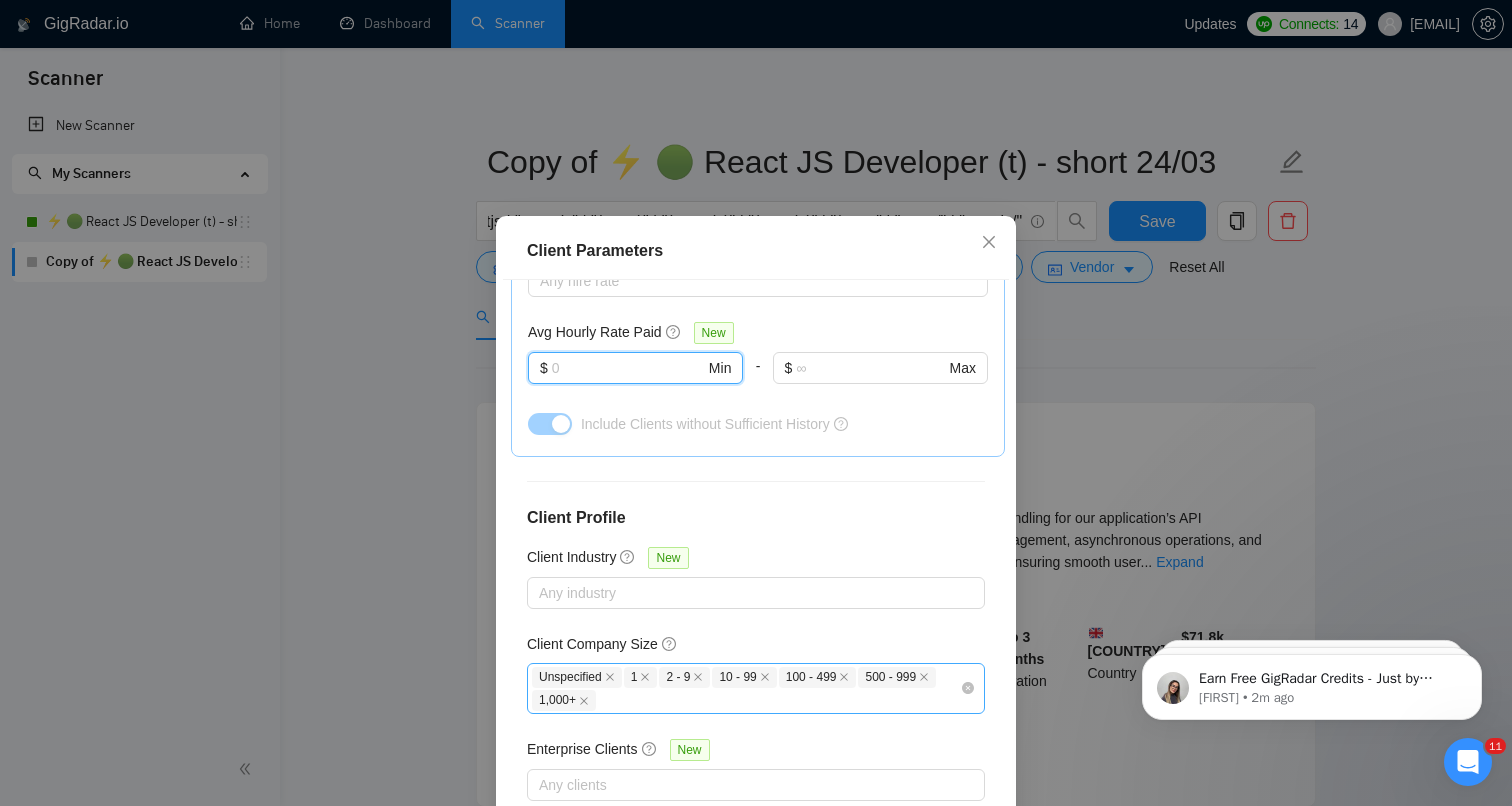 click on "Unspecified 1 2 - 9 10 - 99 100 - 499 500 - 999 1,000+" at bounding box center (746, 688) 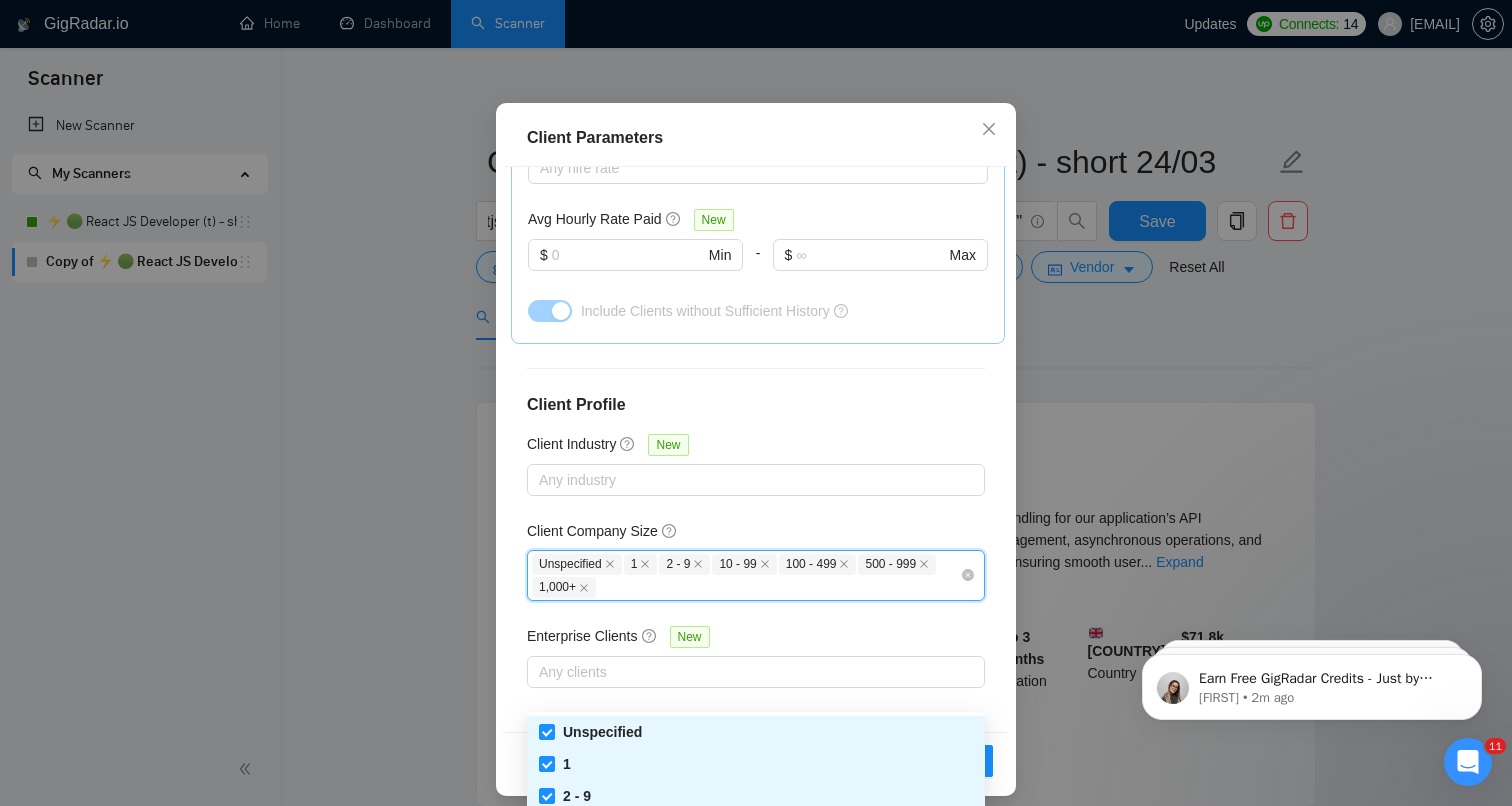 scroll, scrollTop: 126, scrollLeft: 0, axis: vertical 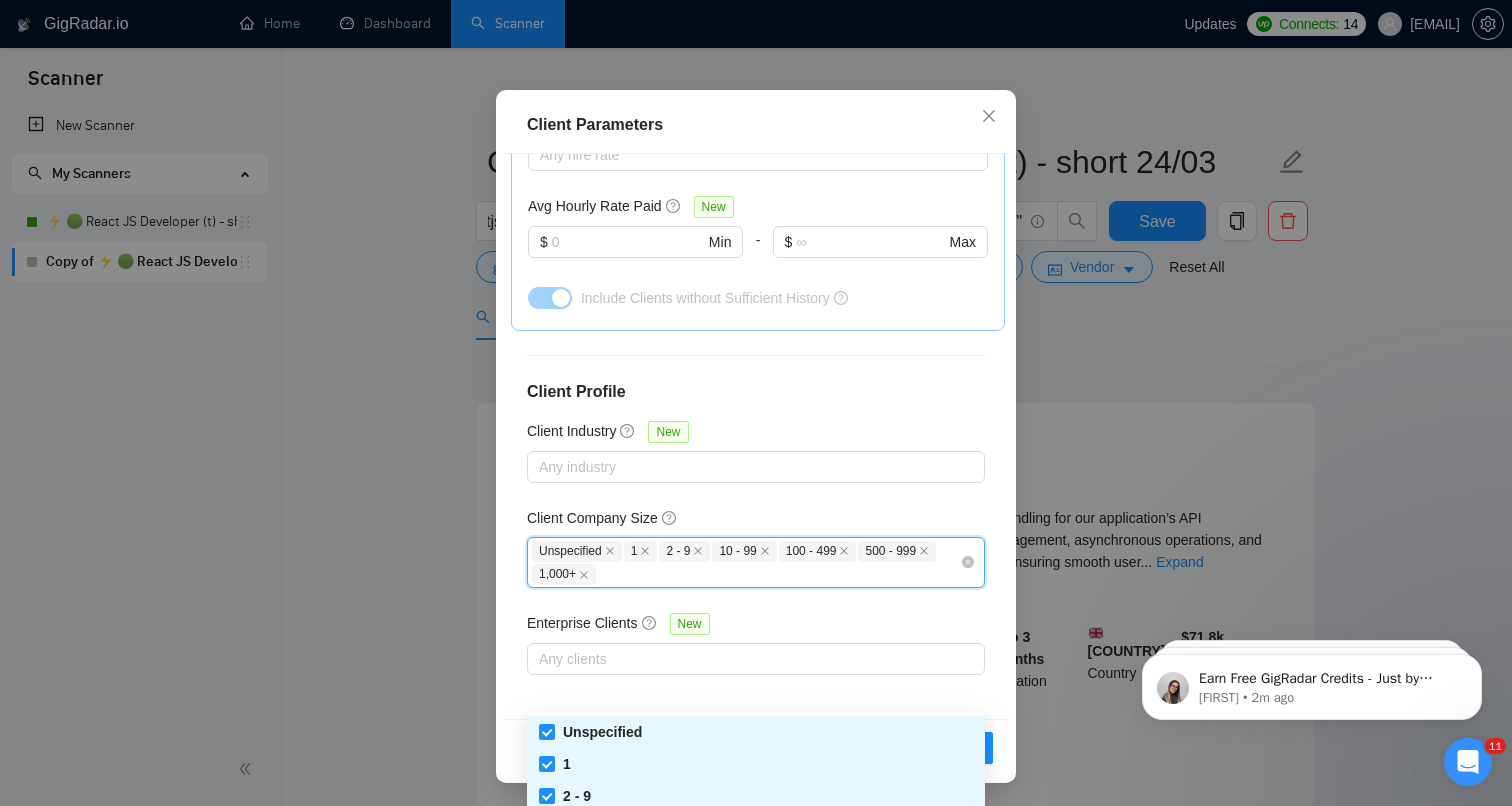 click on "Client Parameters Client Location Include Client Countries Europe United States Canada United Kingdom Australia Saudi Arabia United Arab Emirates Singapore New Zealand Japan Kuwait Qatar Bahrain Germany Sweden Denmark Norway   Exclude Client Countries Russia Belarus   Client Rating Client Min Average Feedback Include clients with no feedback Client Payment Details Payment Verified Hire Rate Stats   Client Total Spent $ 500 Min - $ Max Client Hire Rate New   Any hire rate   Avg Hourly Rate Paid New $ Min - $ Max Include Clients without Sufficient History Client Profile Client Industry New   Any industry Client Company Size Unspecified 1 2 - 9 10 - 99 100 - 499 500 - 999 1,000+   Enterprise Clients New   Any clients Reset OK" at bounding box center (756, 403) 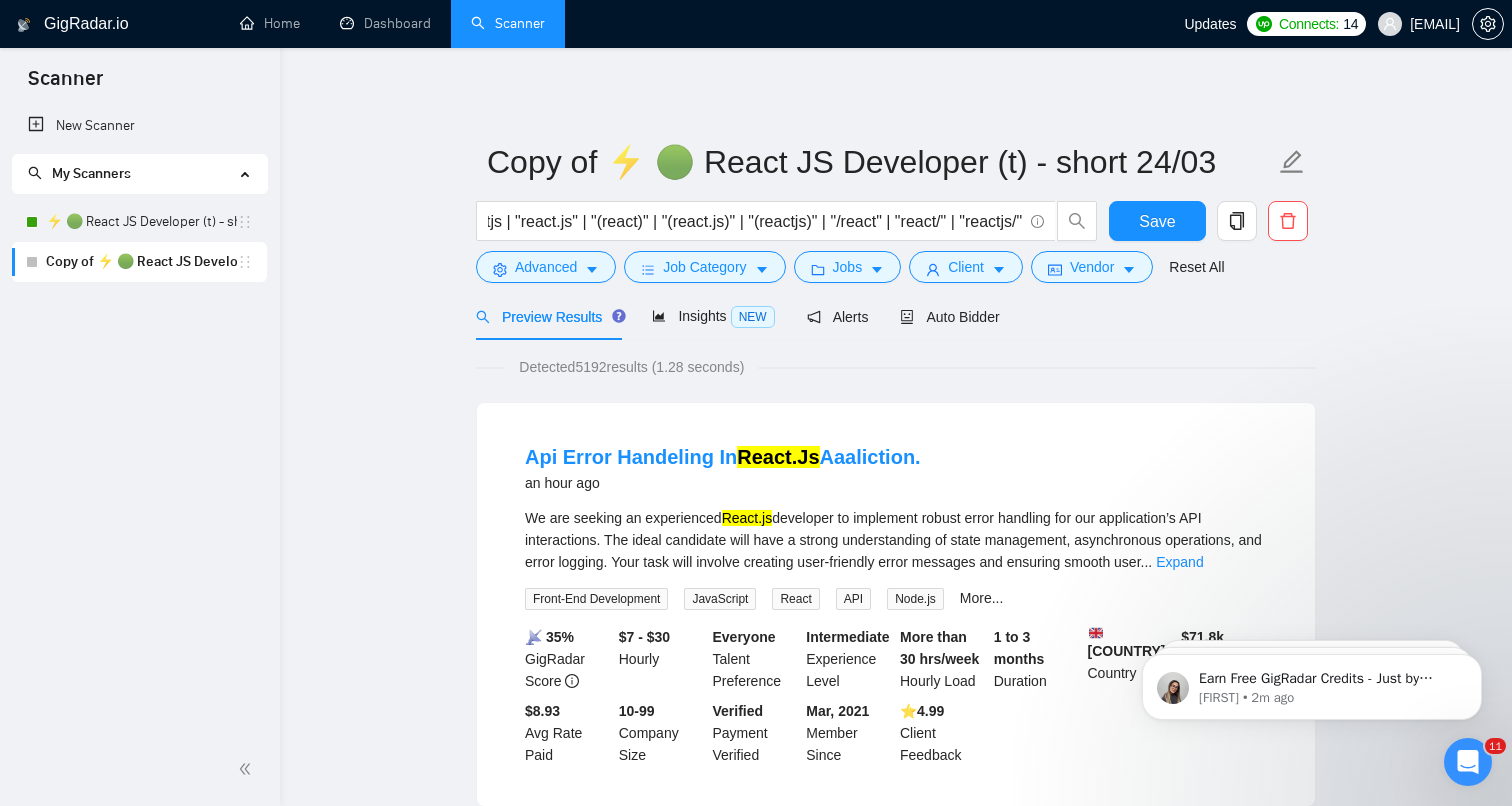 scroll, scrollTop: 30, scrollLeft: 0, axis: vertical 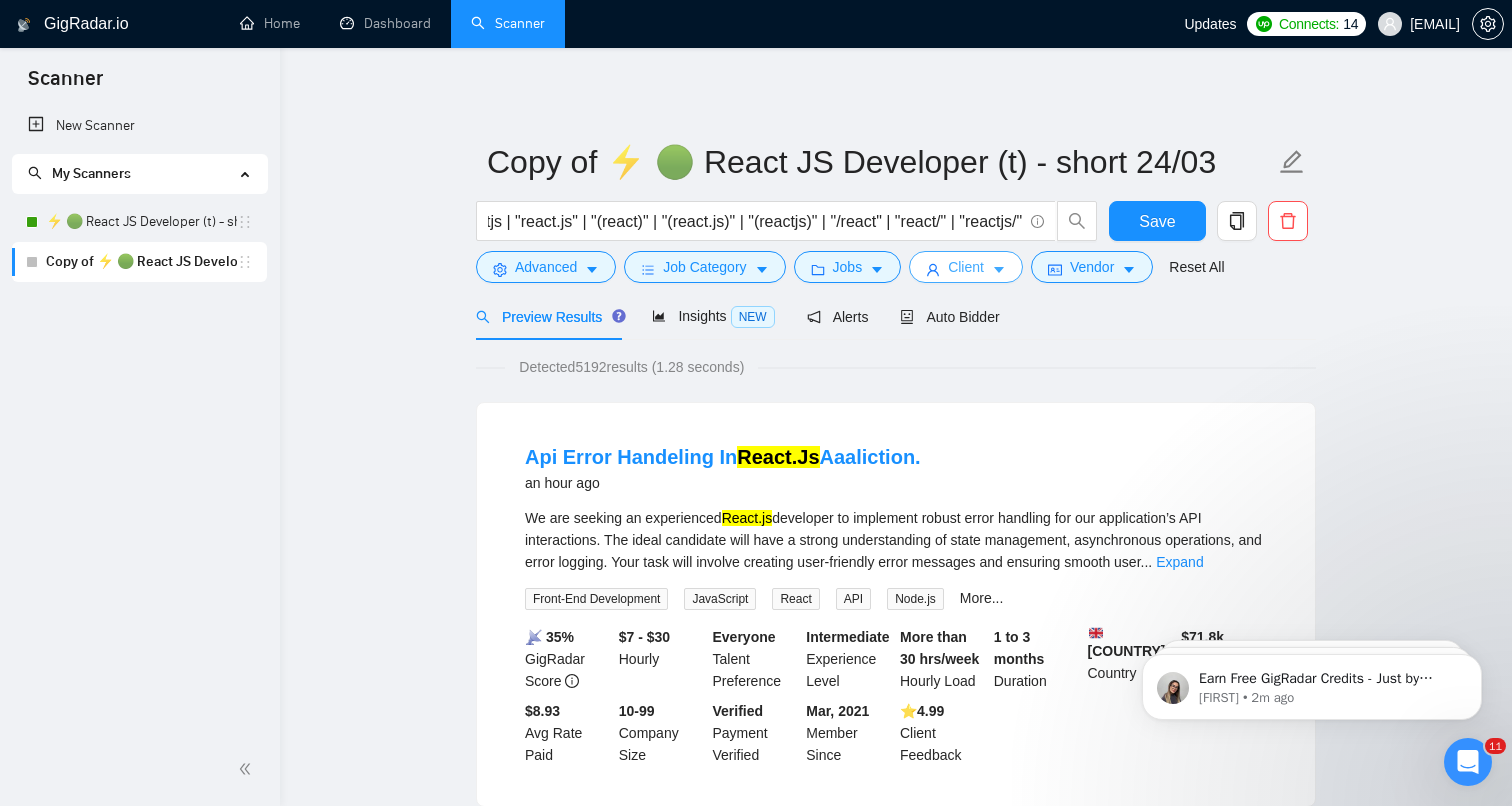 type 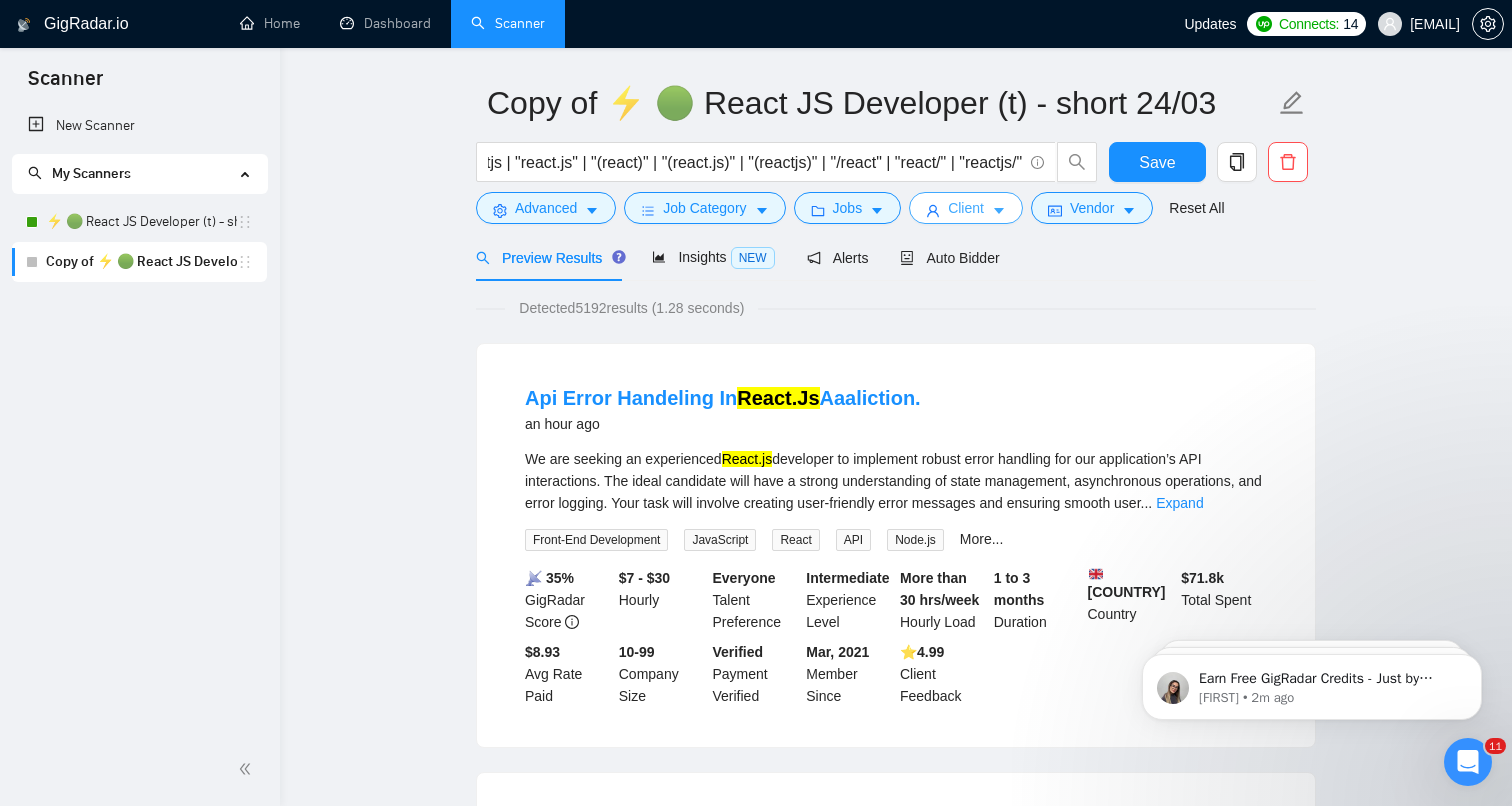 scroll, scrollTop: 307, scrollLeft: 0, axis: vertical 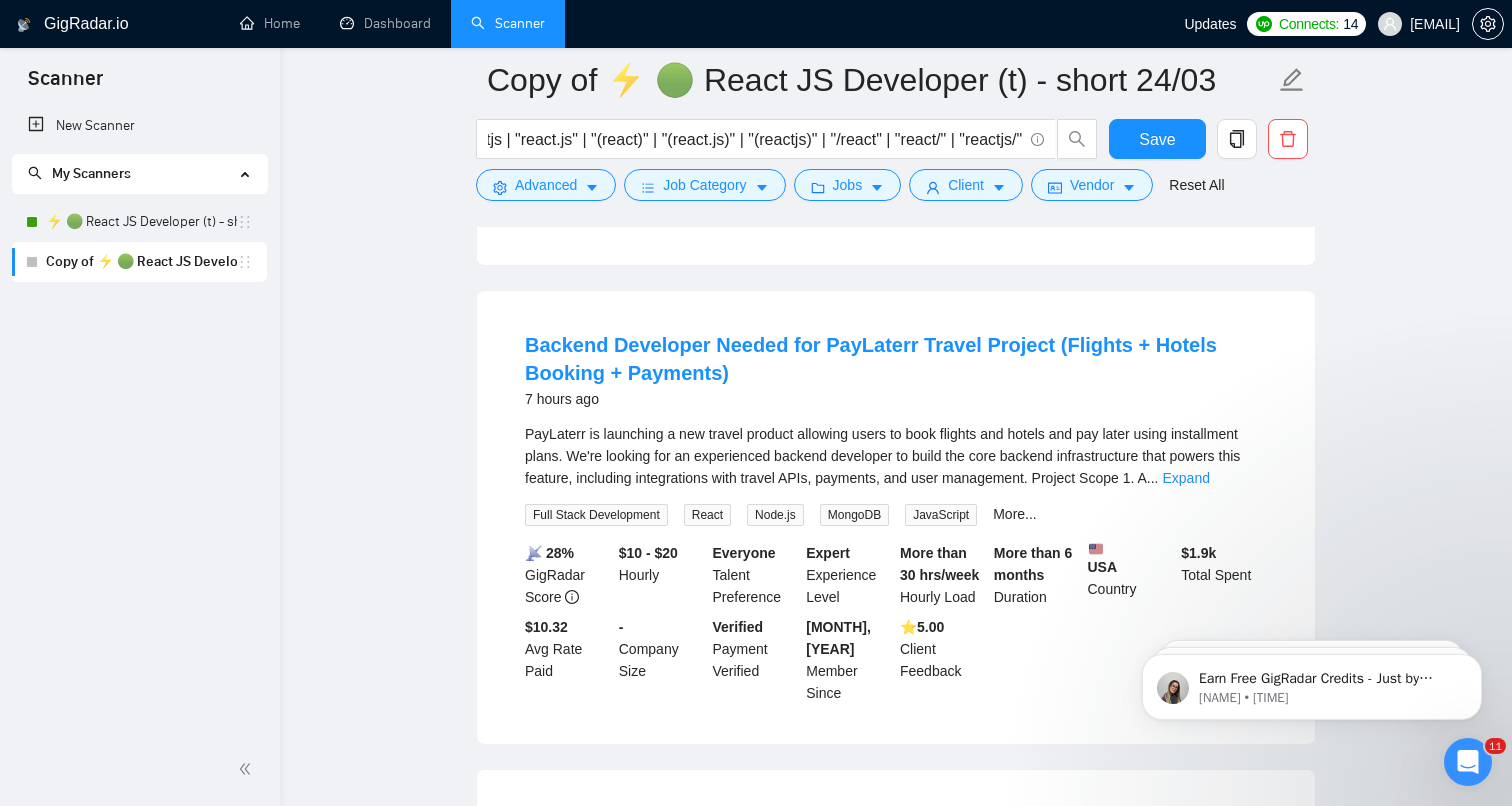 click on "Copy of ⚡ 🟢 React JS Developer (t) - short 24/03 react* | reactjs | "react.js" | "(react)" | "(react.js)" | "(reactjs)" | "/react" | "react/" | "reactjs/" Save Advanced   Job Category   Jobs   Client   Vendor   Reset All Preview Results Insights NEW Alerts Auto Bidder Detected   5192  results   (1.28 seconds) Api Error Handeling In  React.Js  Aaaliction. an hour ago We are seeking an experienced  React.js  developer to implement robust error handling for our application’s API interactions. The ideal candidate will have a strong understanding of state management, asynchronous operations, and error logging. Your task will involve creating user-friendly error messages and ensuring smooth user  ... Expand Front-End Development JavaScript React API Node.js More... 📡   35% GigRadar Score   $7 - $30 Hourly Everyone Talent Preference Intermediate Experience Level More than 30 hrs/week Hourly Load 1 to 3 months Duration   United Kingdom Country $ 71.8k Total Spent $8.93 Avg Rate Paid 10-99 Company Size 4.99" at bounding box center (896, 169) 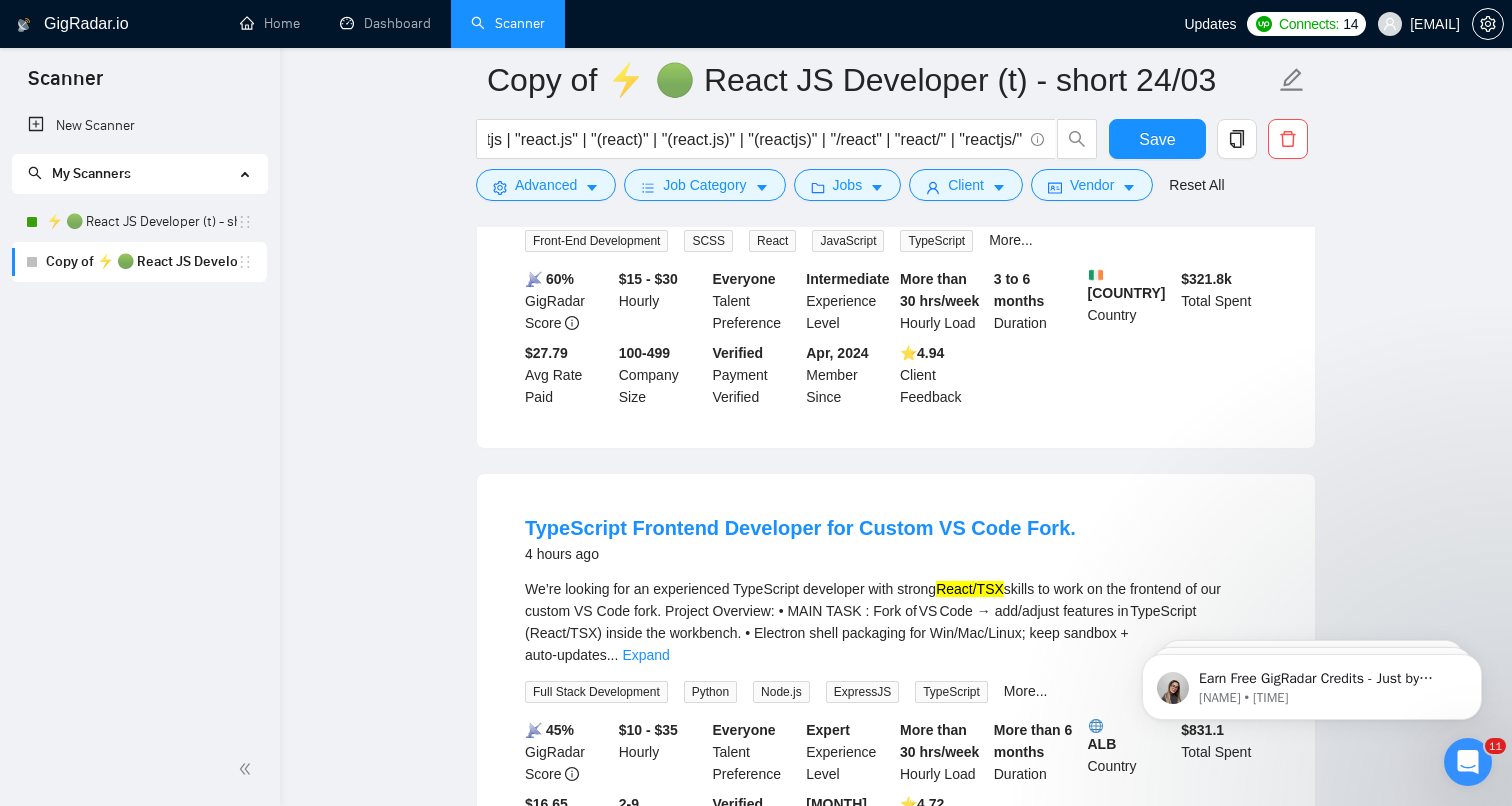 scroll, scrollTop: 1207, scrollLeft: 0, axis: vertical 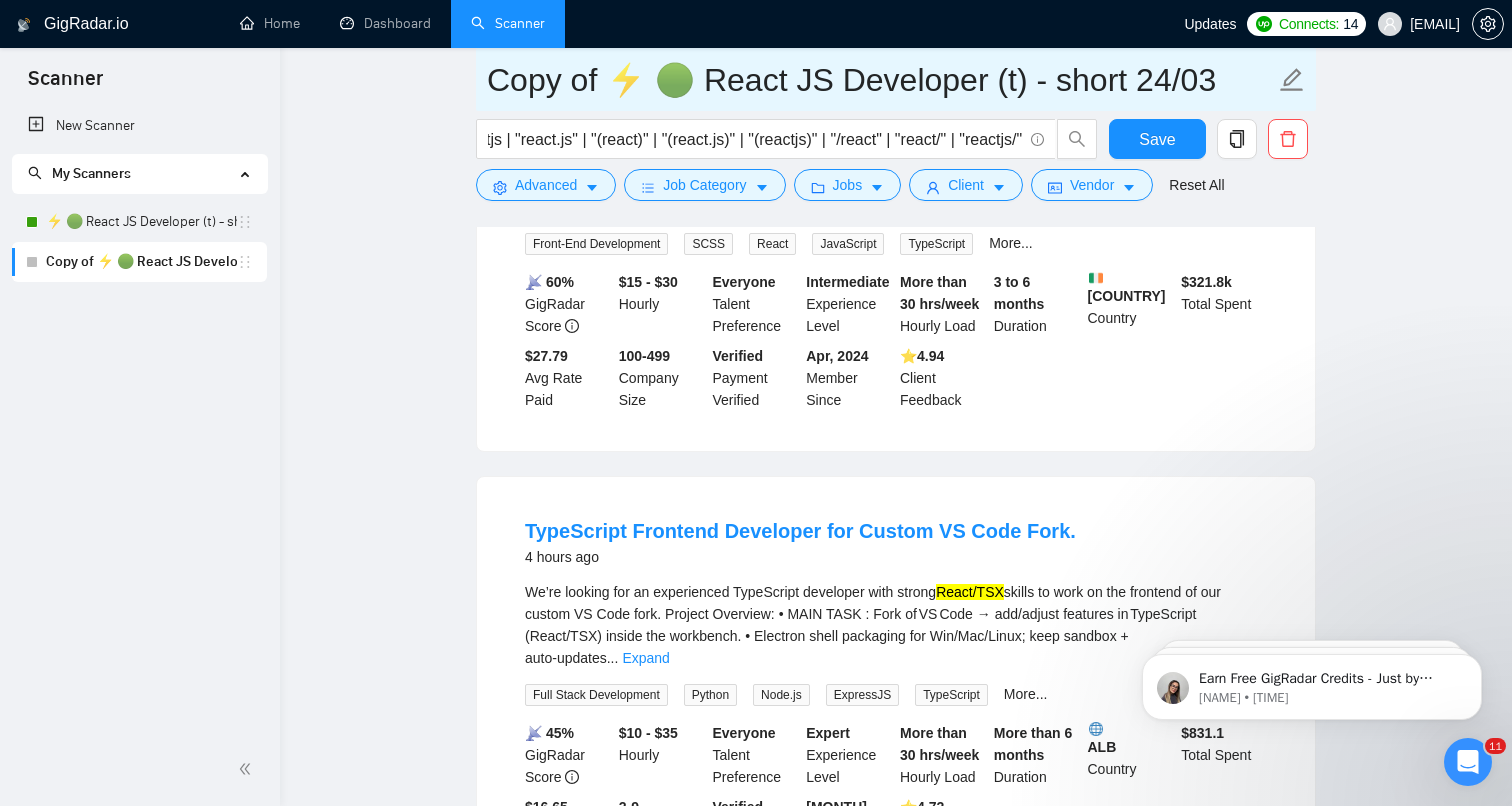 click on "Copy of ⚡ 🟢 React JS Developer (t) - short 24/03" at bounding box center (881, 80) 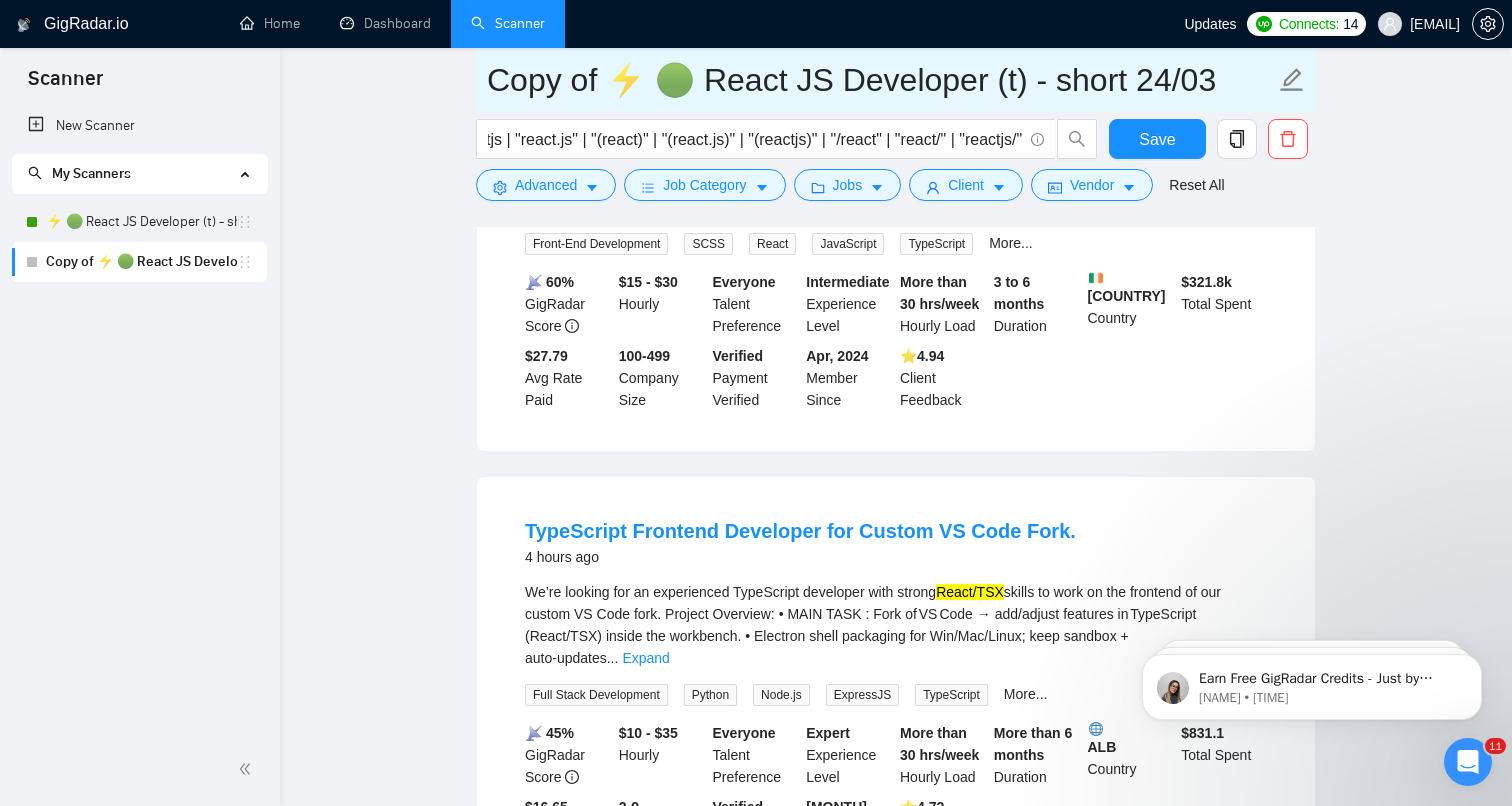 click on "Copy of ⚡ 🟢 React JS Developer (t) - short 24/03" at bounding box center (881, 80) 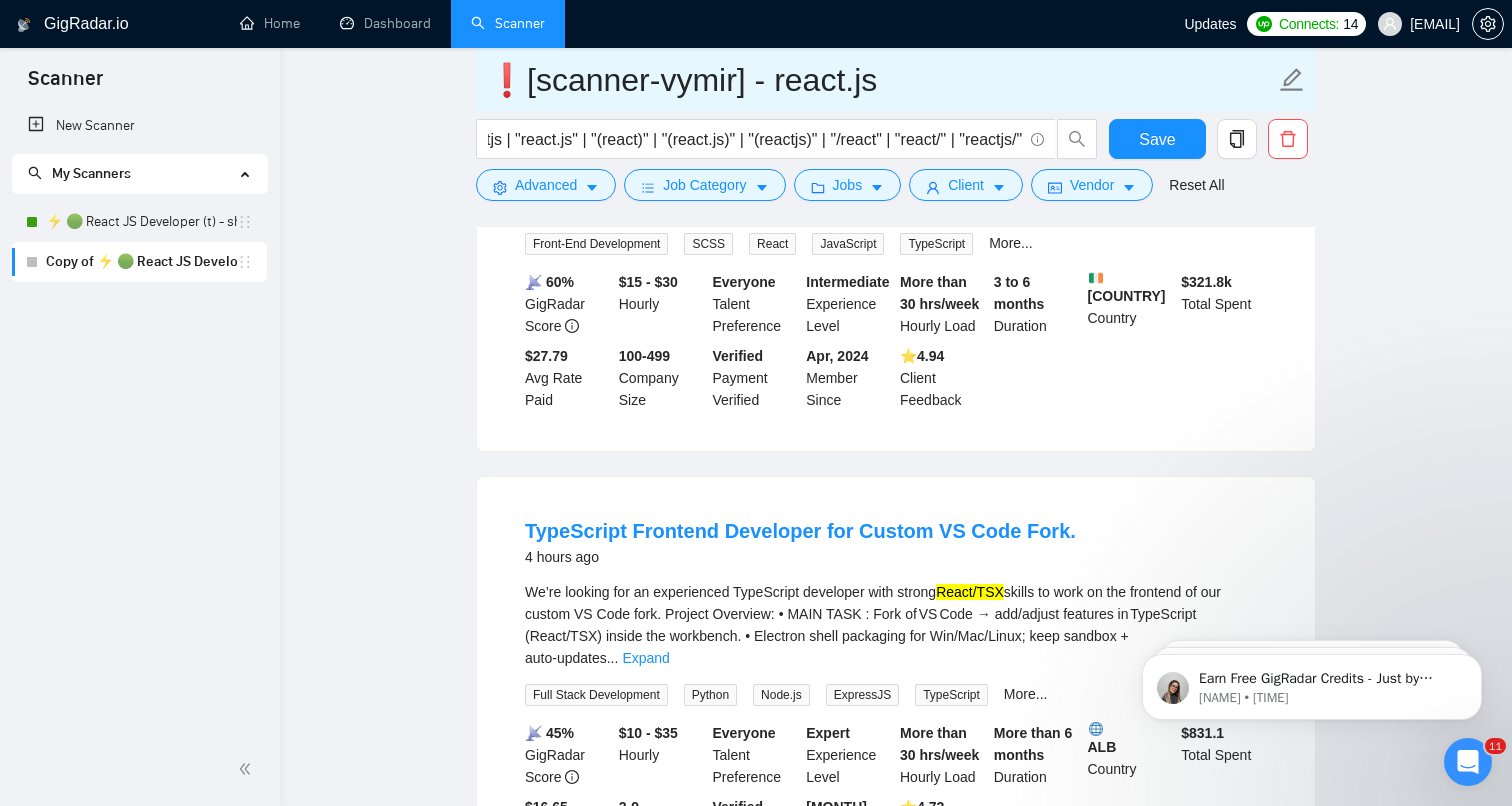 type on "❗[scanner-vymir] - react.js" 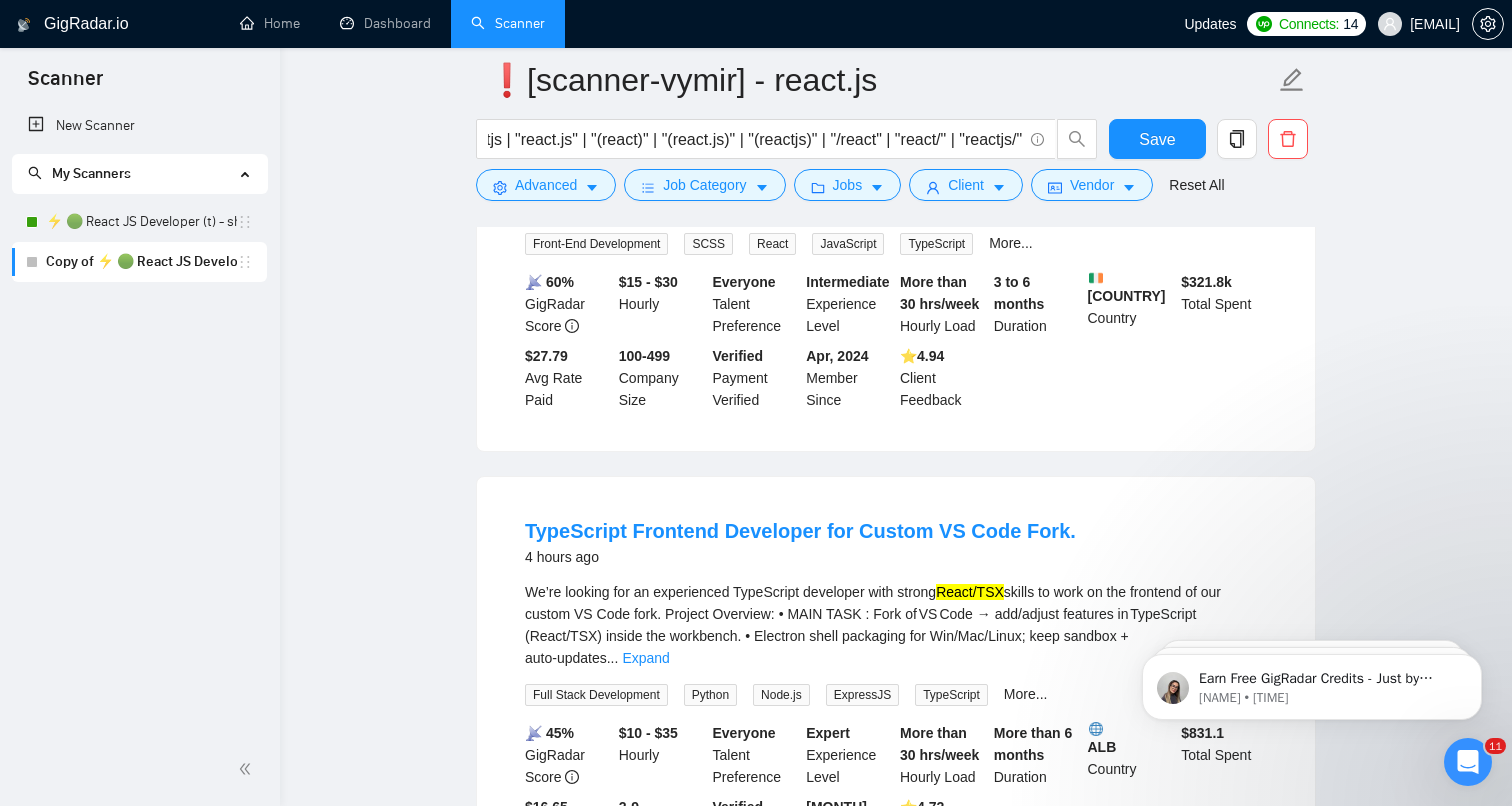 click on "❗[scanner-vymir] - react.js react* | reactjs | "react.js" | "(react)" | "(react.js)" | "(reactjs)" | "/react" | "react/" | "reactjs/" Save Advanced   Job Category   Jobs   Client   Vendor   Reset All Preview Results Insights NEW Alerts Auto Bidder Detected   5192  results   (1.28 seconds) Api Error Handeling In  React.Js  Aaaliction. an hour ago We are seeking an experienced  React.js  developer to implement robust error handling for our application’s API interactions. The ideal candidate will have a strong understanding of state management, asynchronous operations, and error logging. Your task will involve creating user-friendly error messages and ensuring smooth user  ... Expand Front-End Development JavaScript React API Node.js More... 📡   35% GigRadar Score   $7 - $30 Hourly Everyone Talent Preference Intermediate Experience Level More than 30 hrs/week Hourly Load 1 to 3 months Duration   United Kingdom Country $ 71.8k Total Spent $8.93 Avg Rate Paid 10-99 Company Size Verified Payment Verified ..." at bounding box center [896, 1279] 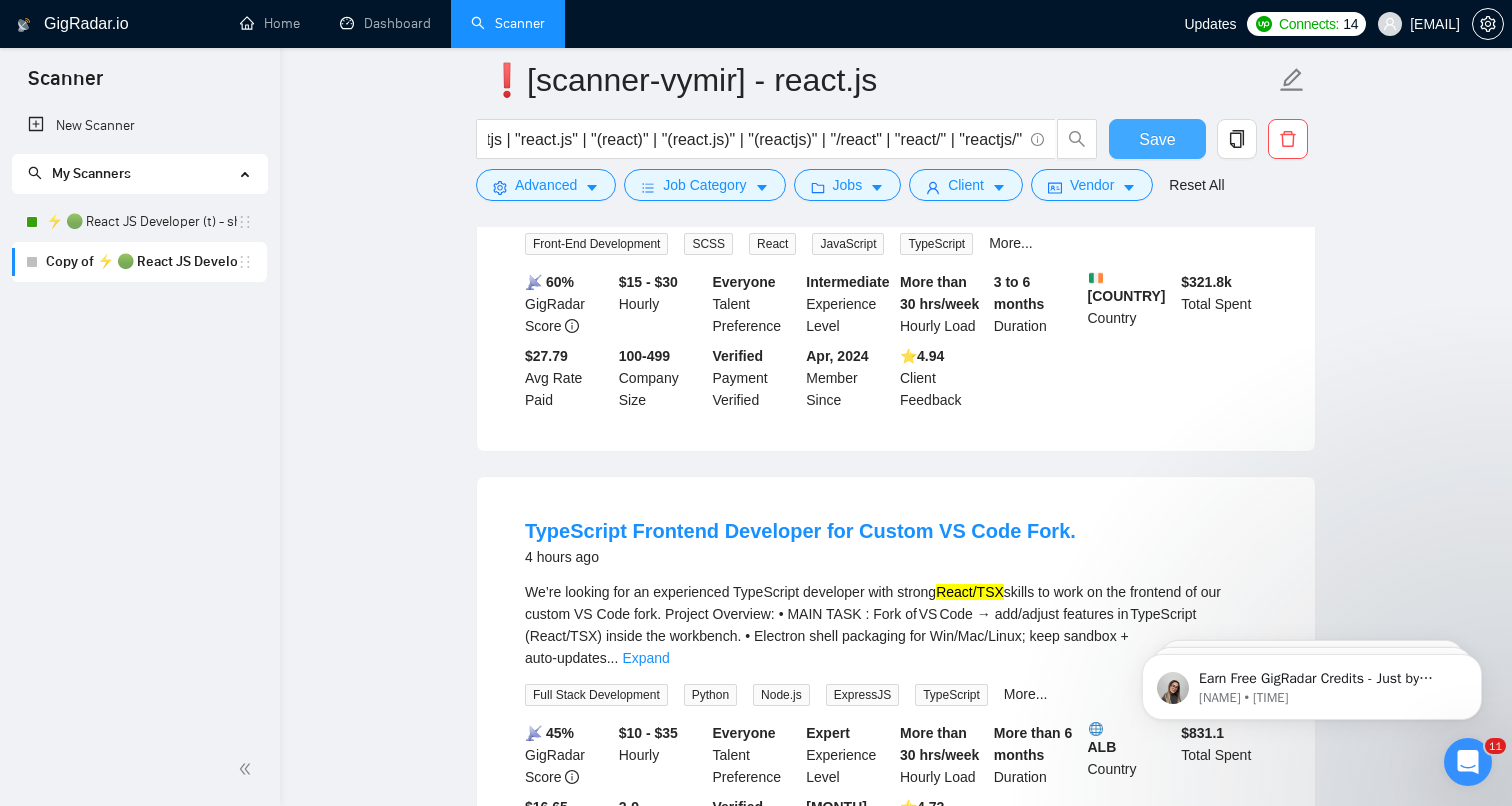 click on "Save" at bounding box center [1157, 139] 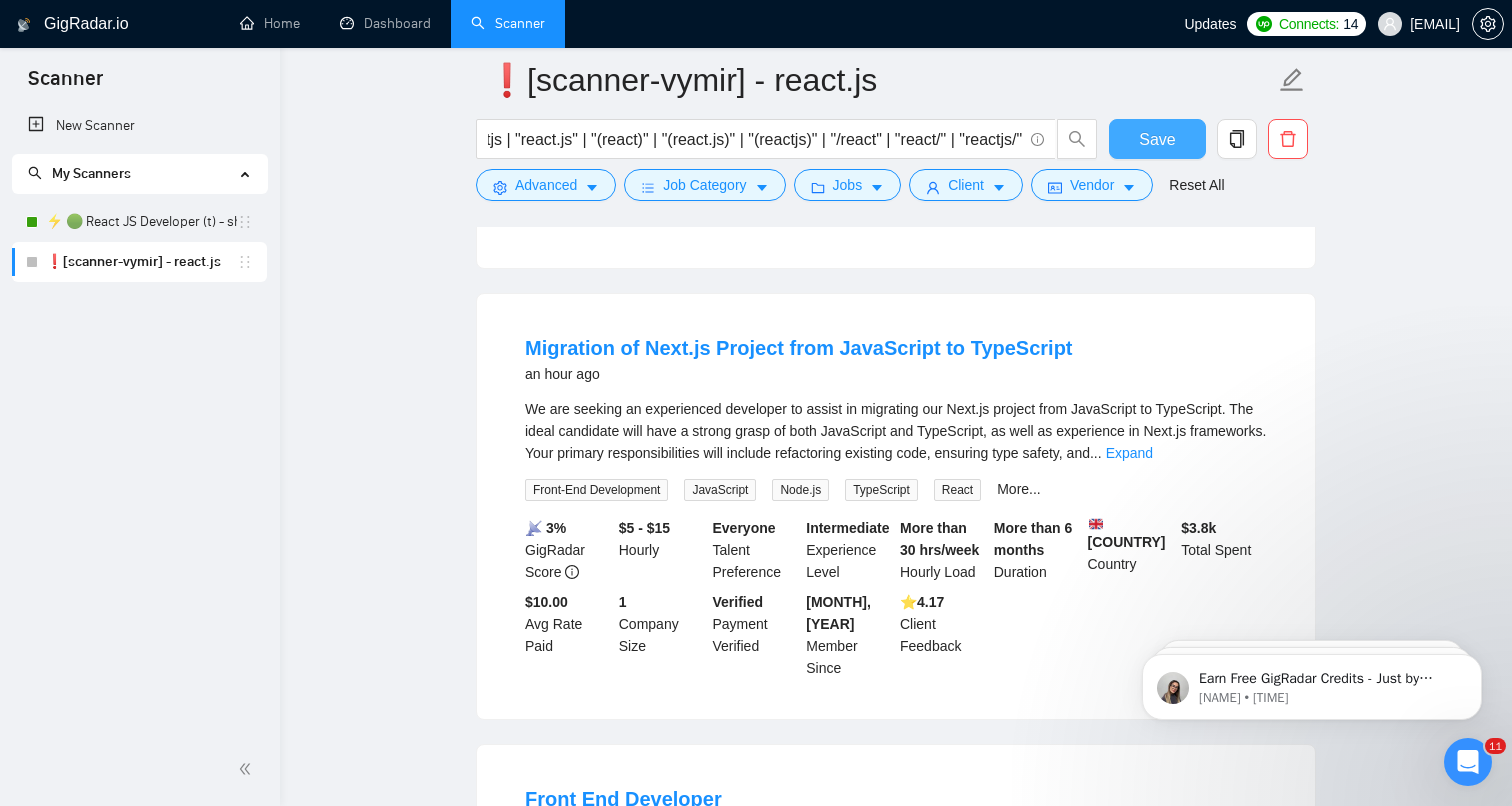 scroll, scrollTop: 0, scrollLeft: 0, axis: both 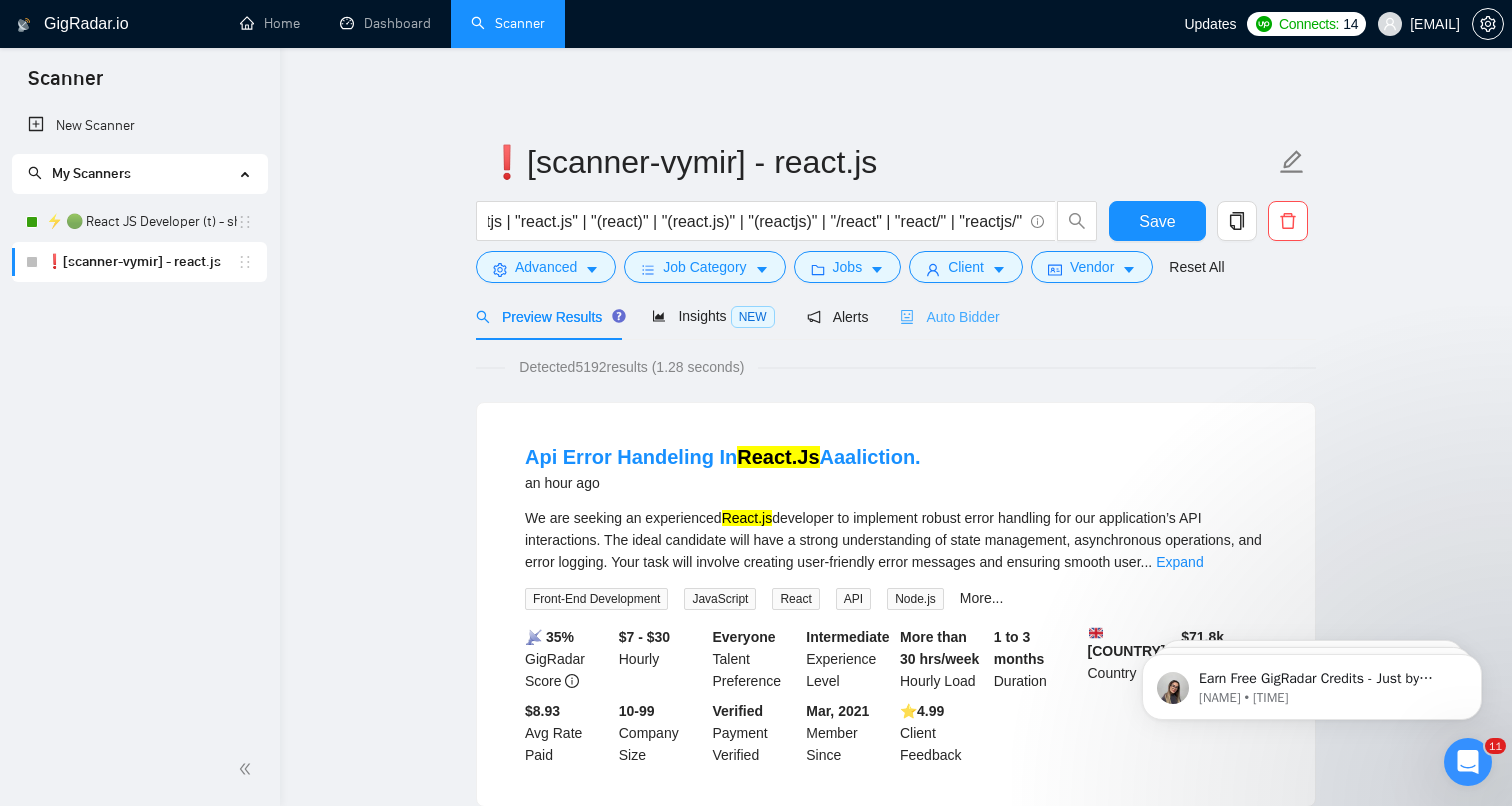 click on "Auto Bidder" at bounding box center [949, 316] 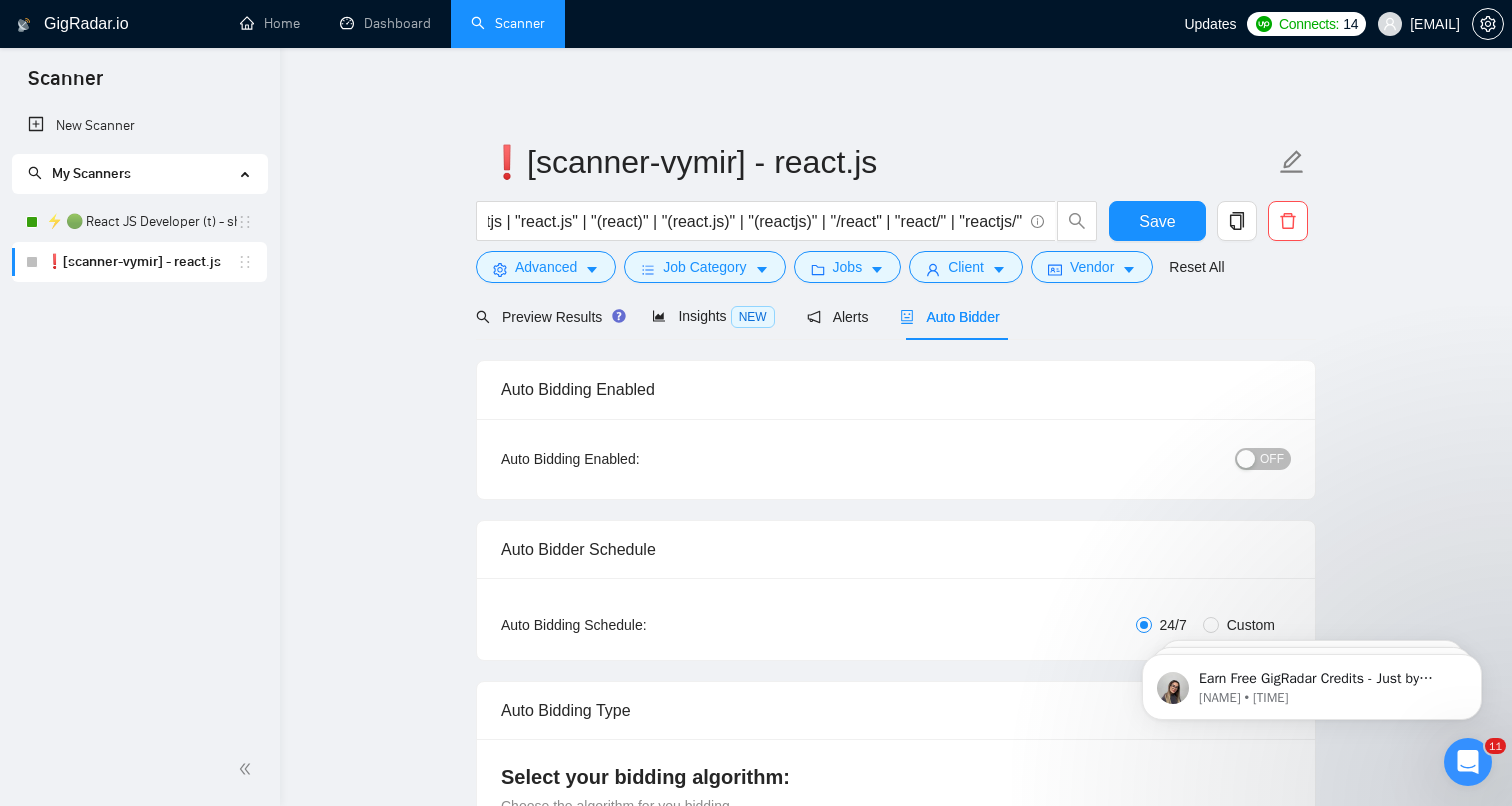 scroll, scrollTop: 164, scrollLeft: 0, axis: vertical 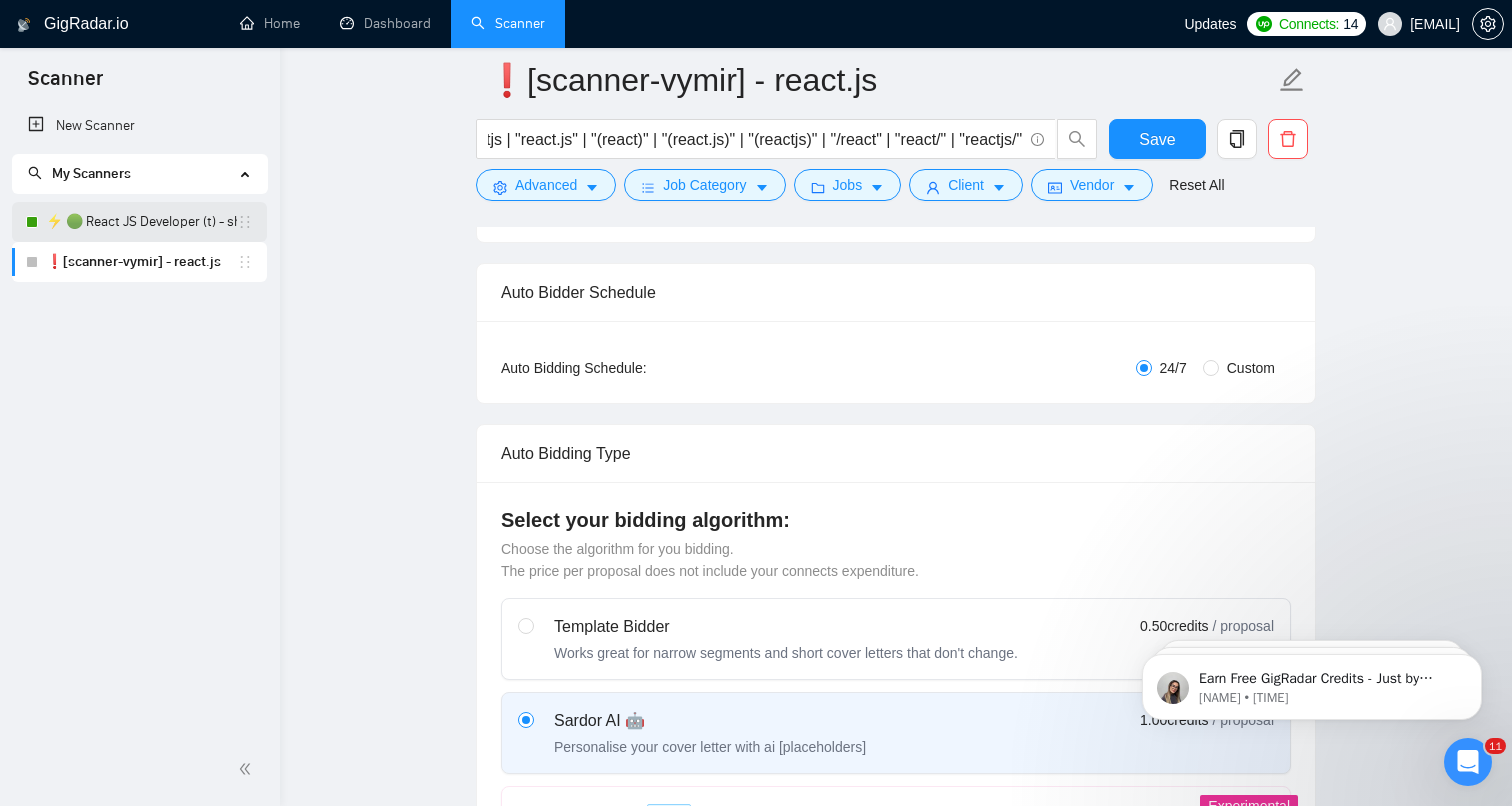 click on "⚡ 🟢 React JS Developer (t) - short 24/03" at bounding box center [141, 222] 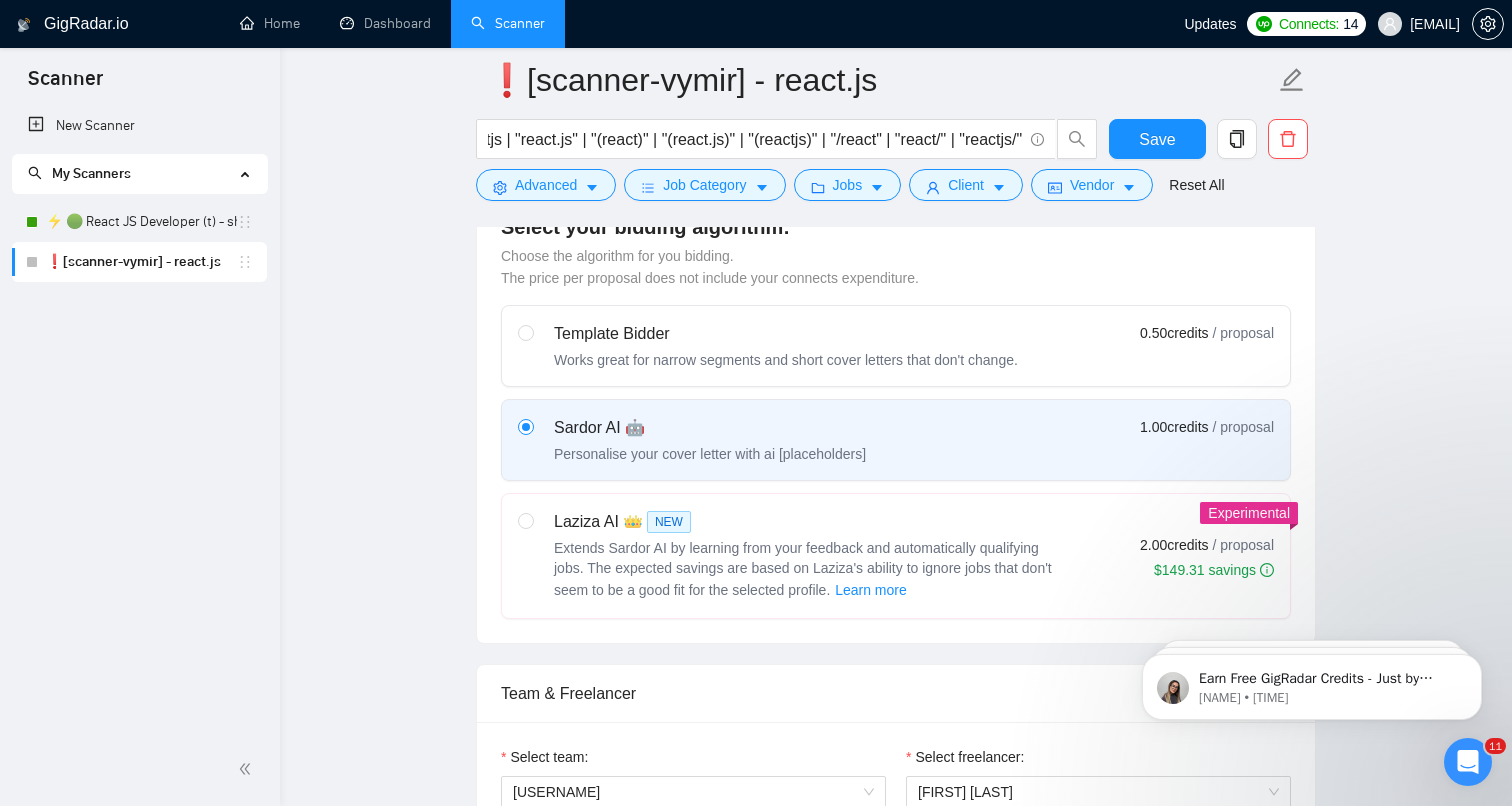 scroll, scrollTop: 572, scrollLeft: 0, axis: vertical 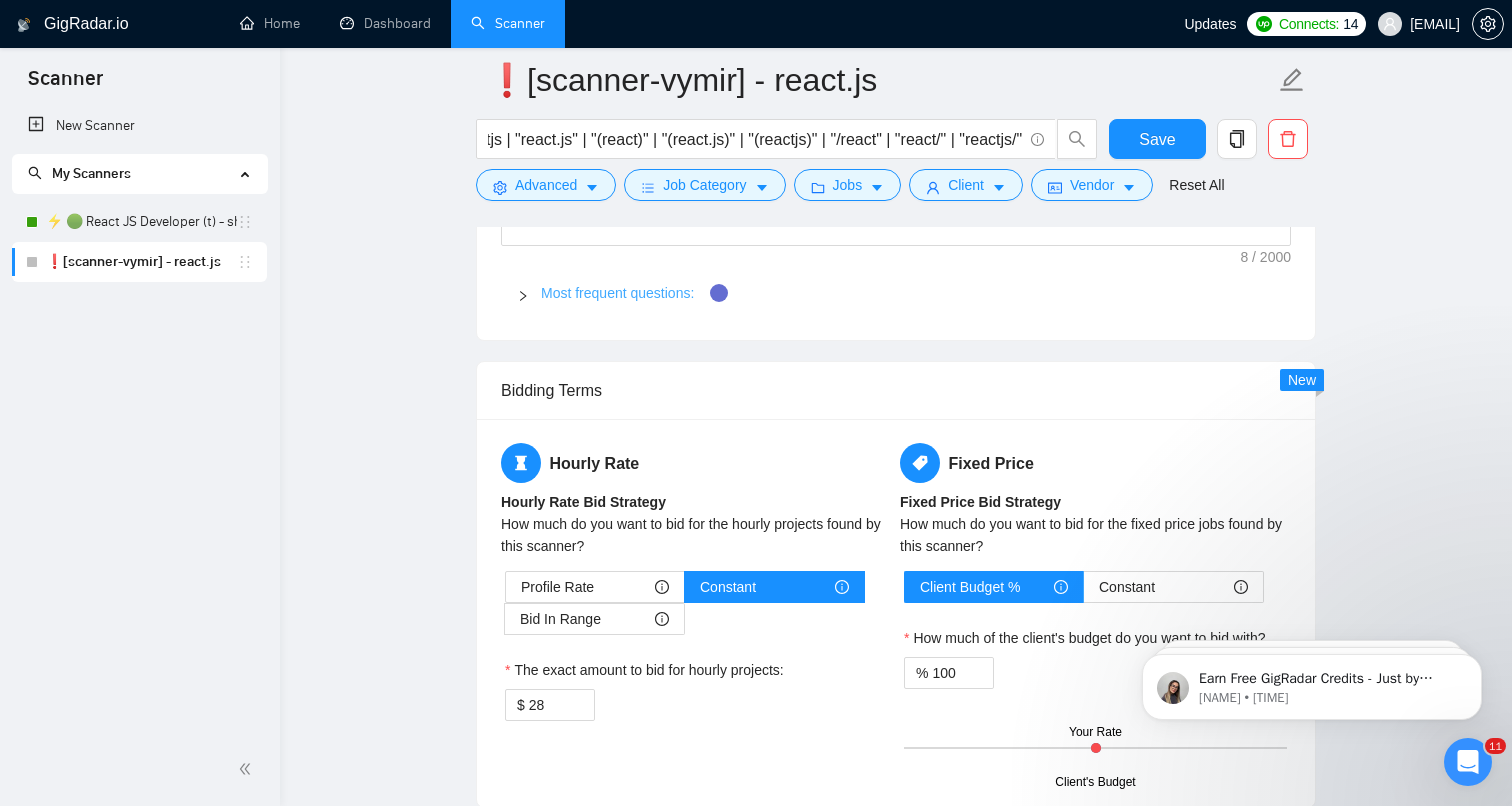 click on "Most frequent questions:" at bounding box center (617, 293) 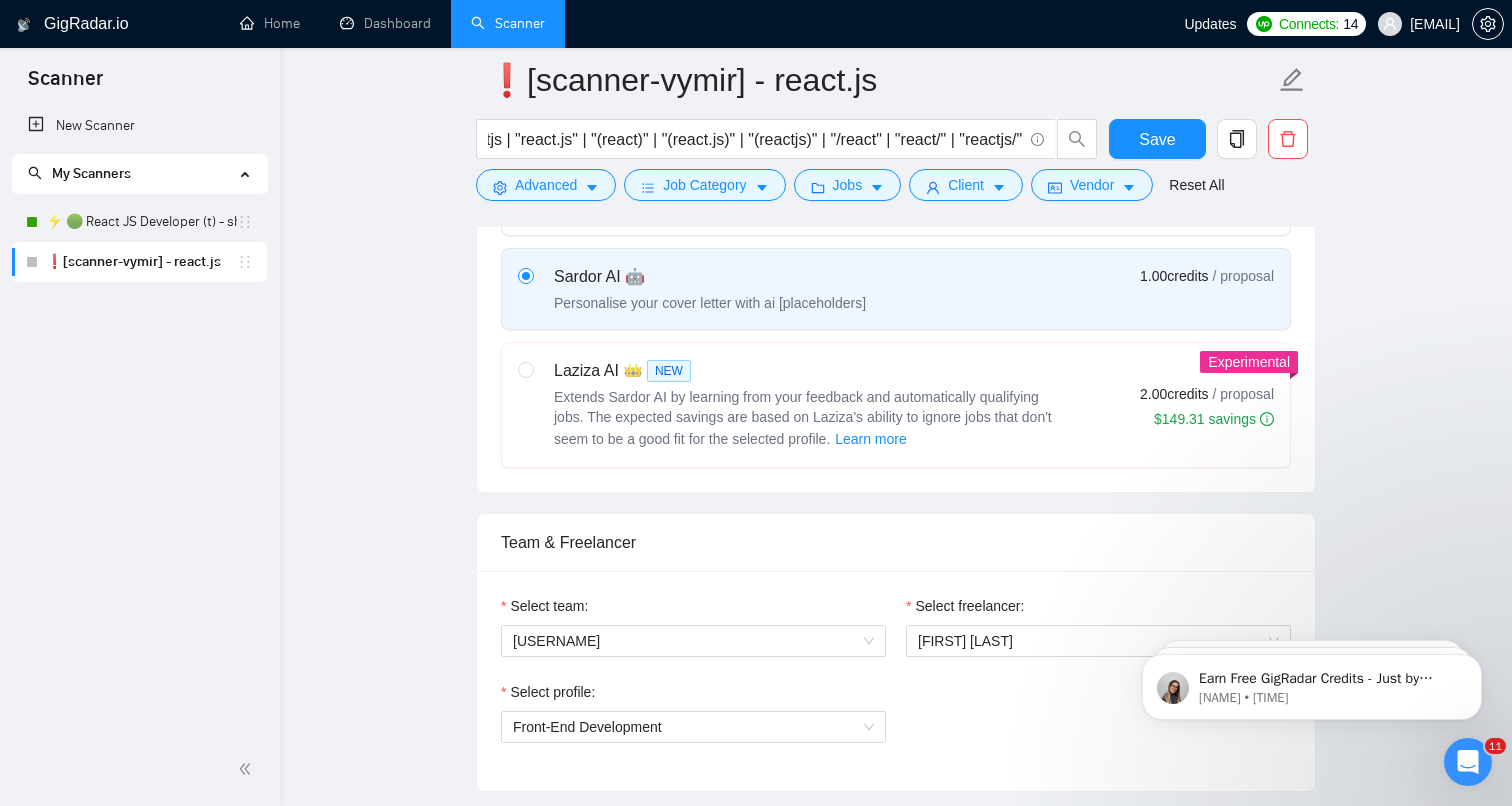 scroll, scrollTop: 0, scrollLeft: 0, axis: both 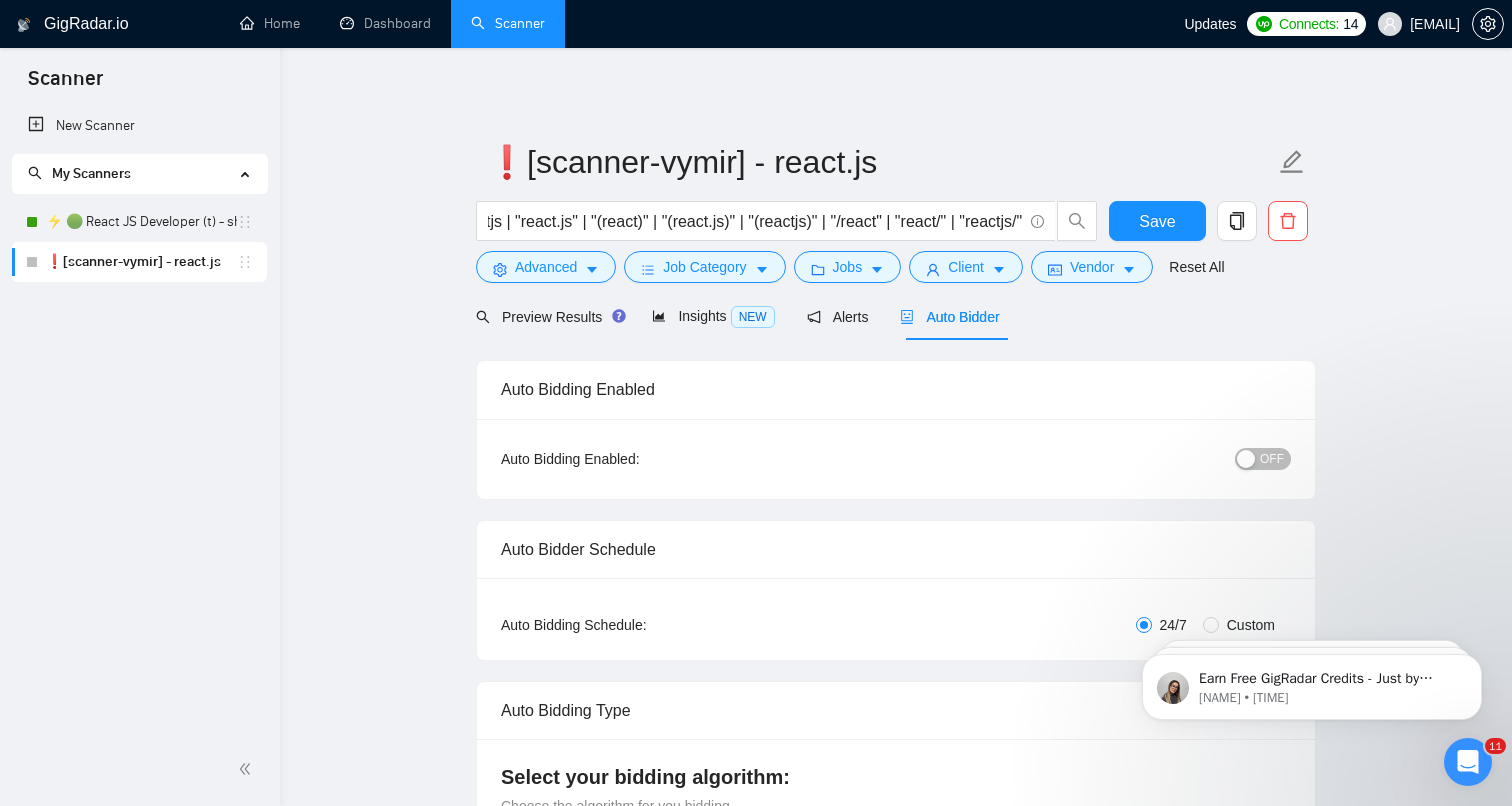 click on "OFF" at bounding box center (1263, 459) 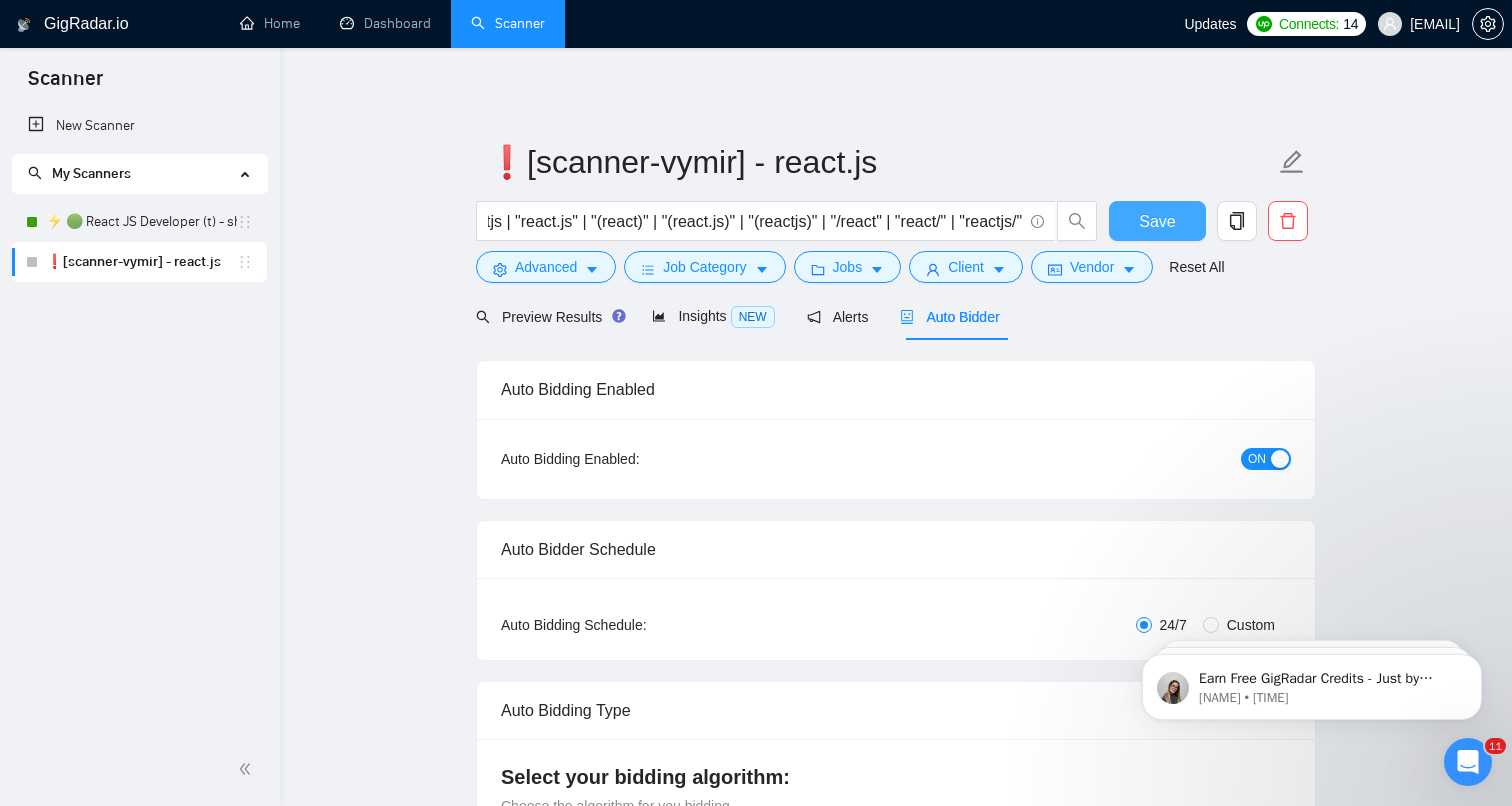 click on "Save" at bounding box center [1157, 221] 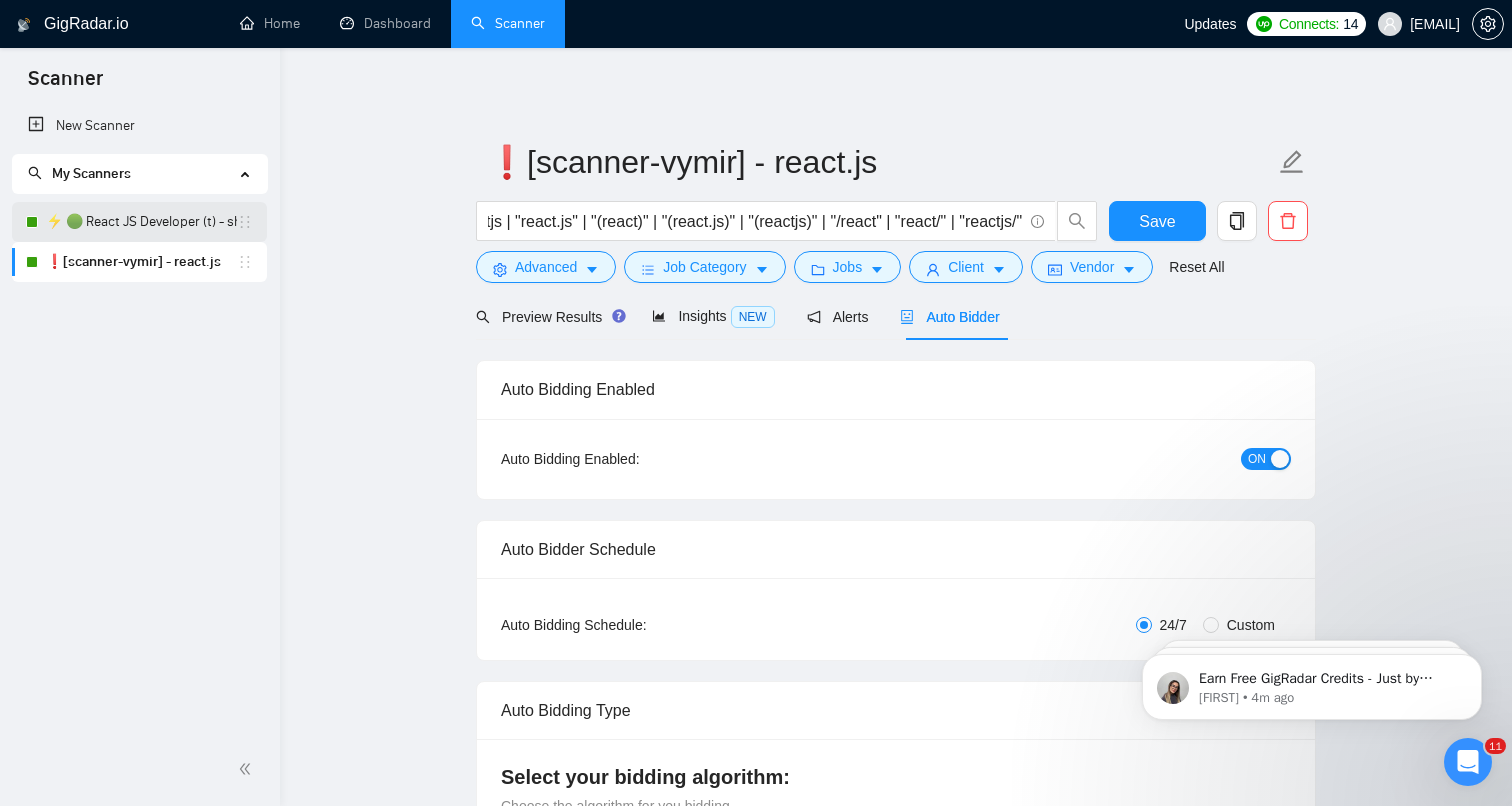 click on "⚡ 🟢 React JS Developer (t) - short 24/03" at bounding box center [141, 222] 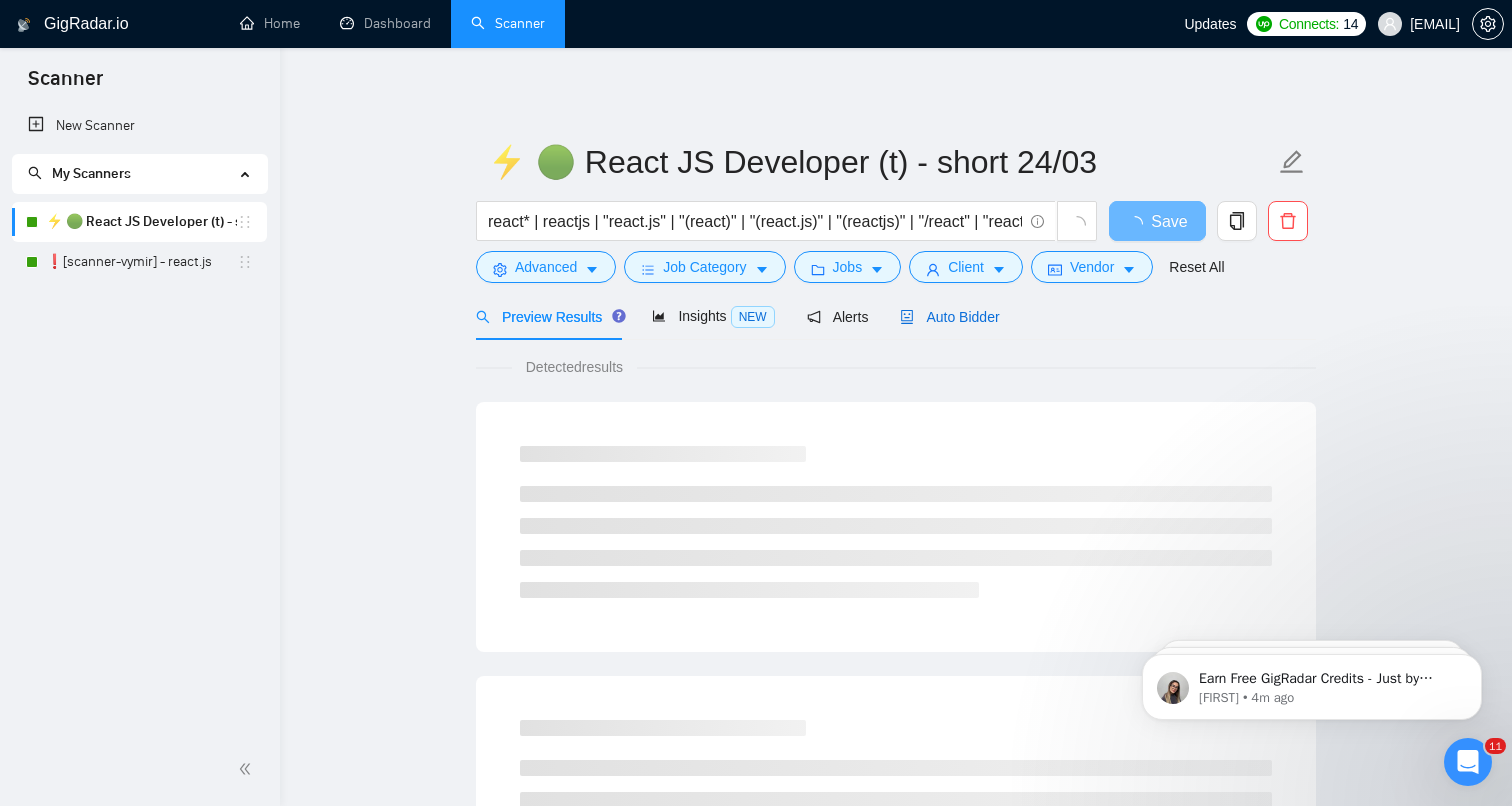 click on "Auto Bidder" at bounding box center (949, 317) 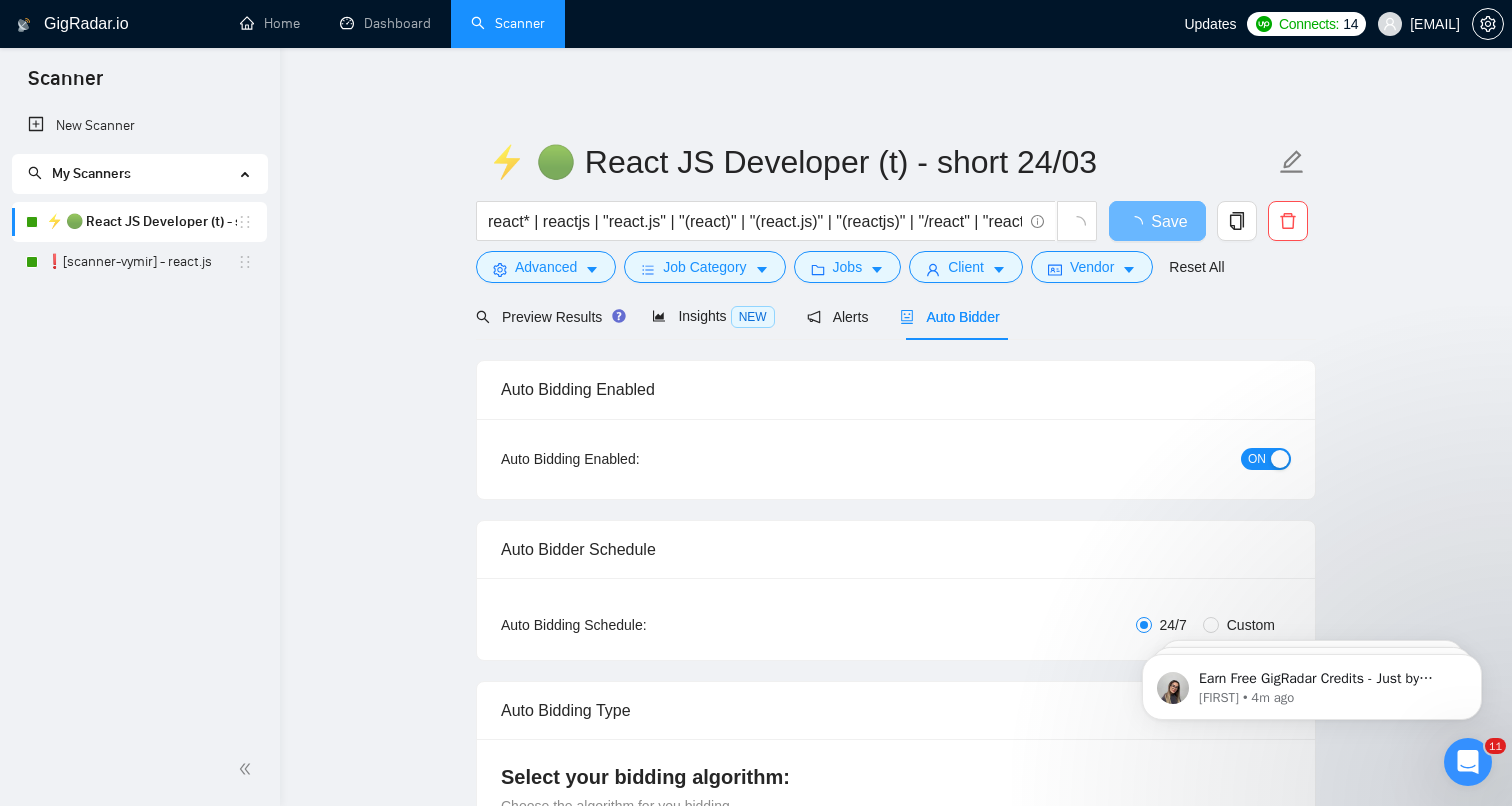 click on "ON" at bounding box center (1266, 459) 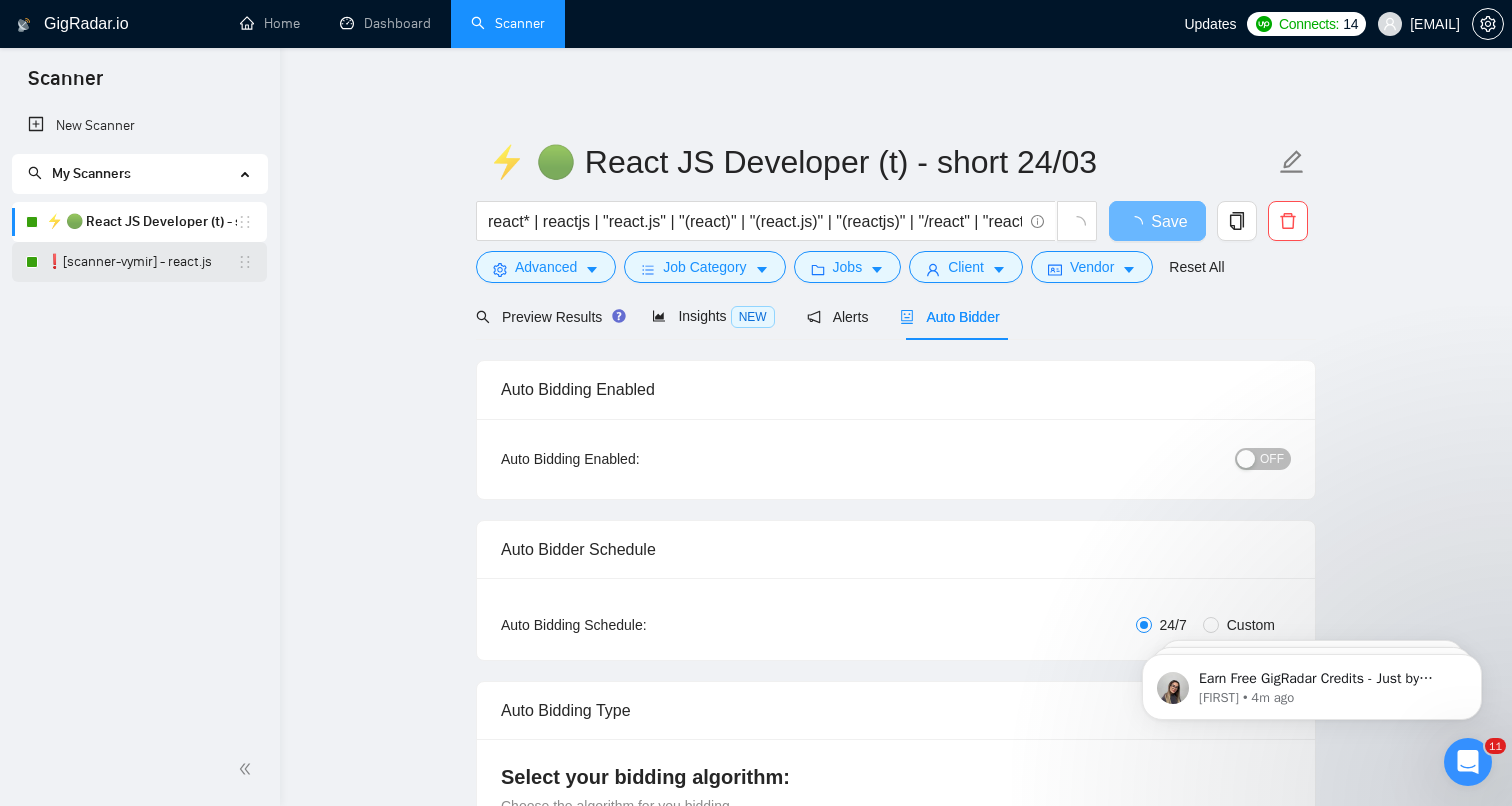 click on "❗[scanner-vymir] - react.js" at bounding box center (141, 262) 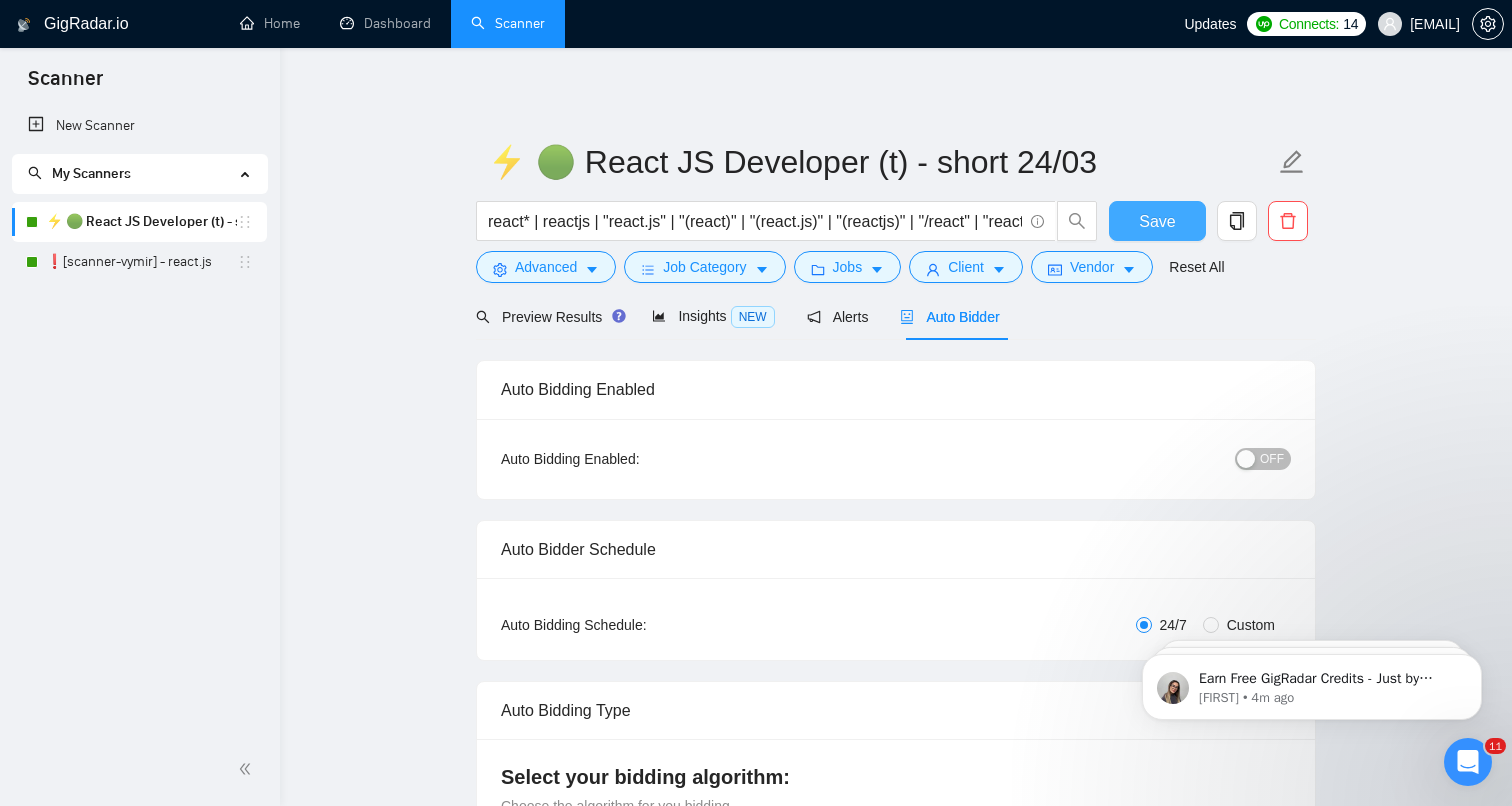 click on "Save" at bounding box center (1157, 221) 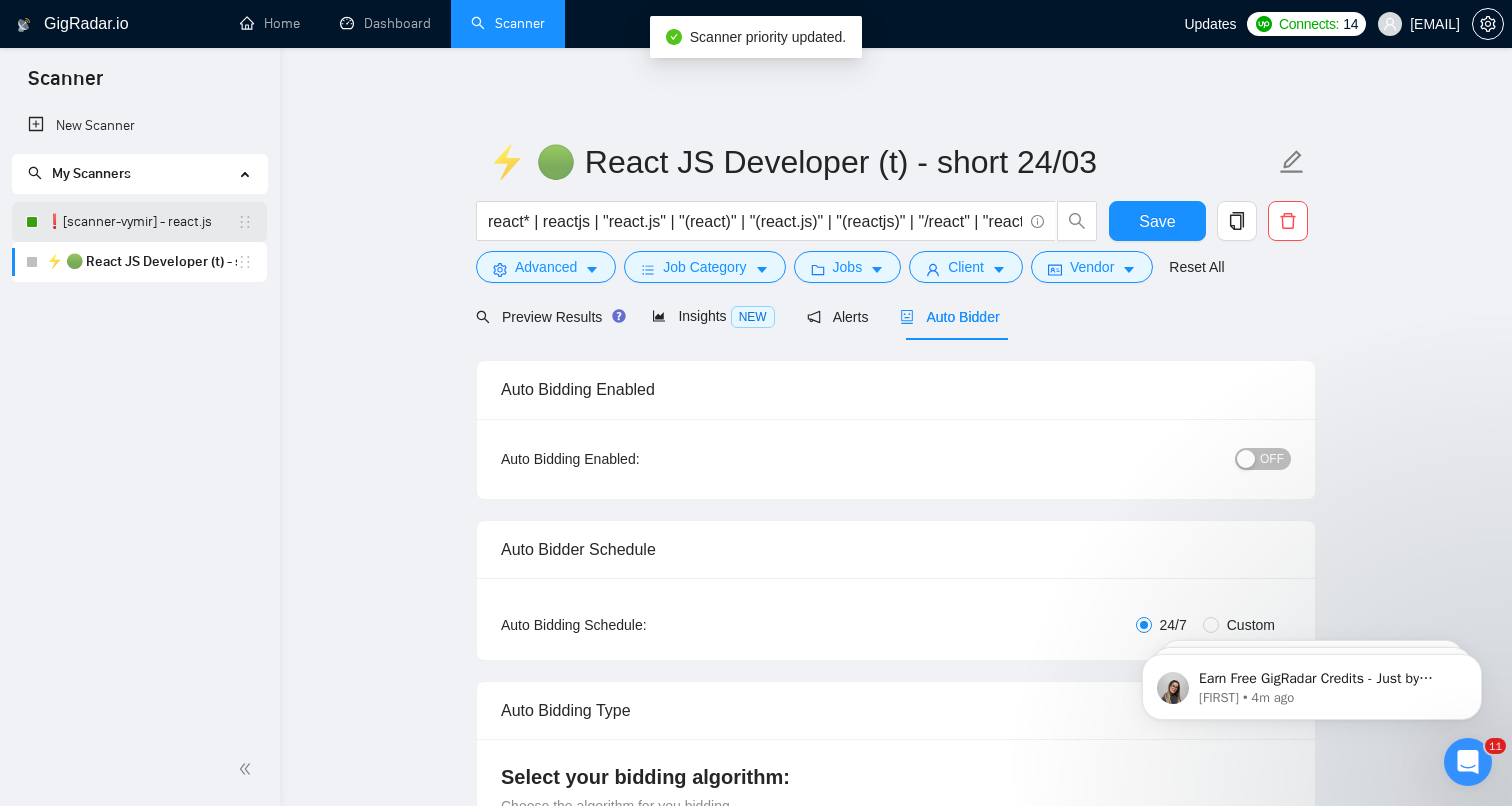 click on "❗[scanner-vymir] - react.js" at bounding box center [141, 222] 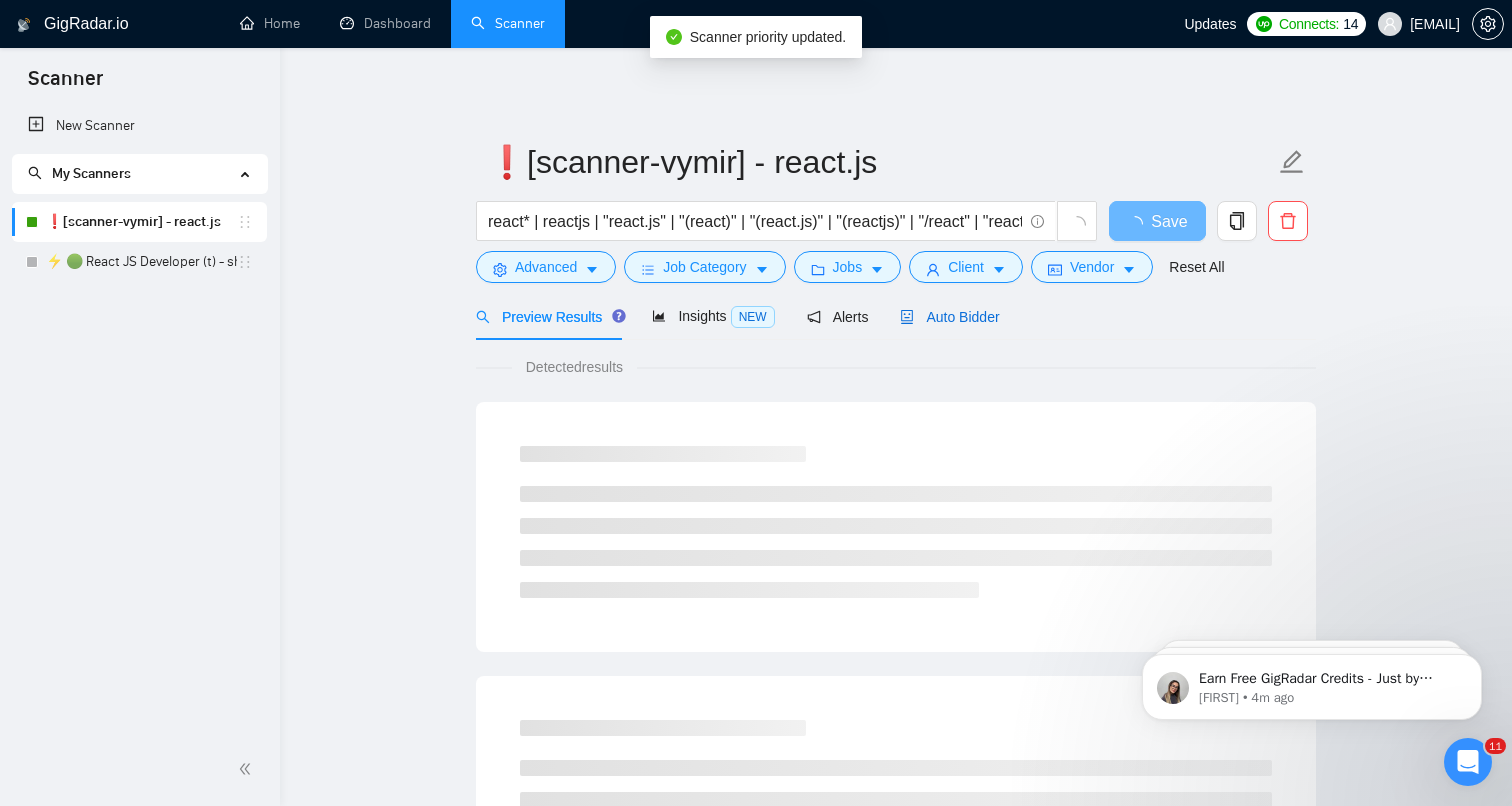 click on "Auto Bidder" at bounding box center (949, 317) 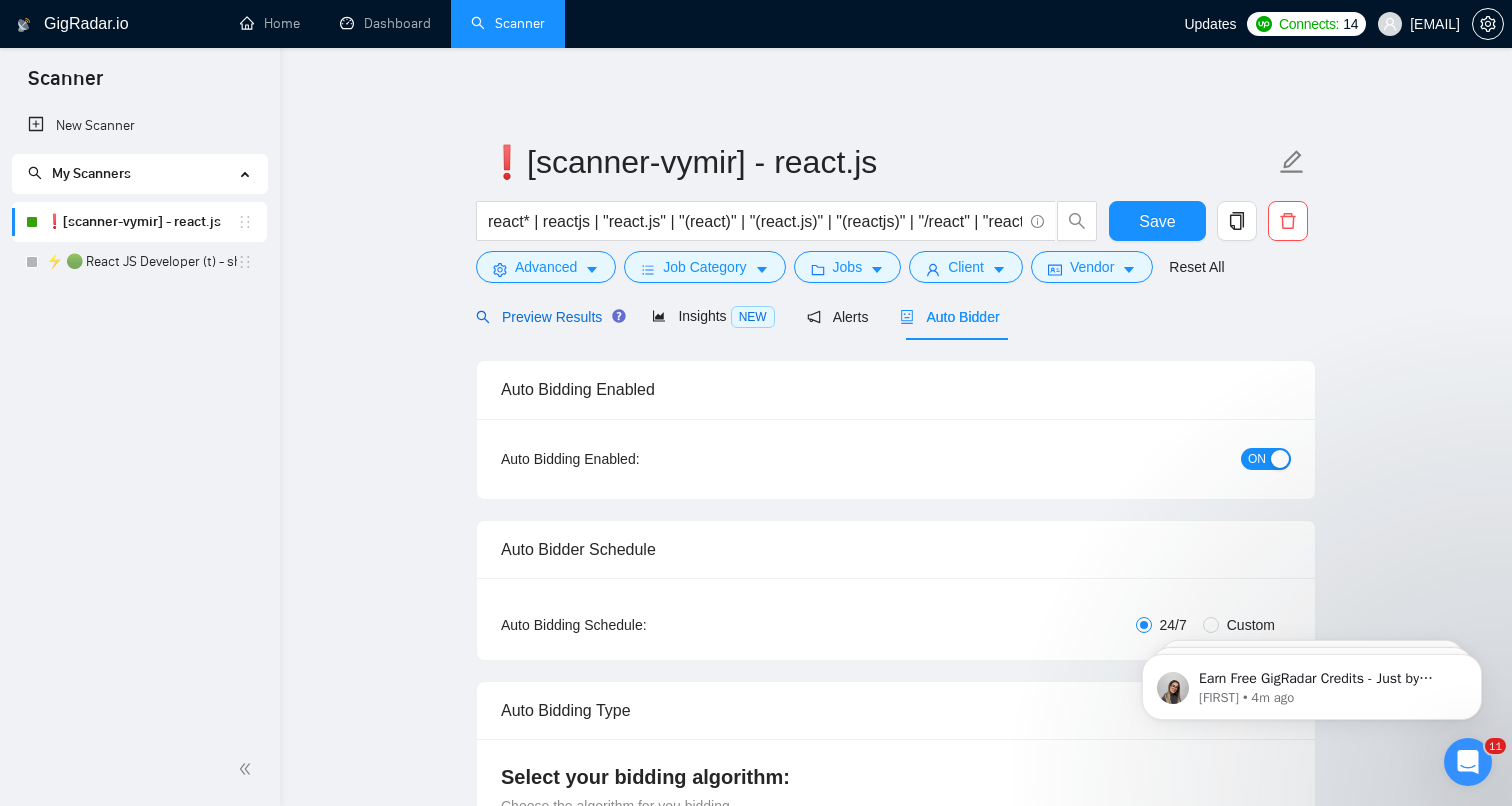 click on "Preview Results" at bounding box center (548, 317) 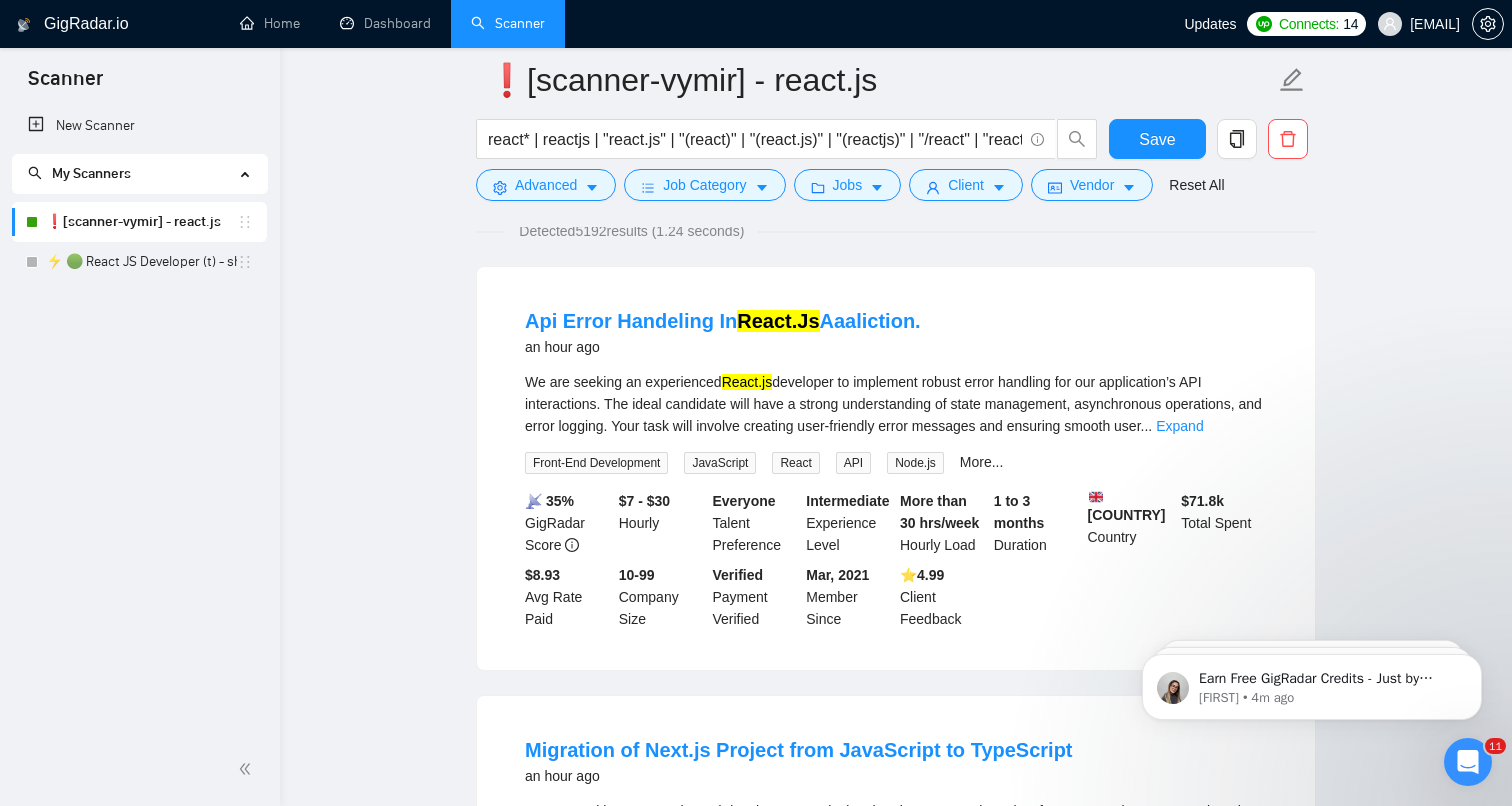 scroll, scrollTop: 0, scrollLeft: 0, axis: both 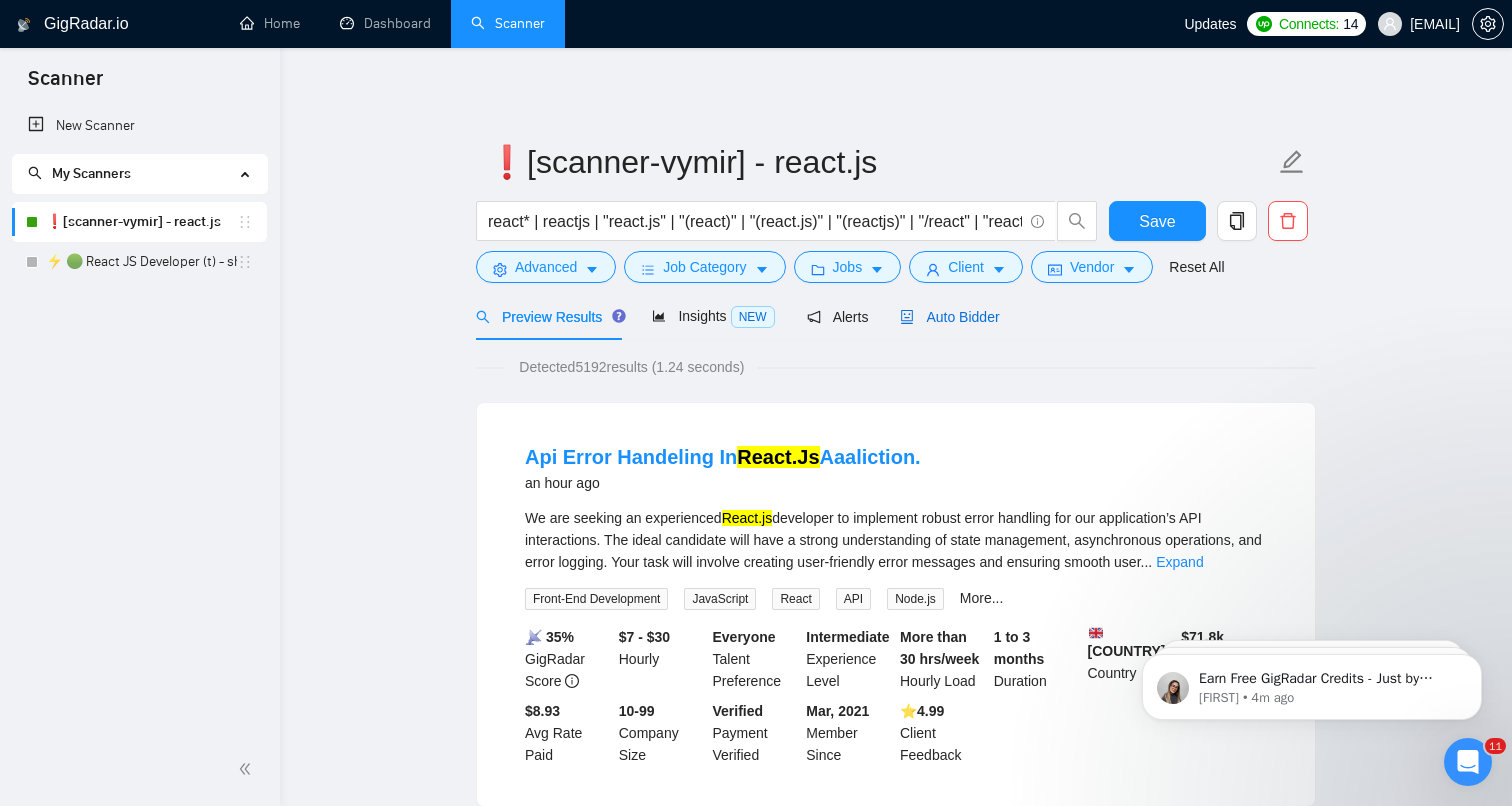 click on "Auto Bidder" at bounding box center (949, 317) 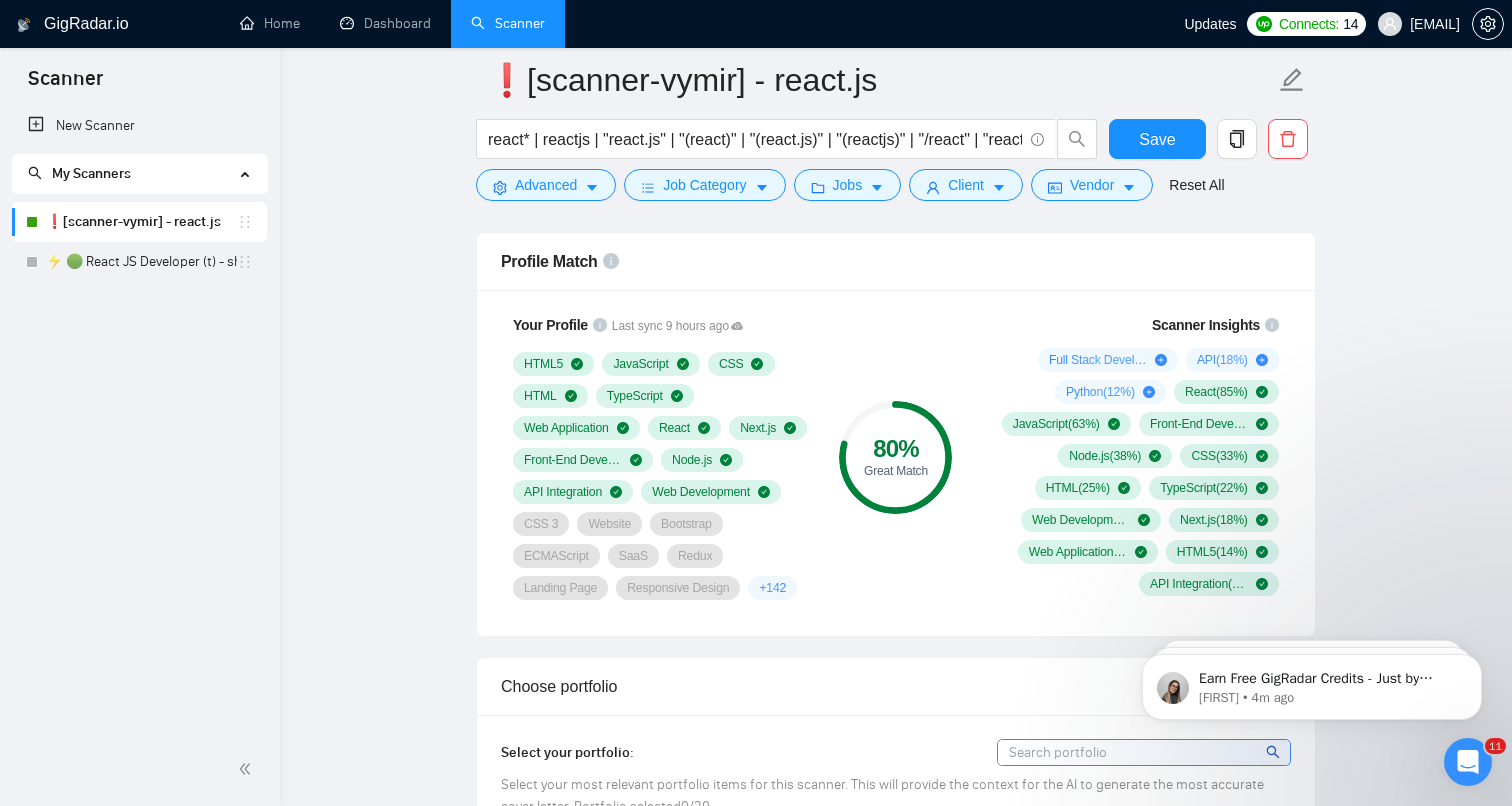 scroll, scrollTop: 1299, scrollLeft: 0, axis: vertical 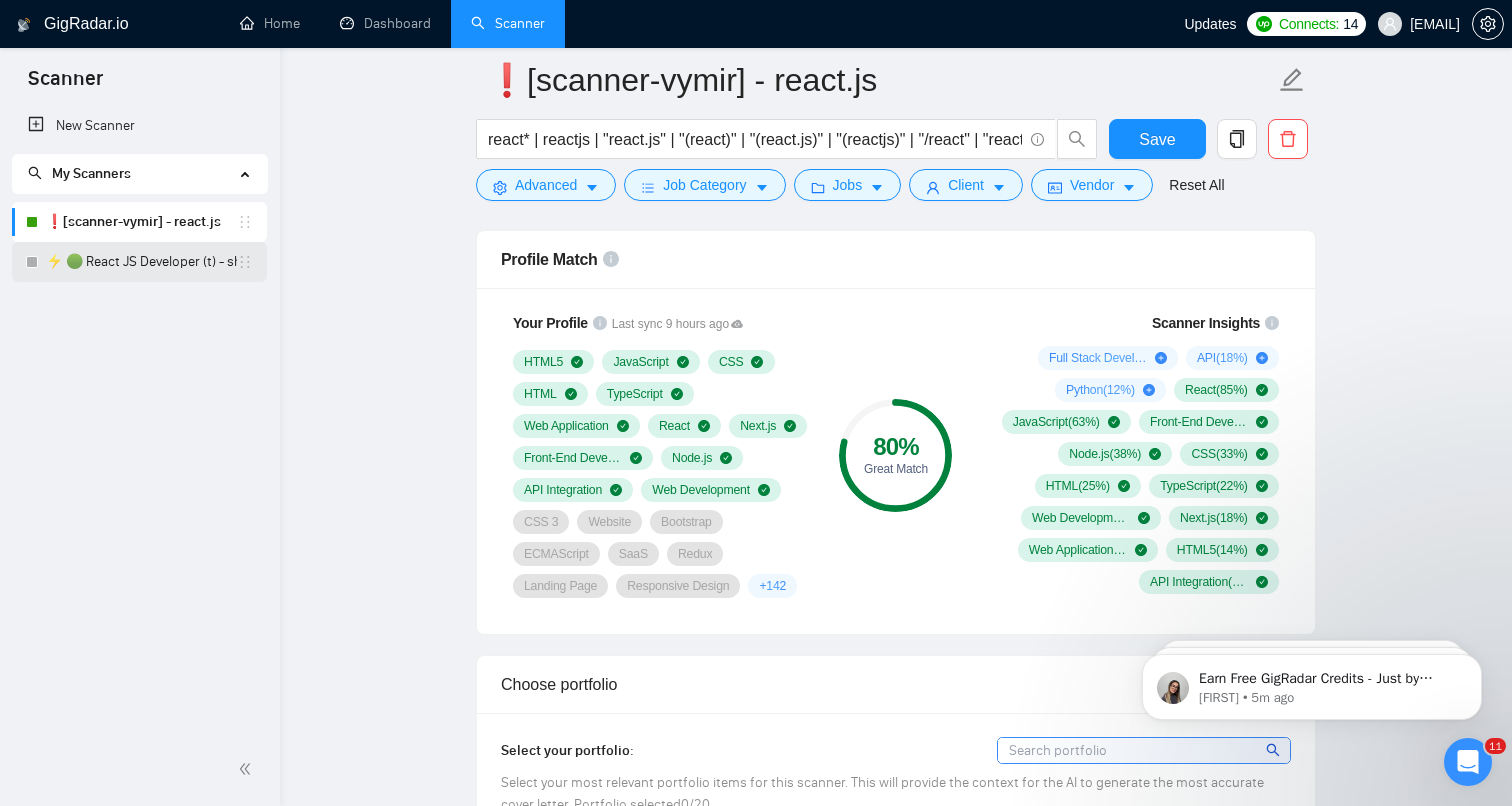 click on "⚡ 🟢 React JS Developer (t) - short 24/03" at bounding box center (141, 262) 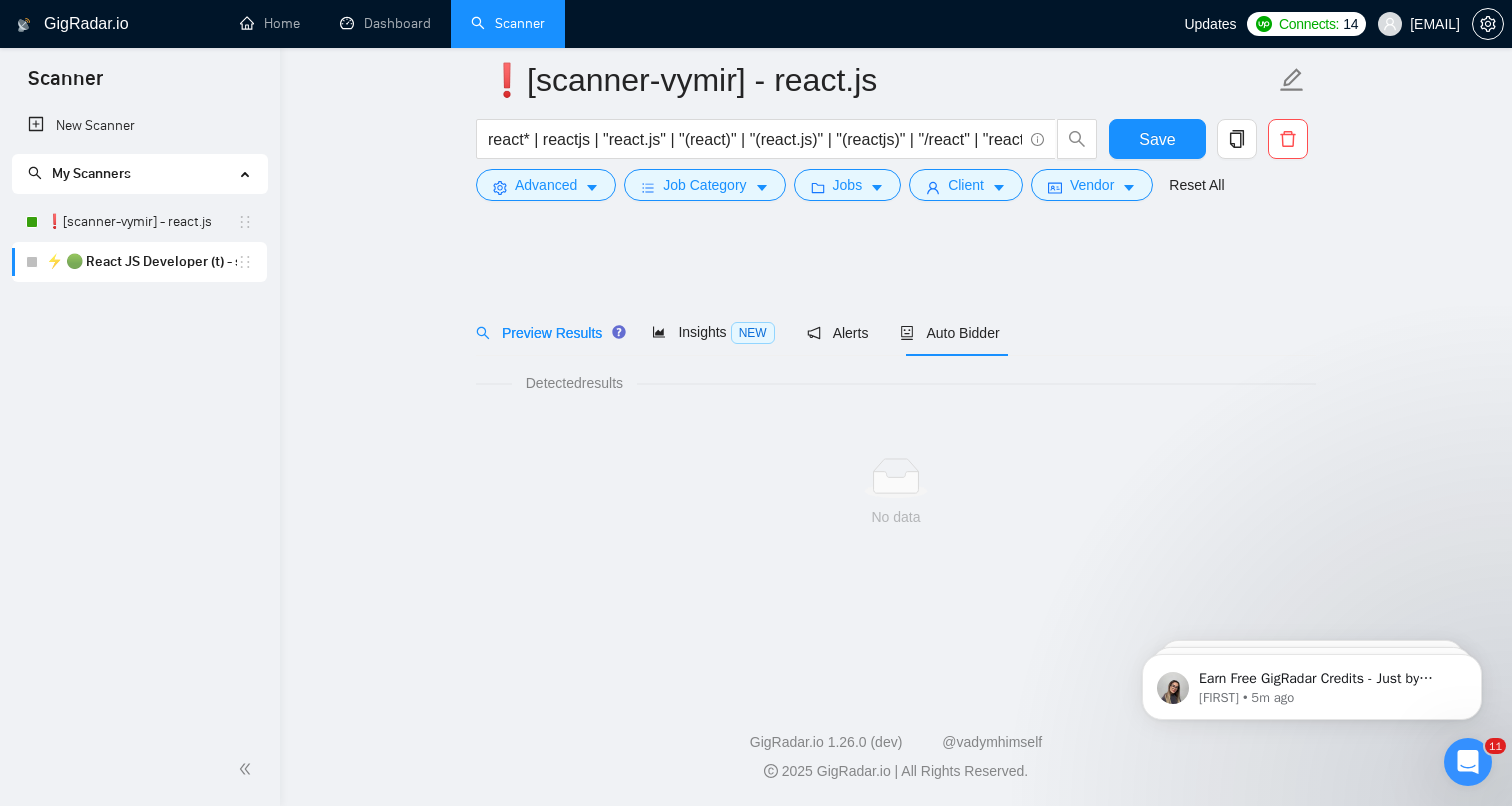 scroll, scrollTop: 0, scrollLeft: 0, axis: both 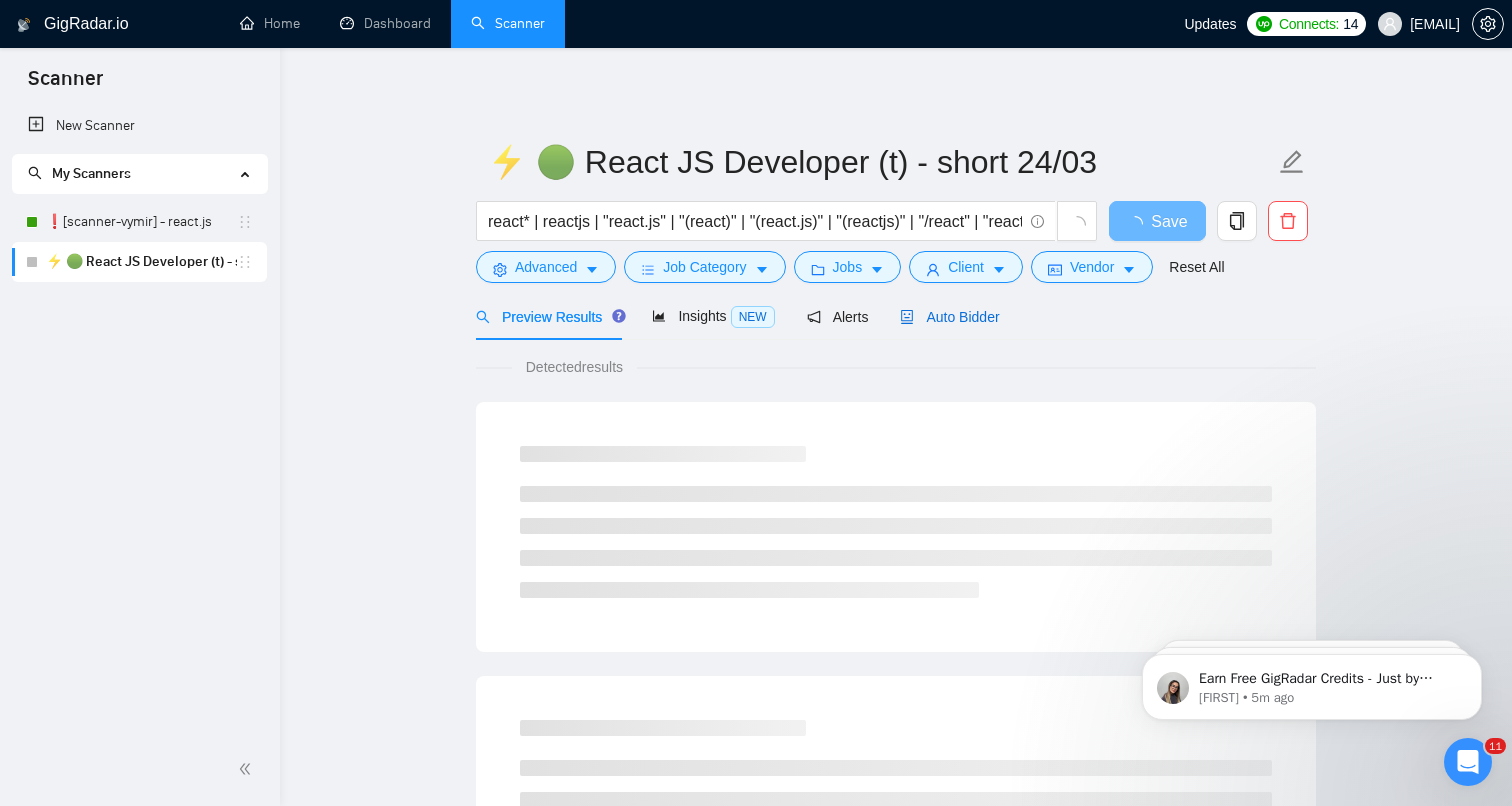 click on "Auto Bidder" at bounding box center [949, 317] 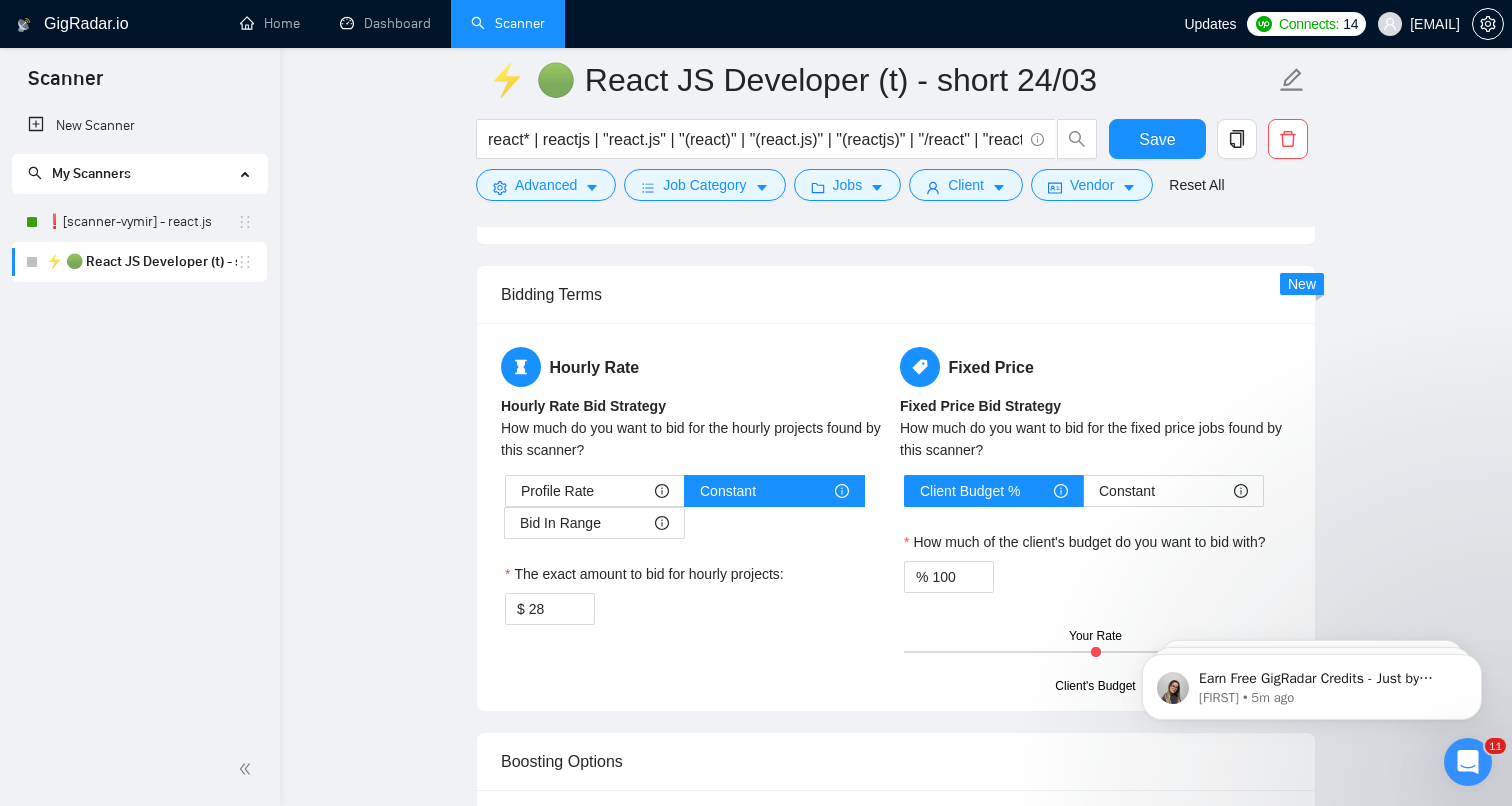 scroll, scrollTop: 3083, scrollLeft: 0, axis: vertical 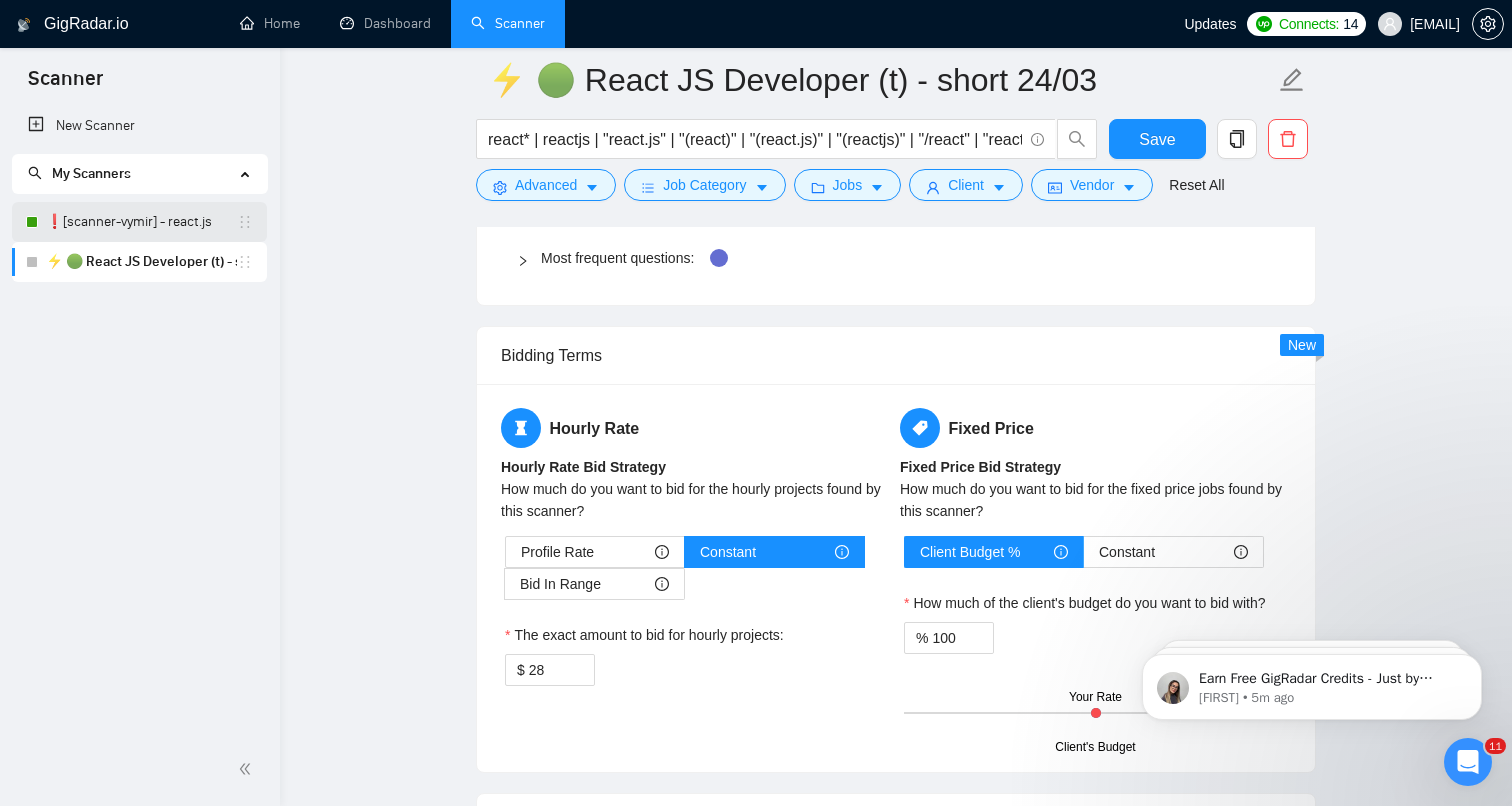 click on "❗[scanner-vymir] - react.js" at bounding box center (141, 222) 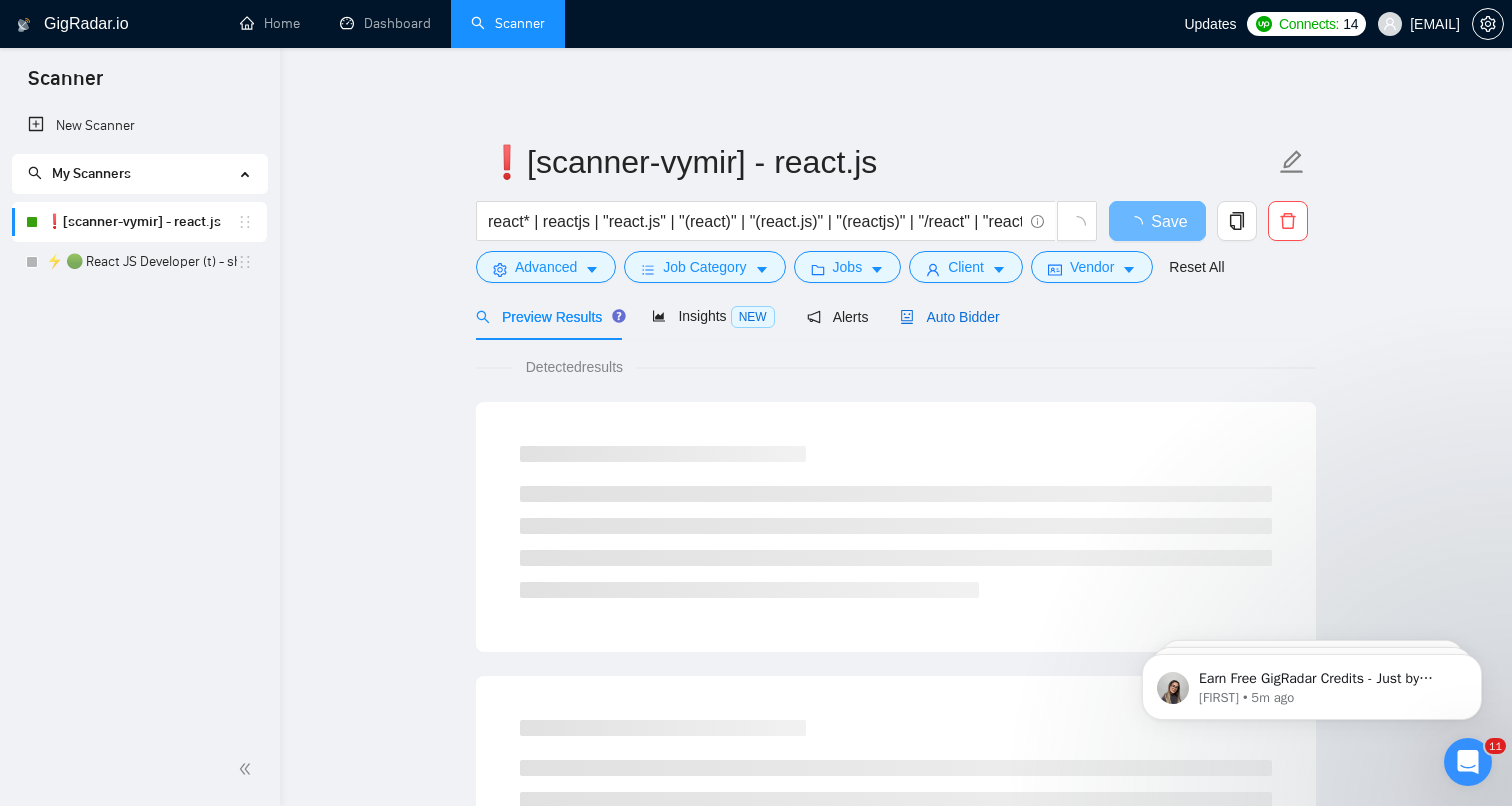 click on "Auto Bidder" at bounding box center (949, 317) 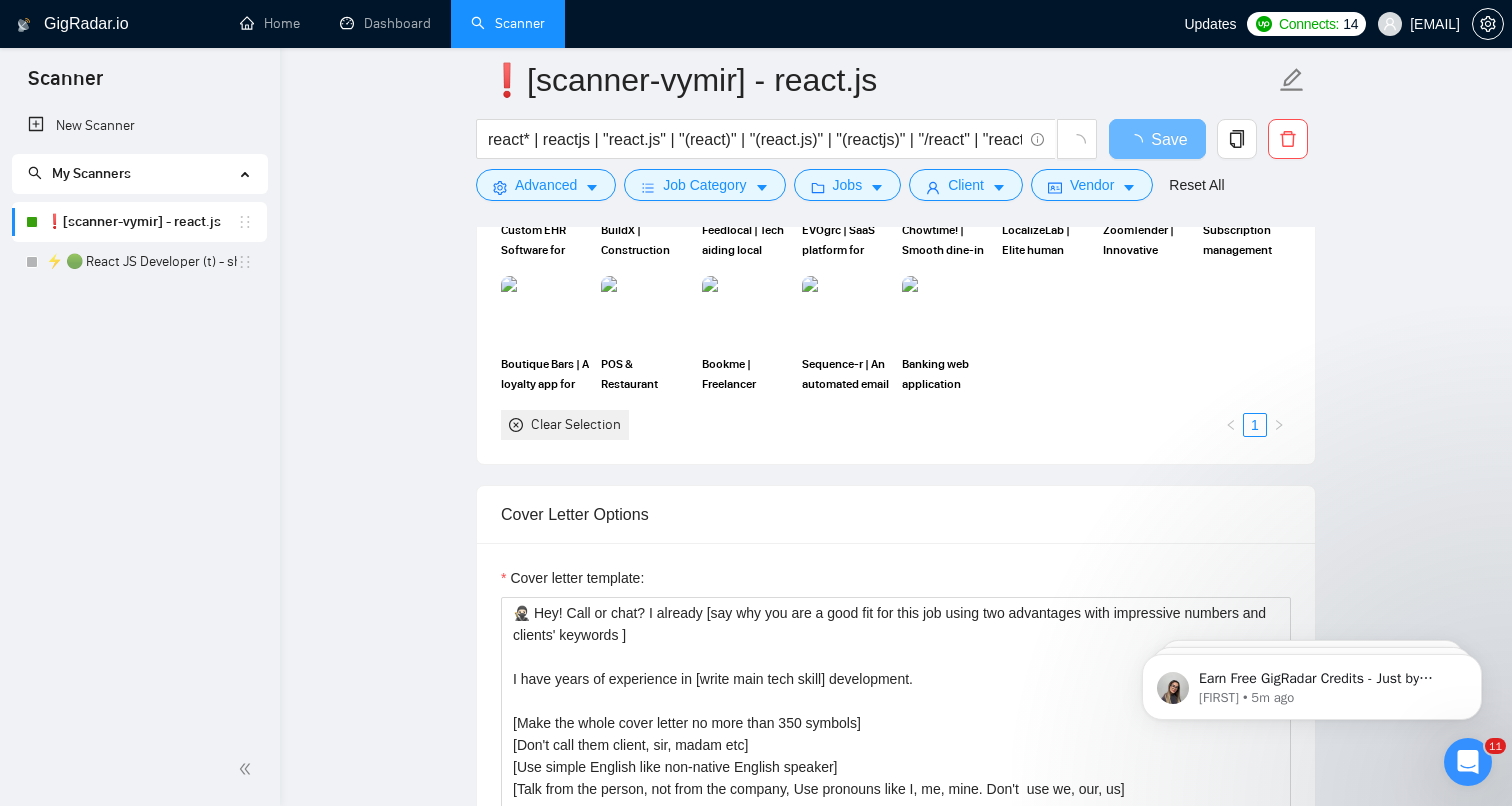 type 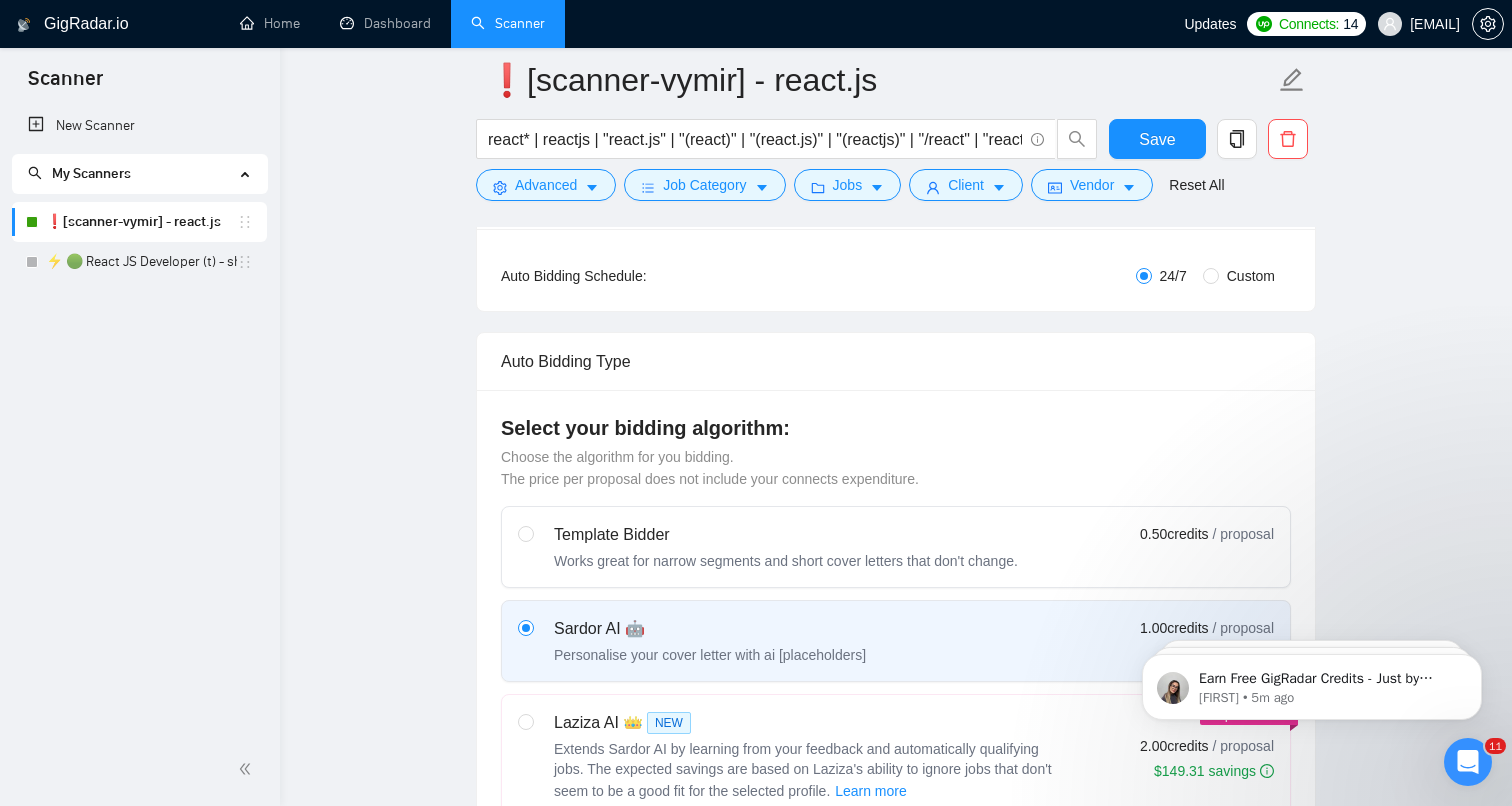 scroll, scrollTop: 0, scrollLeft: 0, axis: both 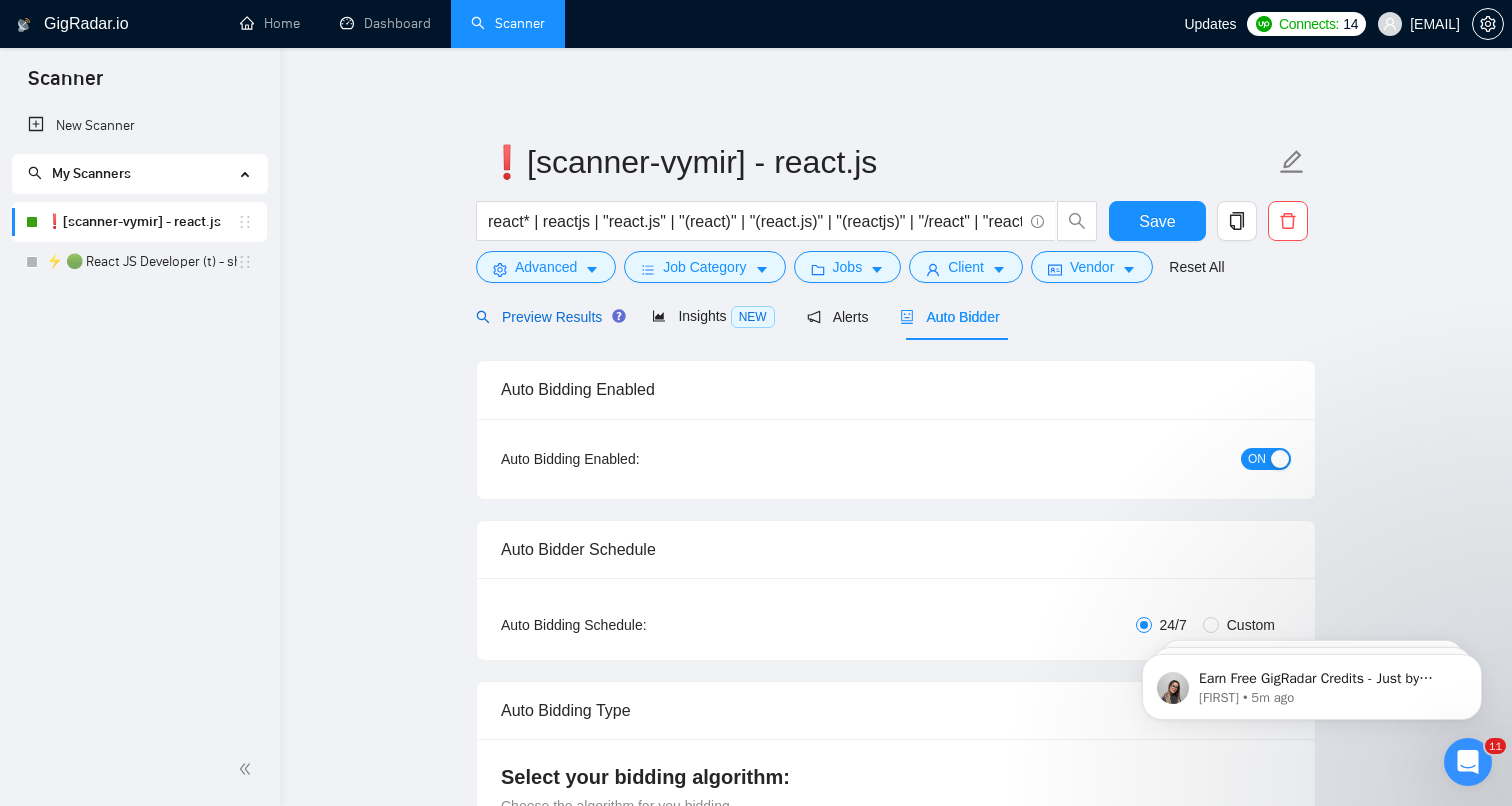 click on "Preview Results" at bounding box center [548, 317] 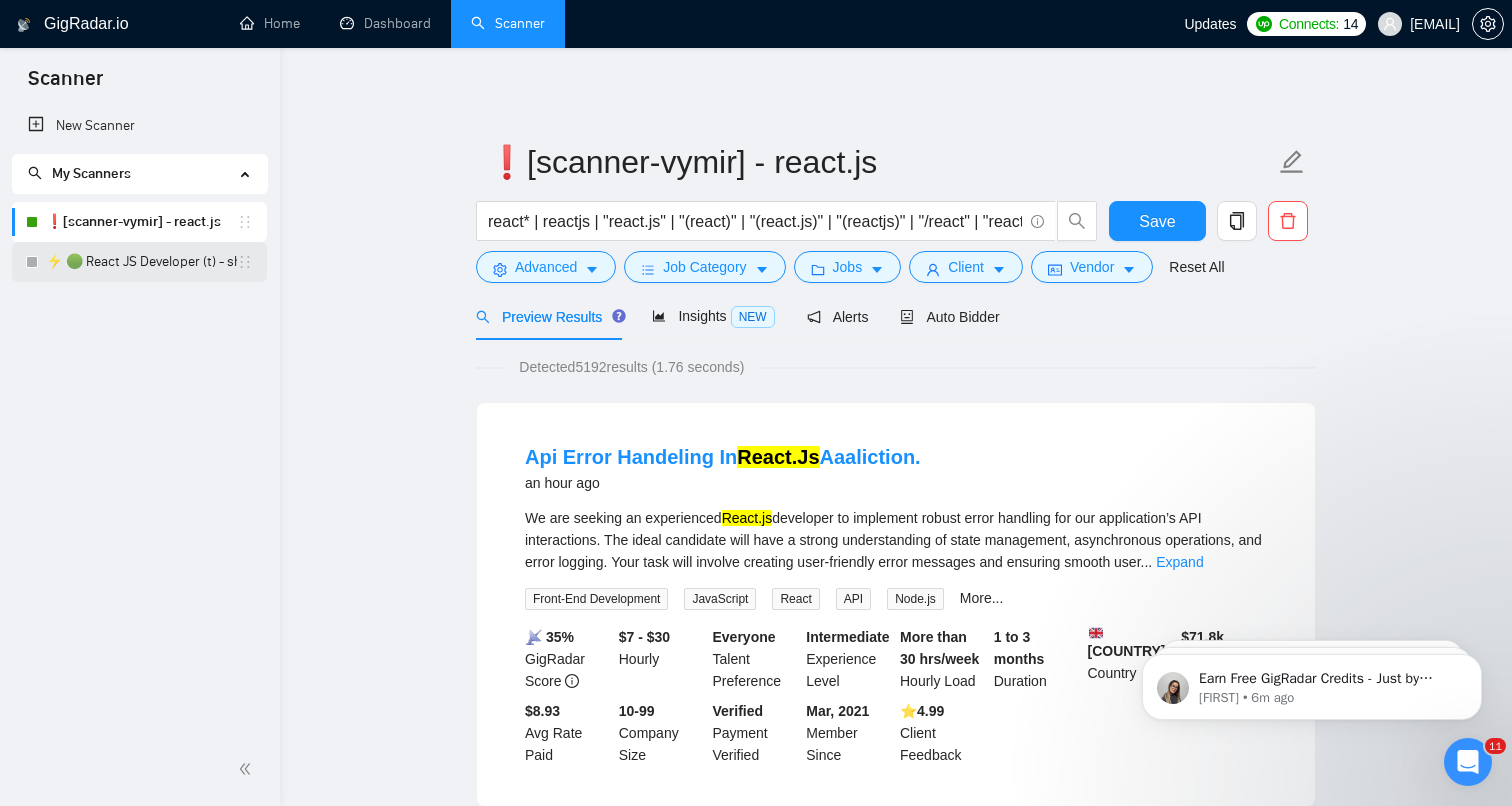 click on "⚡ 🟢 React JS Developer (t) - short 24/03" at bounding box center [141, 262] 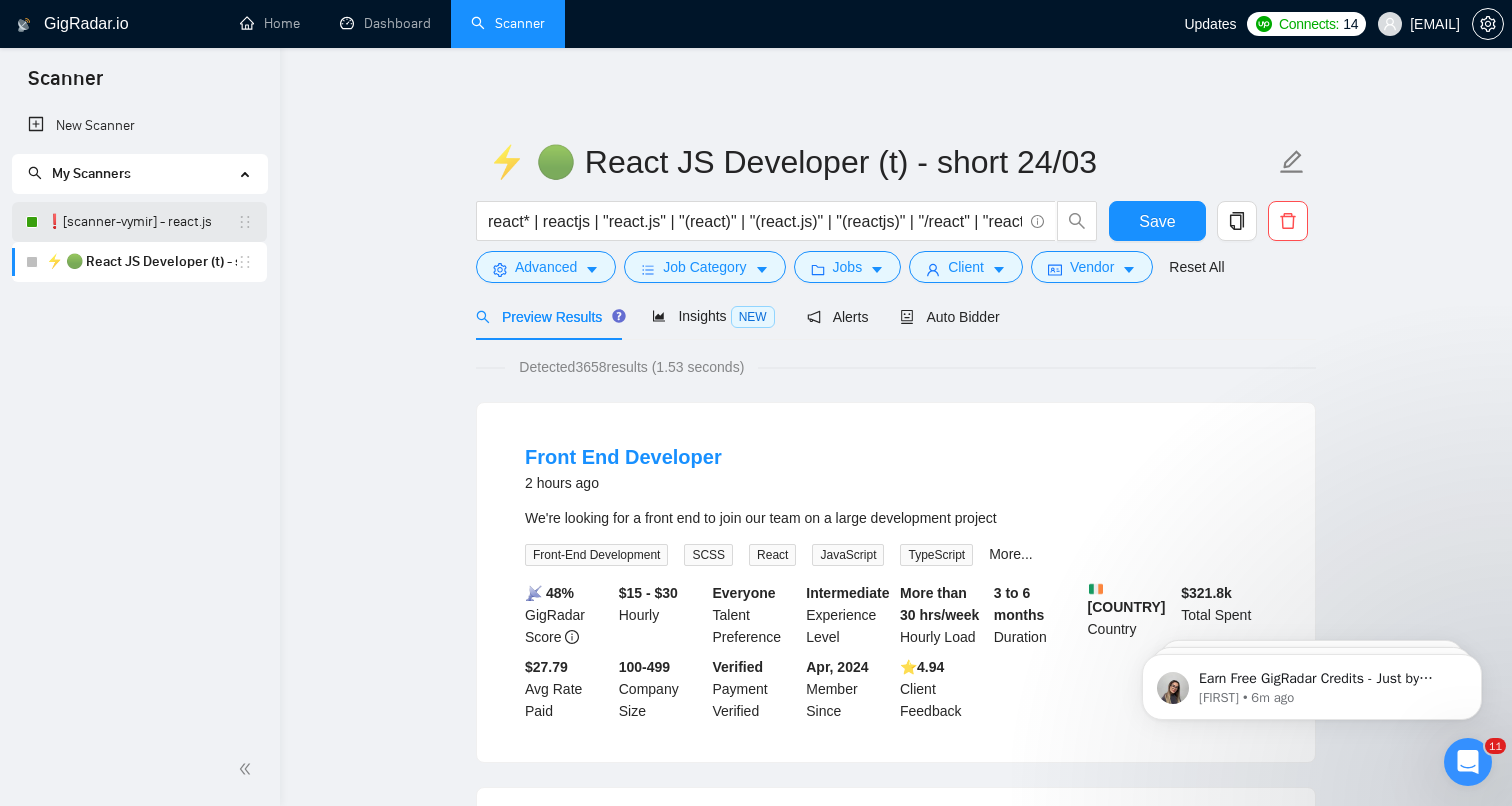 click on "❗[scanner-vymir] - react.js" at bounding box center [141, 222] 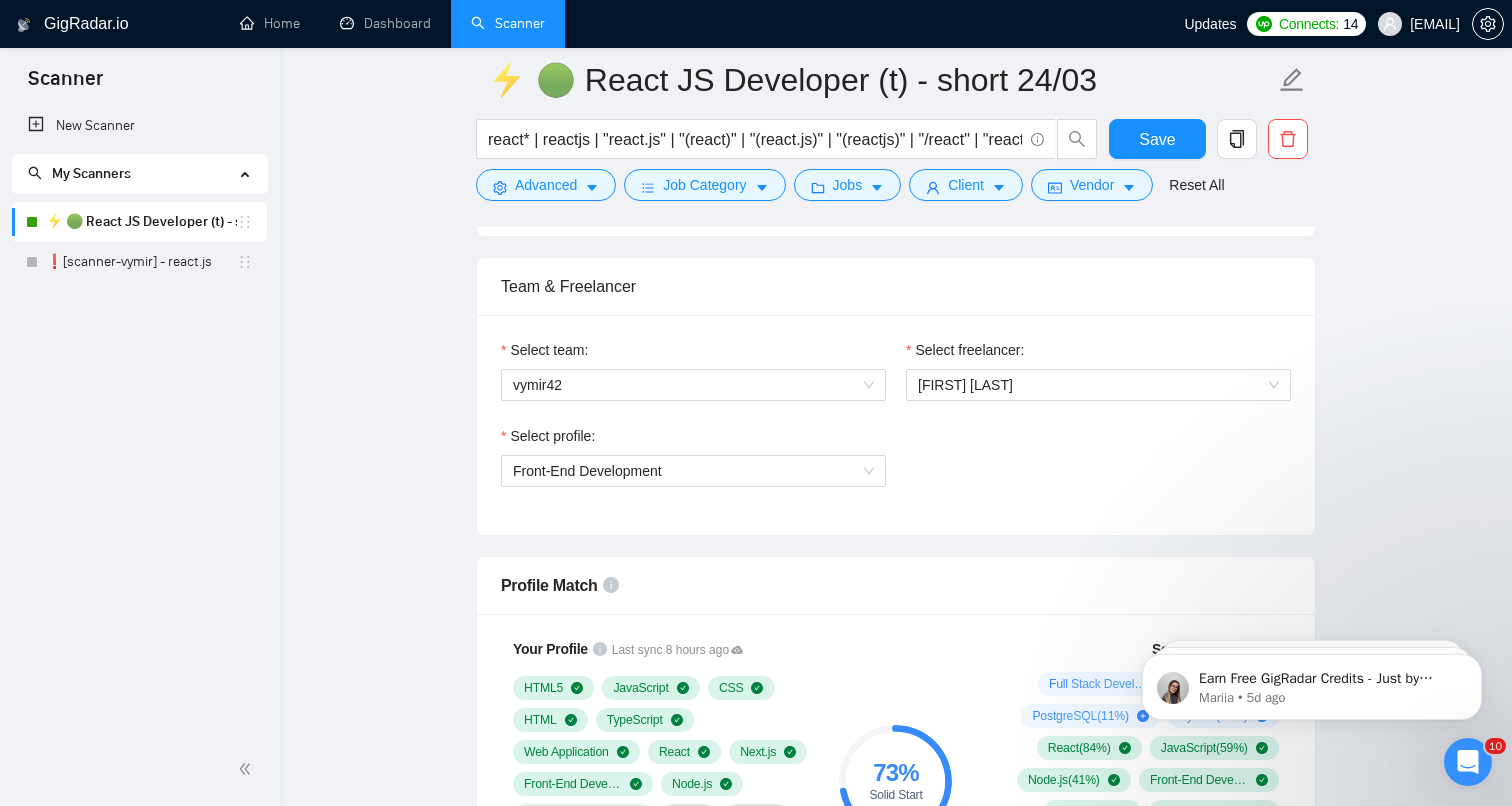 scroll, scrollTop: 980, scrollLeft: 0, axis: vertical 